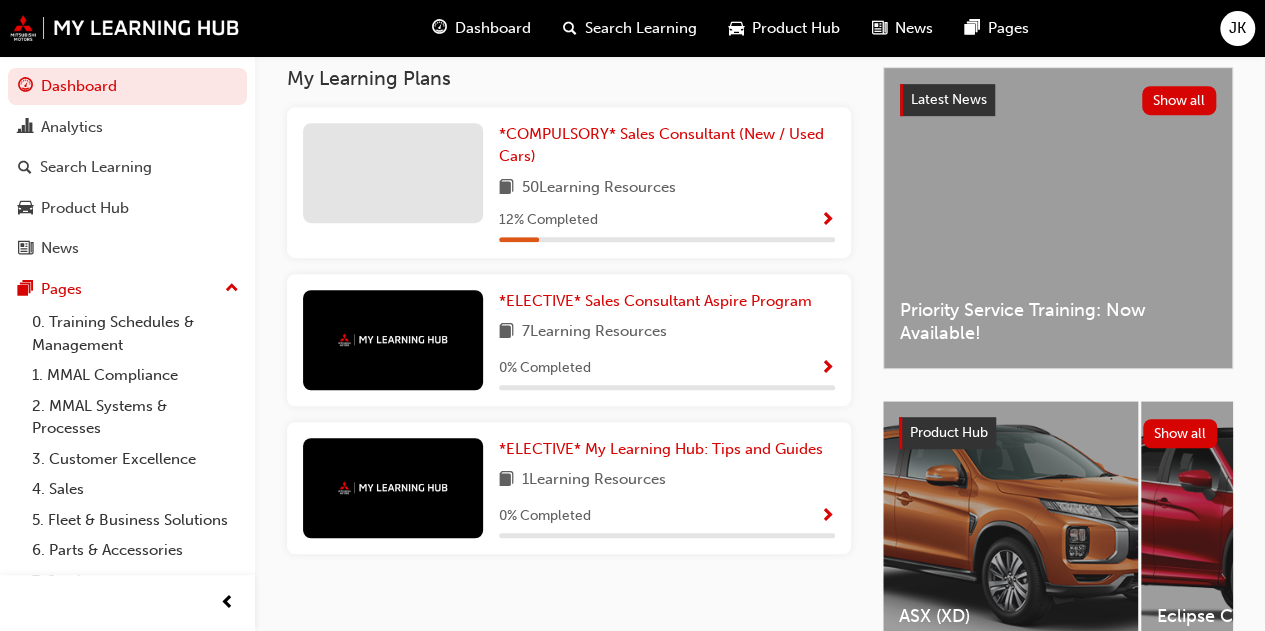 scroll, scrollTop: 441, scrollLeft: 0, axis: vertical 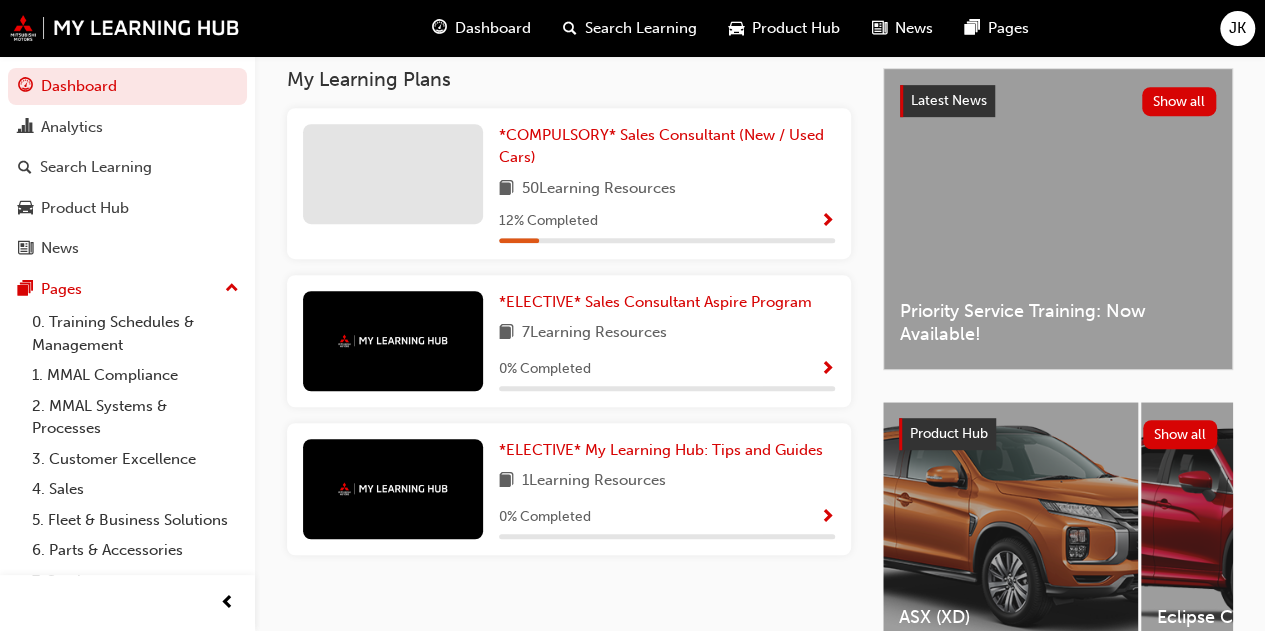 click on "Dashboard" at bounding box center [493, 28] 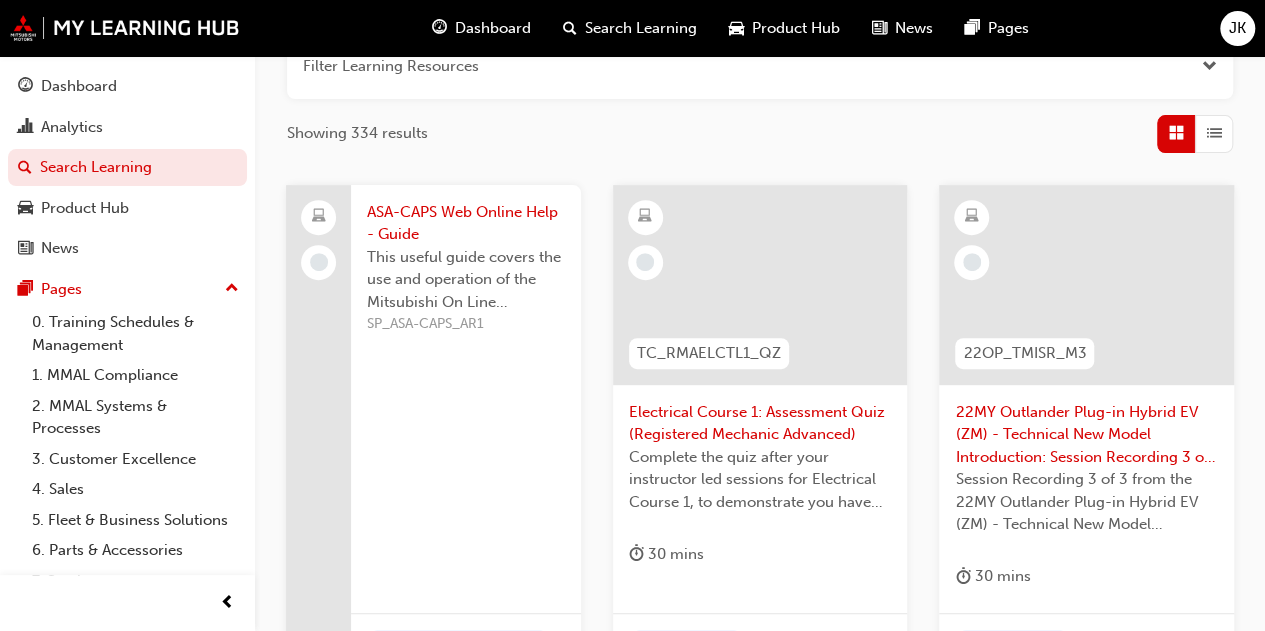 scroll, scrollTop: 280, scrollLeft: 0, axis: vertical 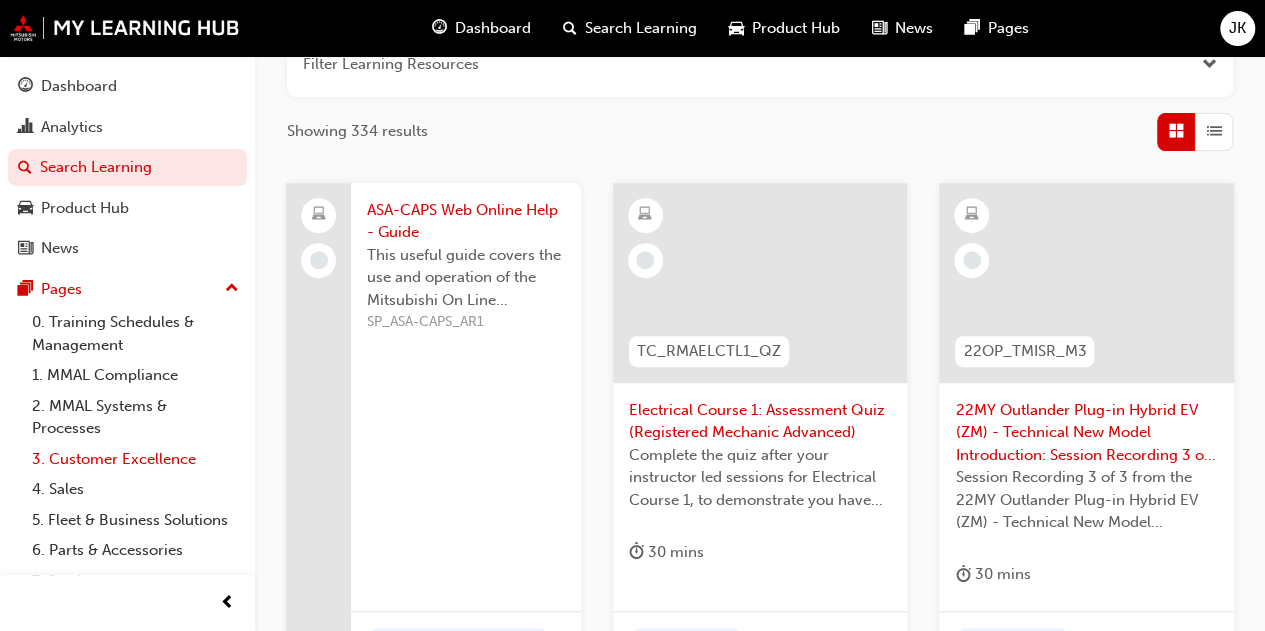 click on "3. Customer Excellence" at bounding box center [135, 459] 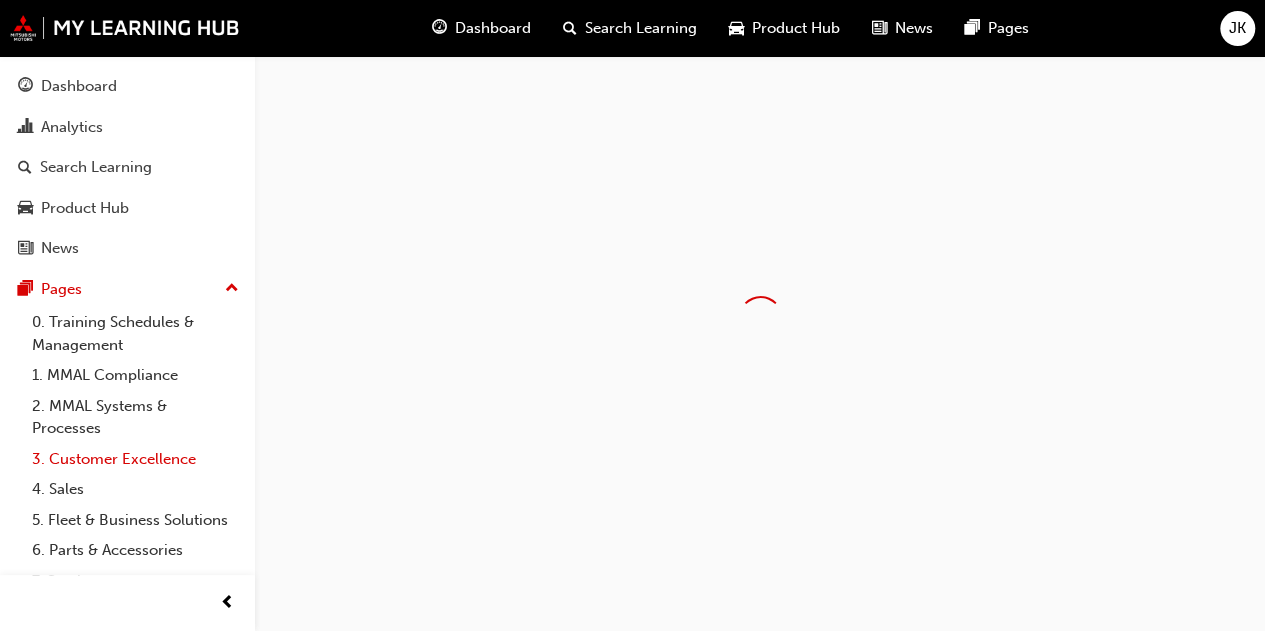 scroll, scrollTop: 0, scrollLeft: 0, axis: both 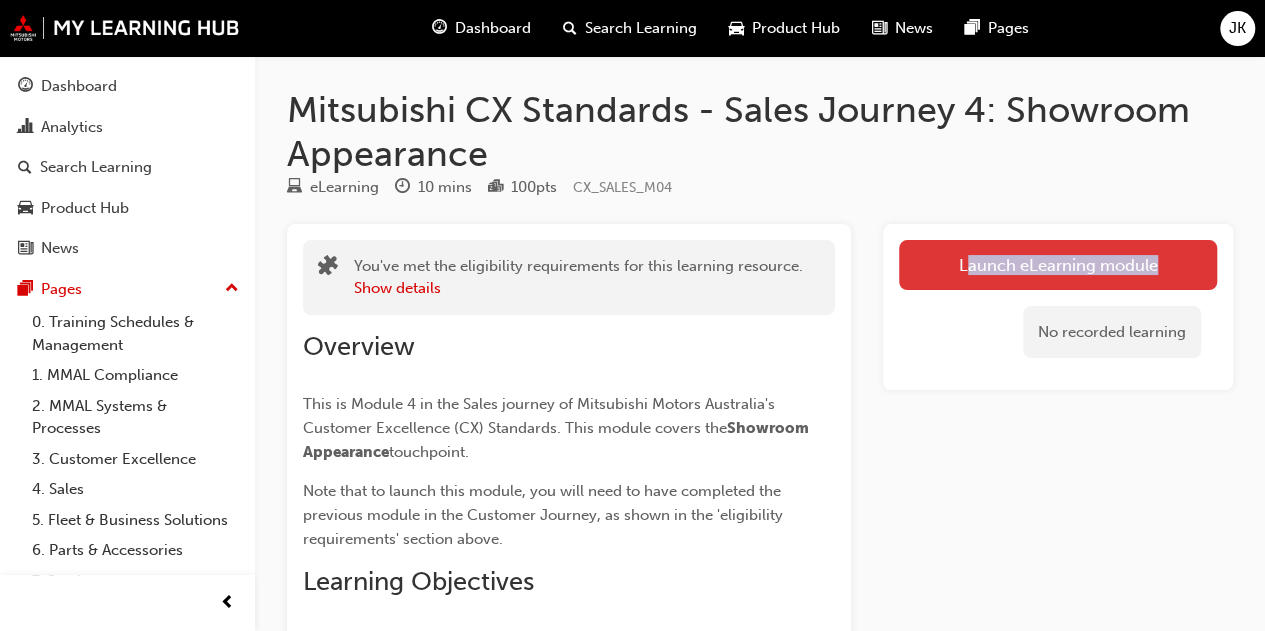 drag, startPoint x: 950, startPoint y: 295, endPoint x: 969, endPoint y: 242, distance: 56.302753 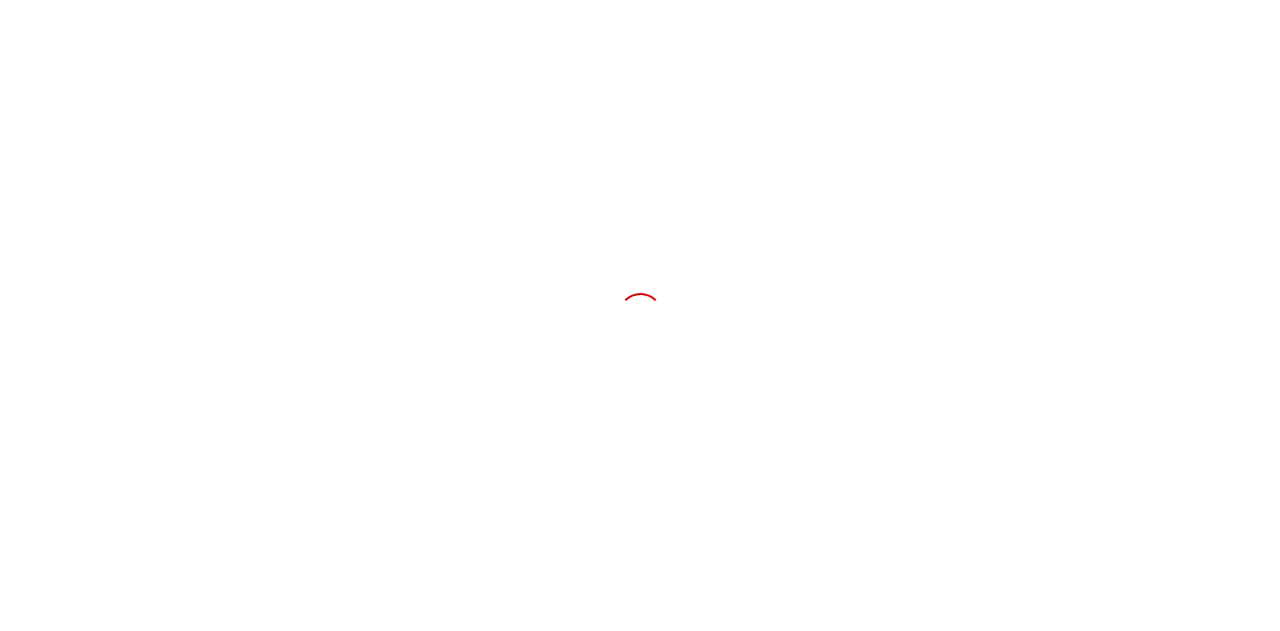 scroll, scrollTop: 0, scrollLeft: 0, axis: both 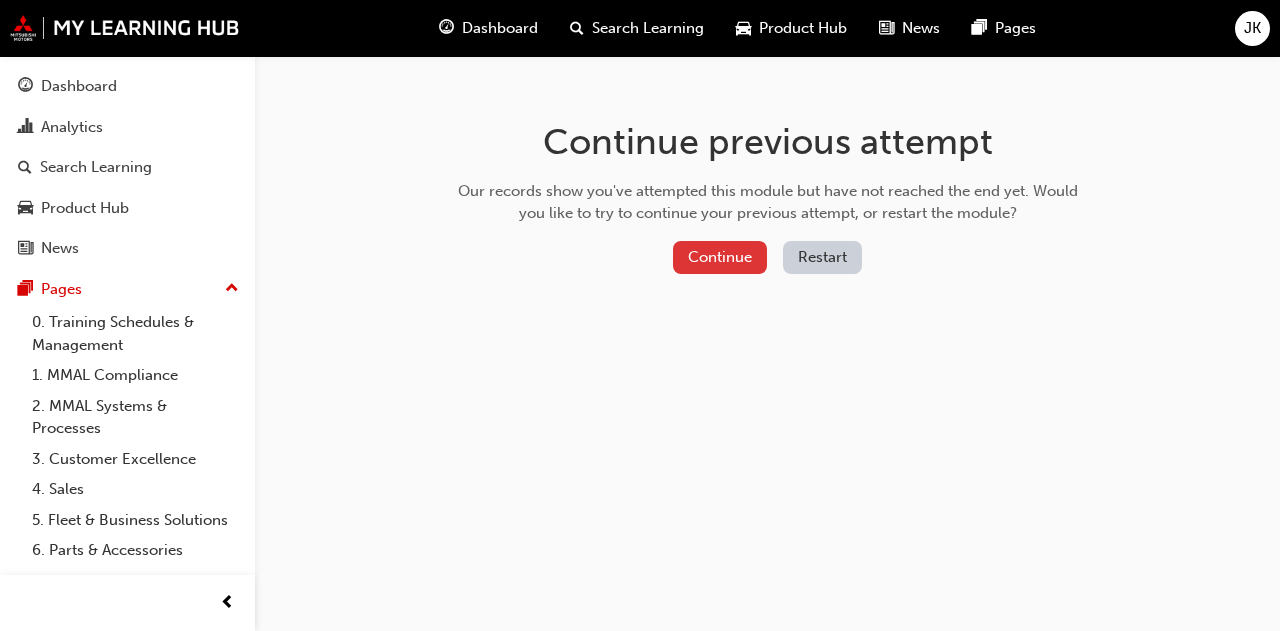 click on "Continue" at bounding box center (720, 257) 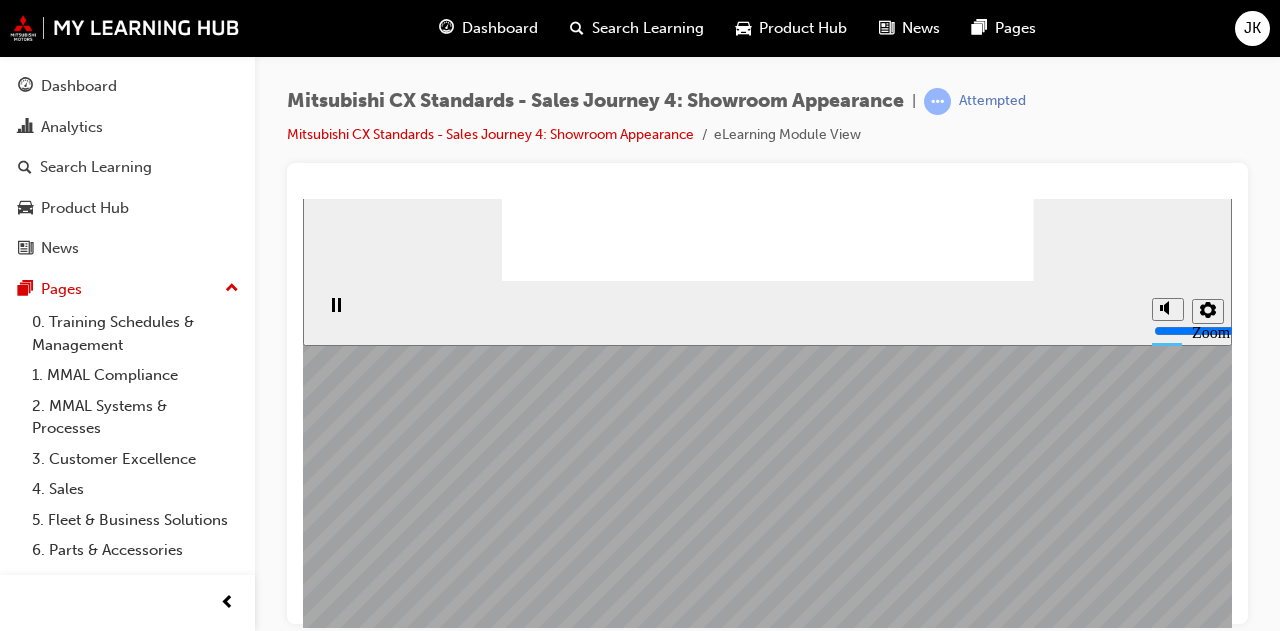 scroll, scrollTop: 0, scrollLeft: 0, axis: both 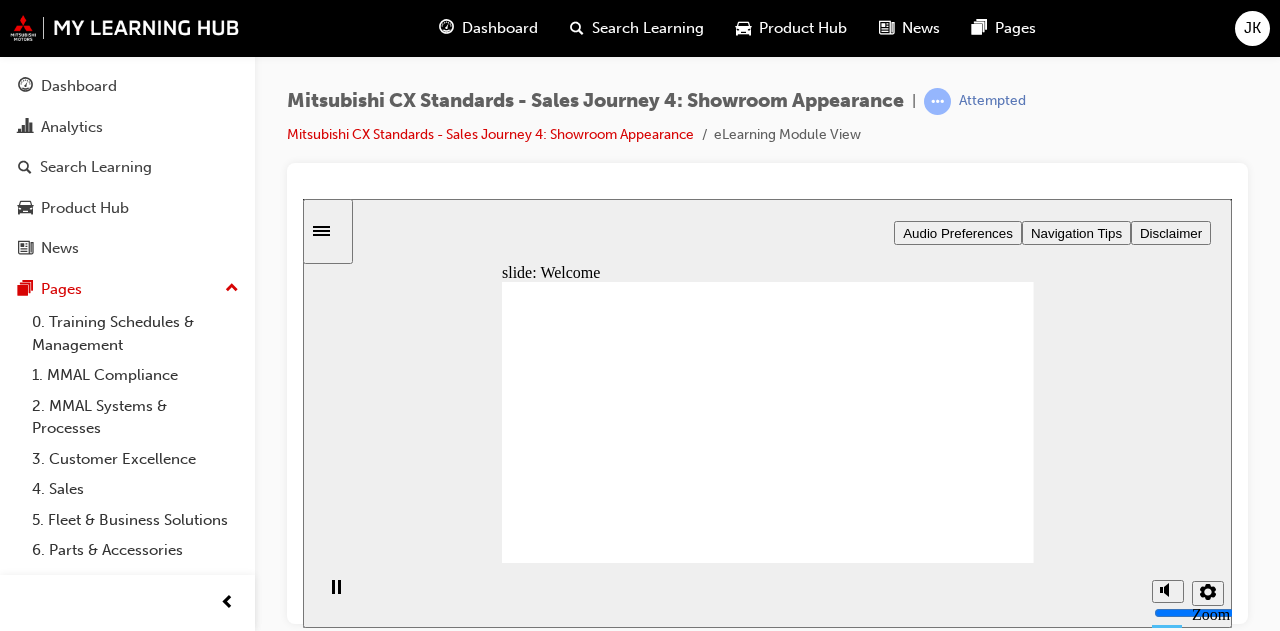 click 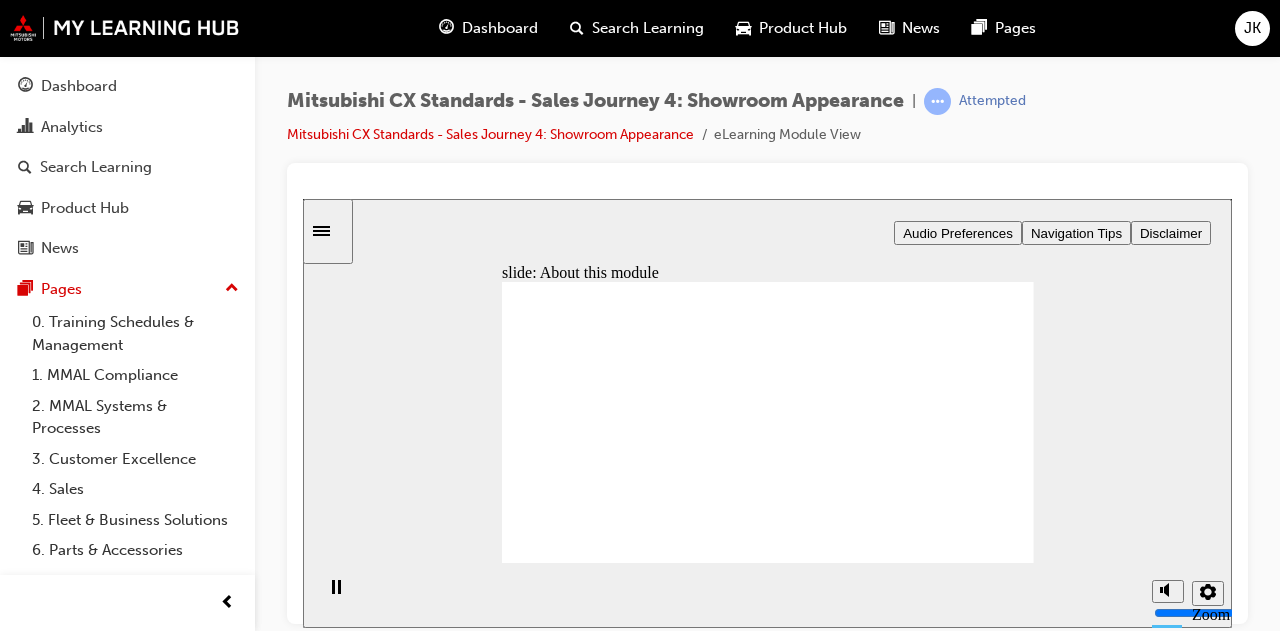 click 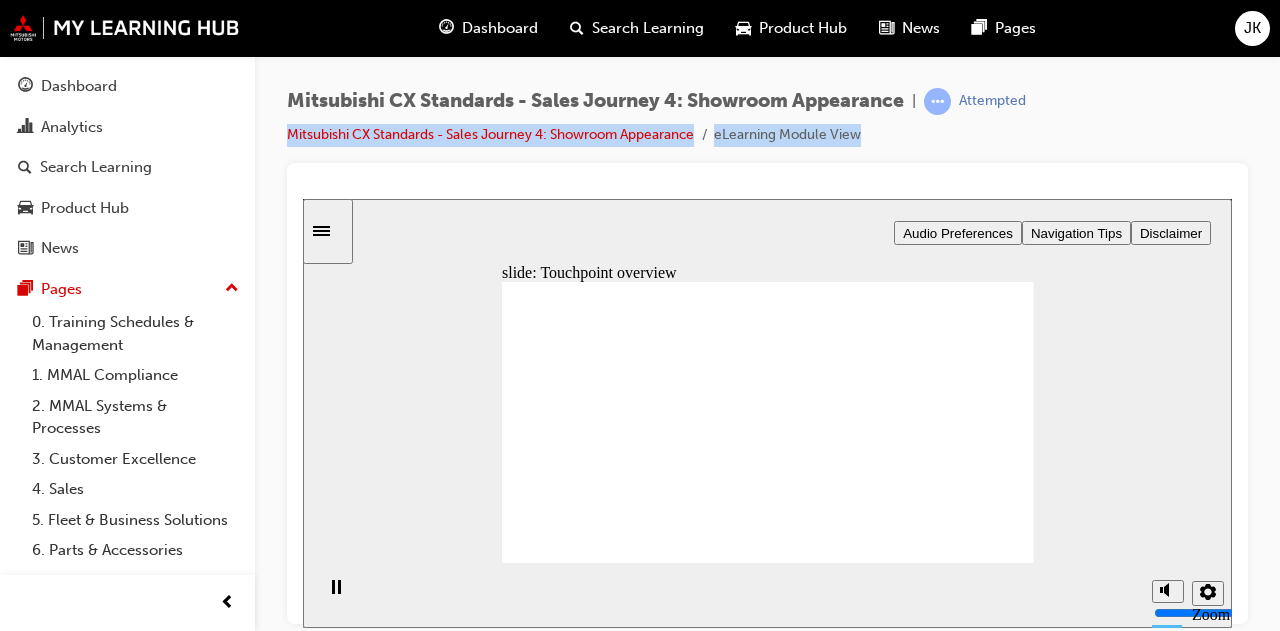 drag, startPoint x: 923, startPoint y: 17, endPoint x: 1229, endPoint y: 9, distance: 306.10455 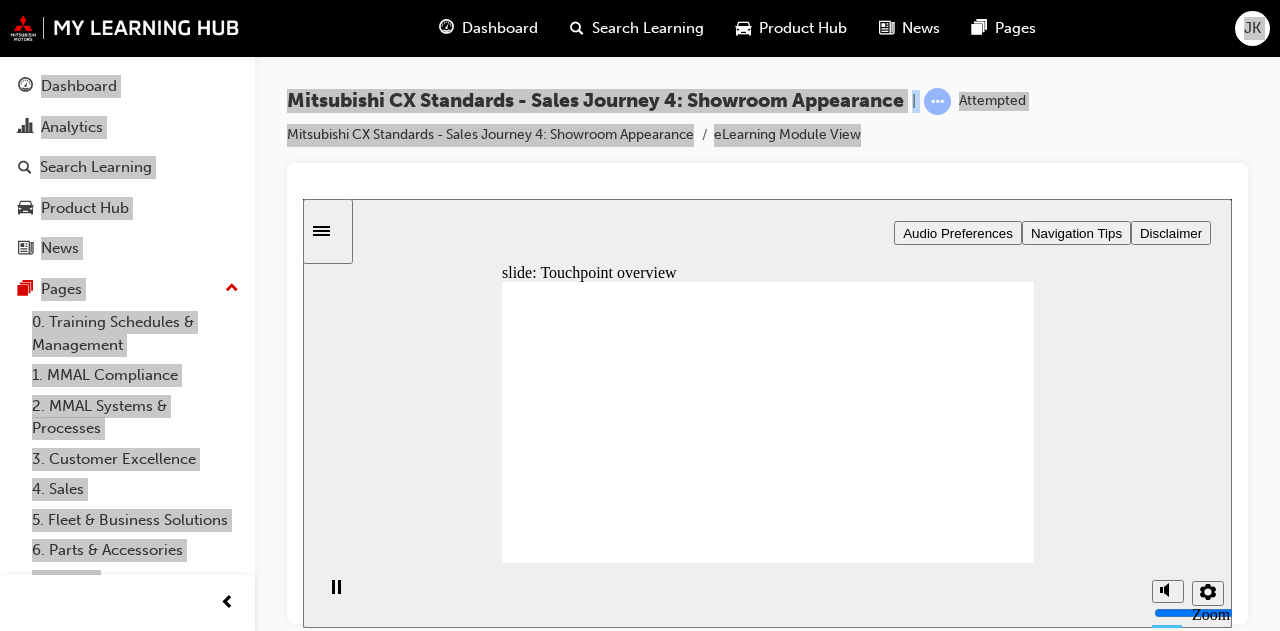 click on "slide: Touchpoint overview
Touchpoint  overview Customers: form an impression about the Dealership’s quality and capability based on its appearance expect the brand experience to be consistent across the Dealership network, traditional media and online.   Our standard for this touchpoint is to: • ensure a clear view of the showroom from outside • display only approved signage on showroom windows  • ensure clearly signed Customer-only parking  • display only new models in the showroom including a fully accessorised hero vehicle • play low volume relaxing music. Next. Press enter to go to next screen. Back. Press enter to return to the previous screen 2. Web Enquiry 3. Phone Enquiry 4. Showroom Appearance You are here In relation to this touchpoint, the Customer will be surveyed about their experience of purchasing a vehicle including the: exterior appearance of Dealership  internal showroom appearance.   Click  Next  to learn what’s required at this touchpoint. 5. Showroom / 6. Needs 6." at bounding box center (767, 412) 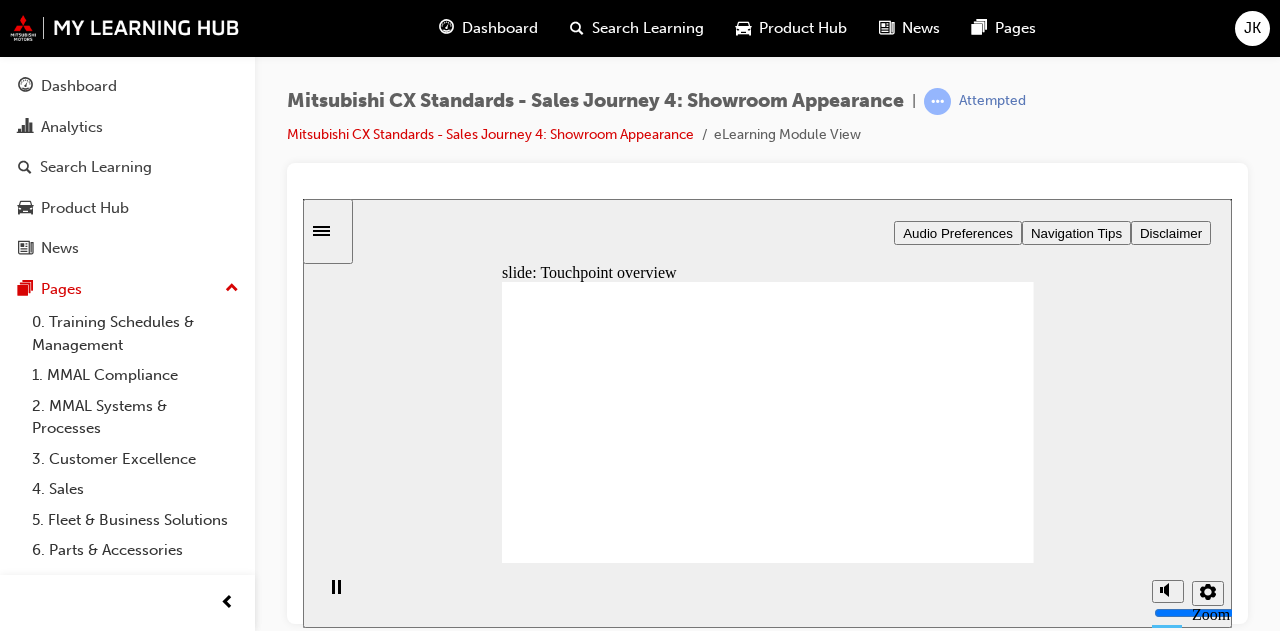 click on "Mitsubishi CX Standards - Sales Journey 4: Showroom Appearance | Attempted Mitsubishi CX Standards - Sales Journey 4: Showroom Appearance eLearning Module View" at bounding box center (767, 125) 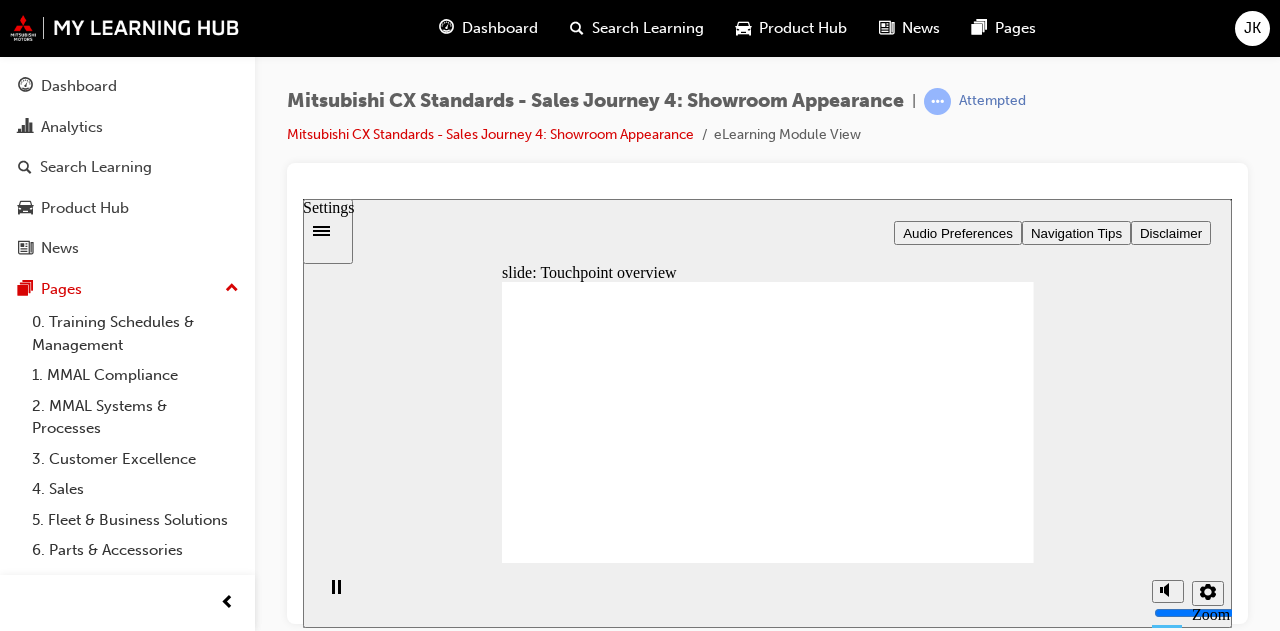 click 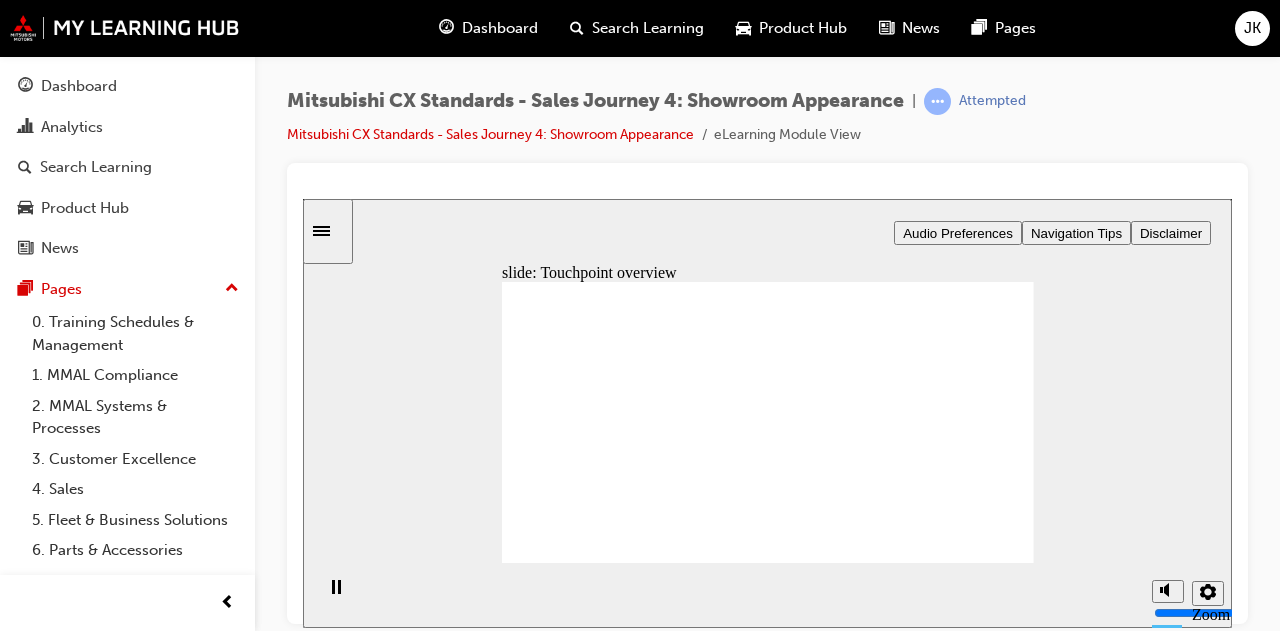 click 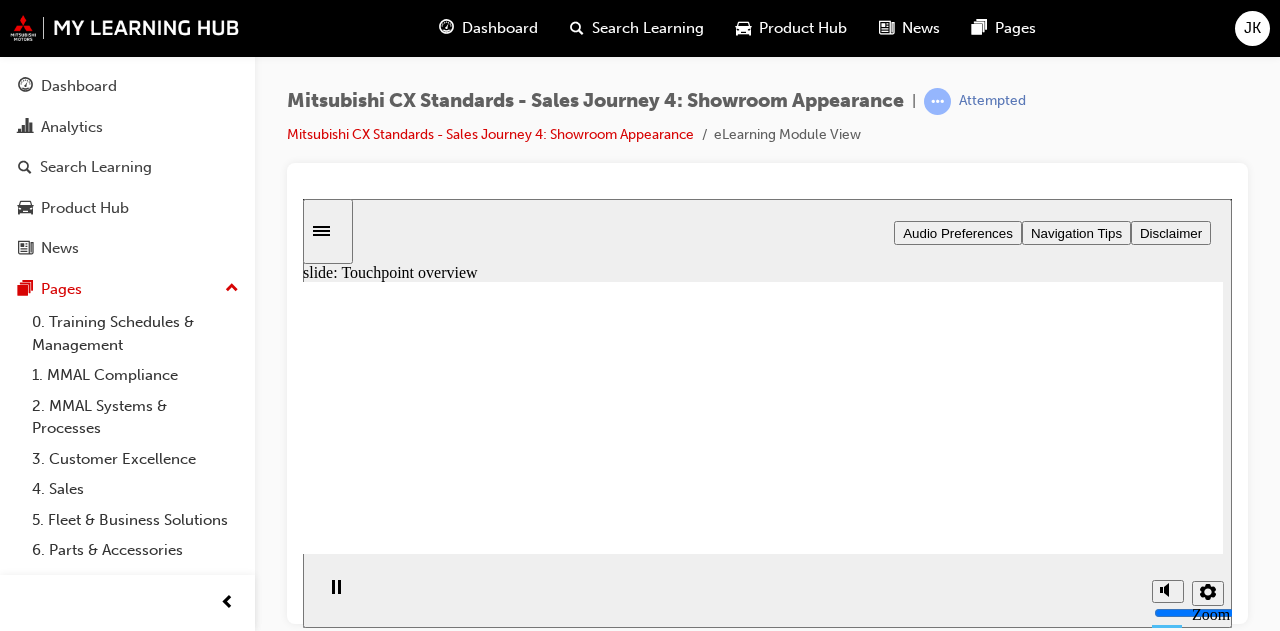 click 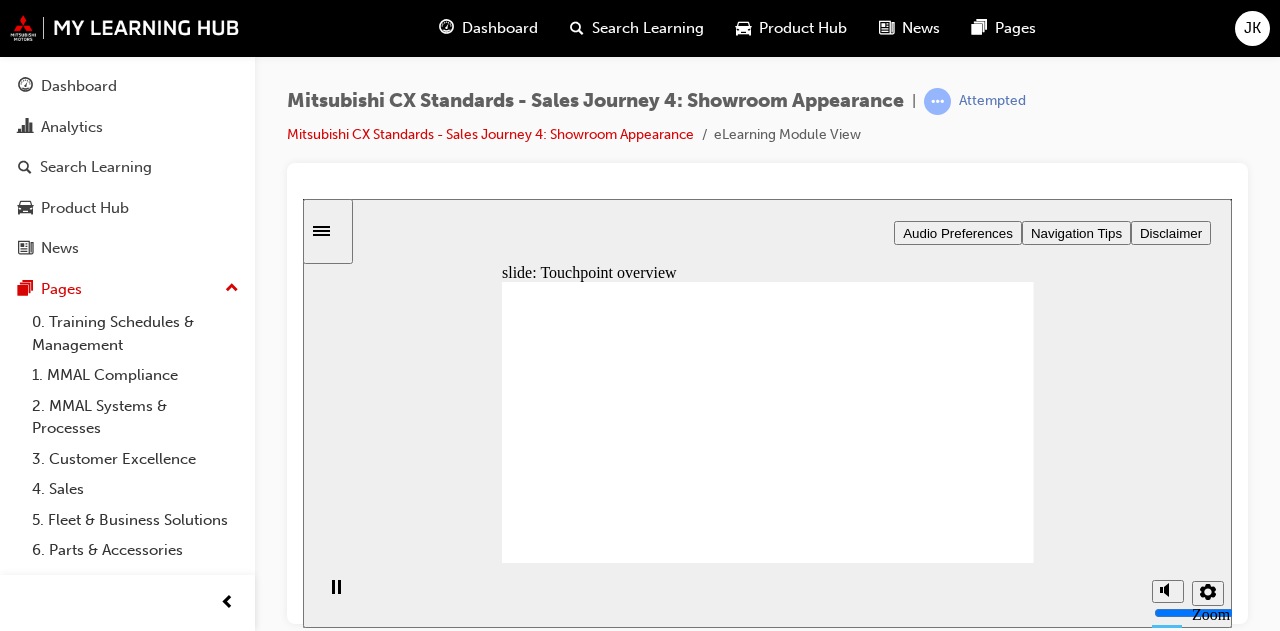 click 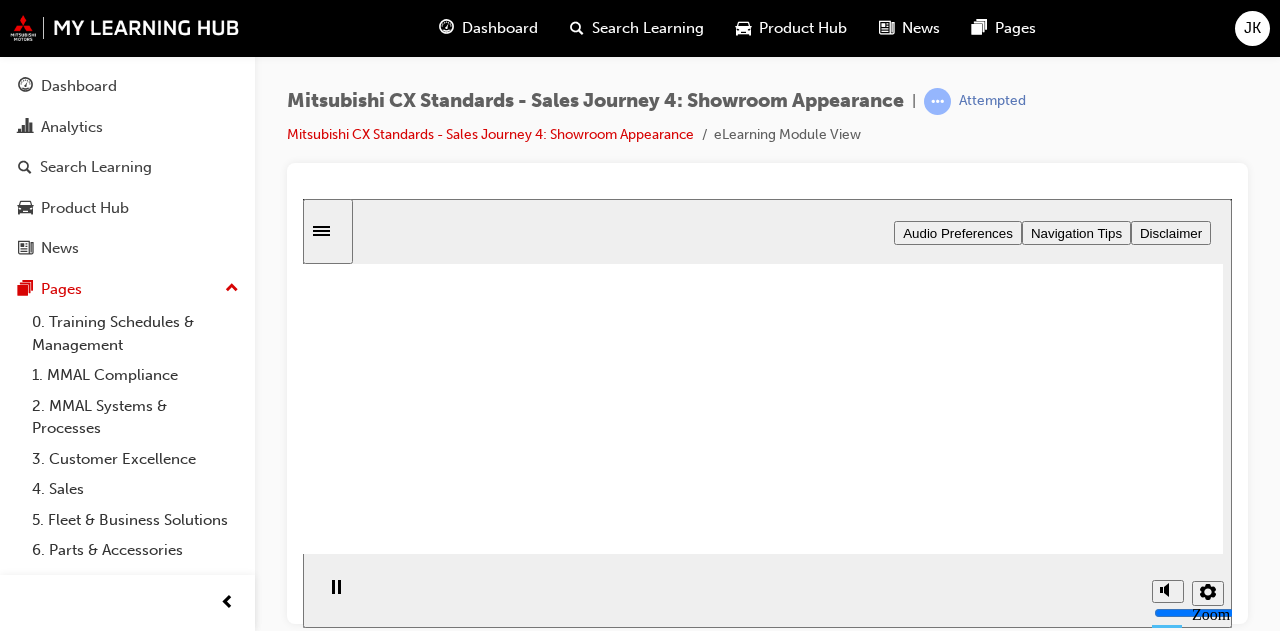 scroll, scrollTop: 326, scrollLeft: 0, axis: vertical 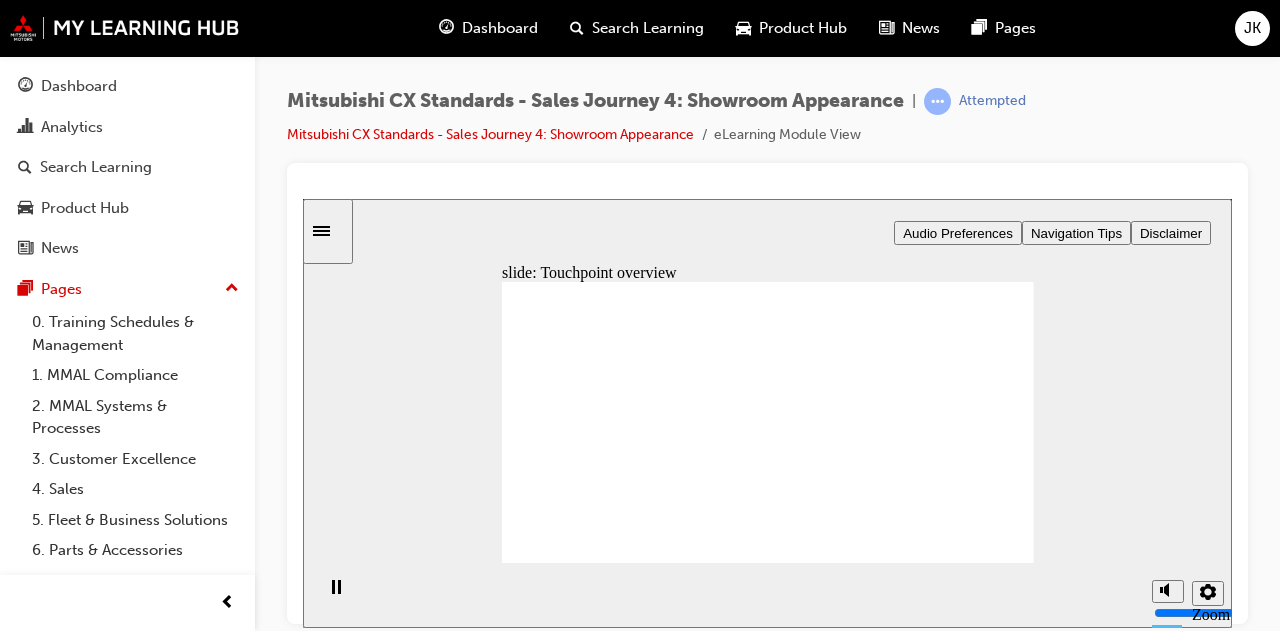 click 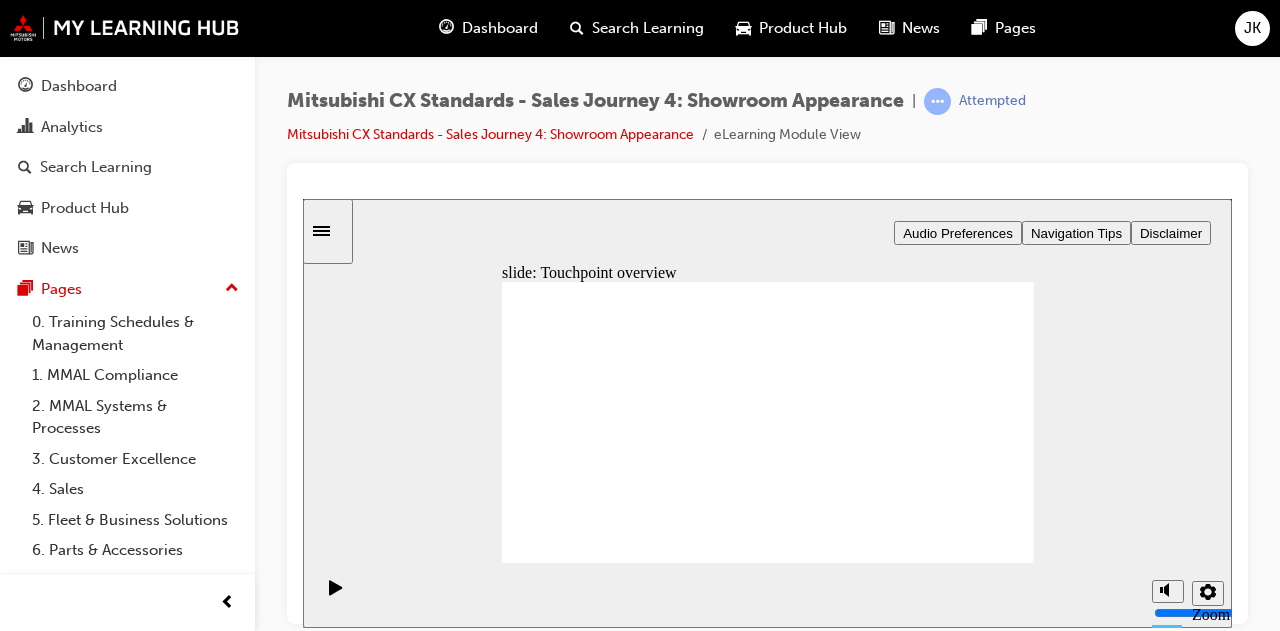 click 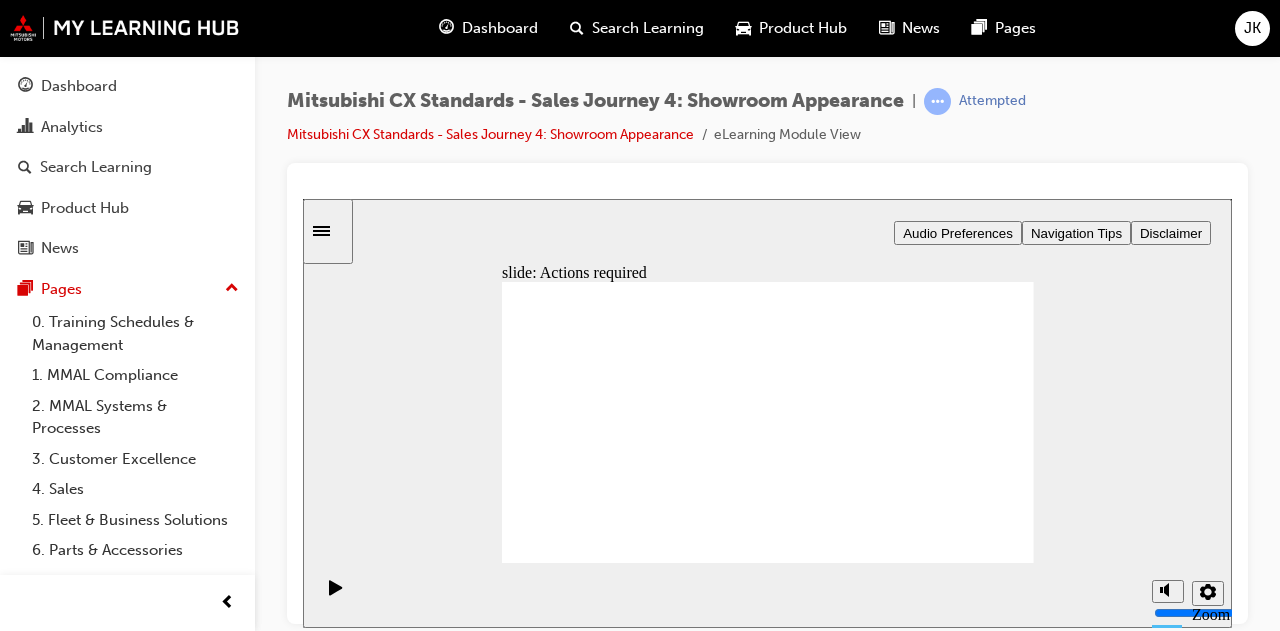 click 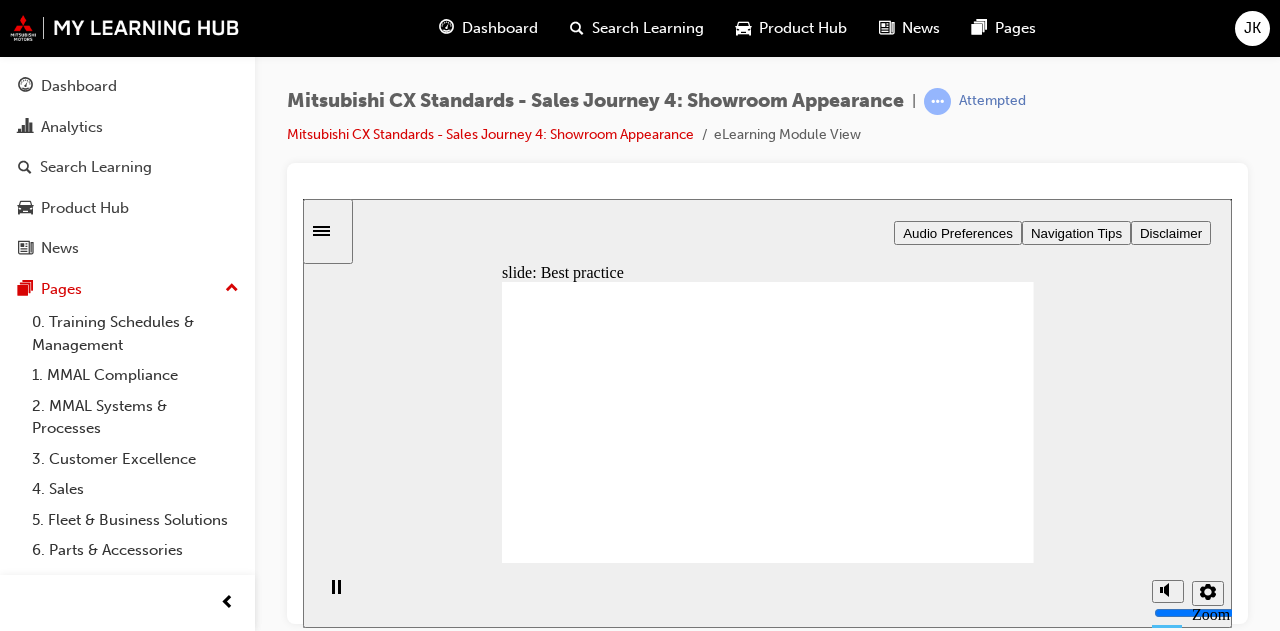 click 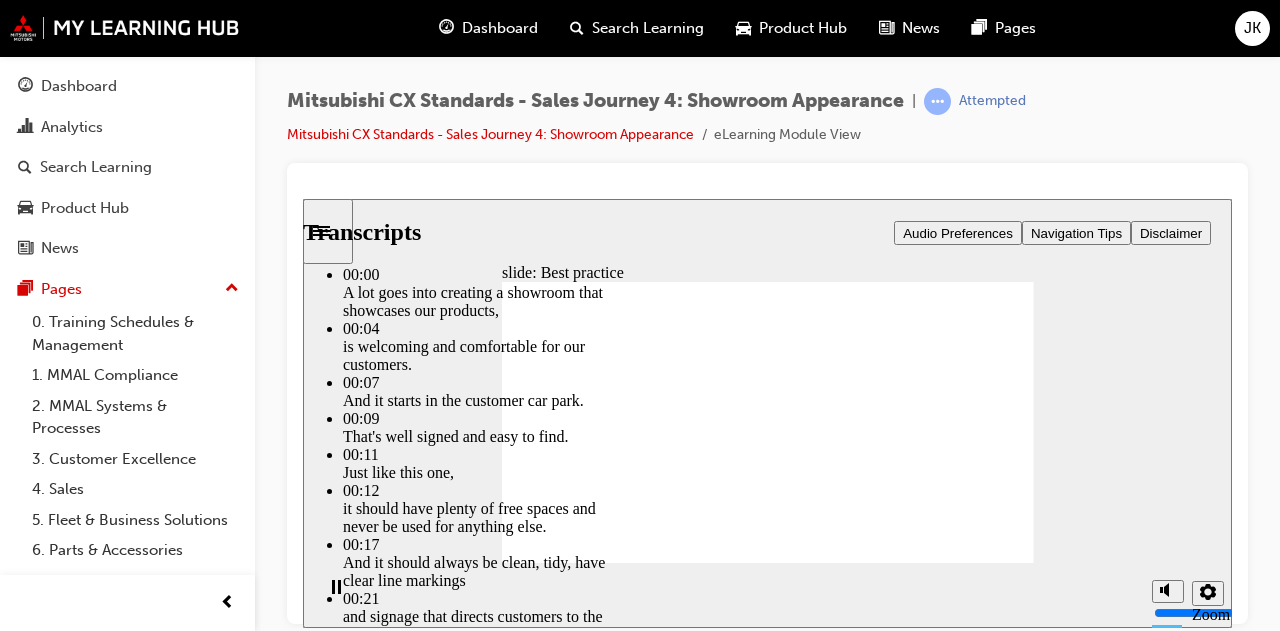 click 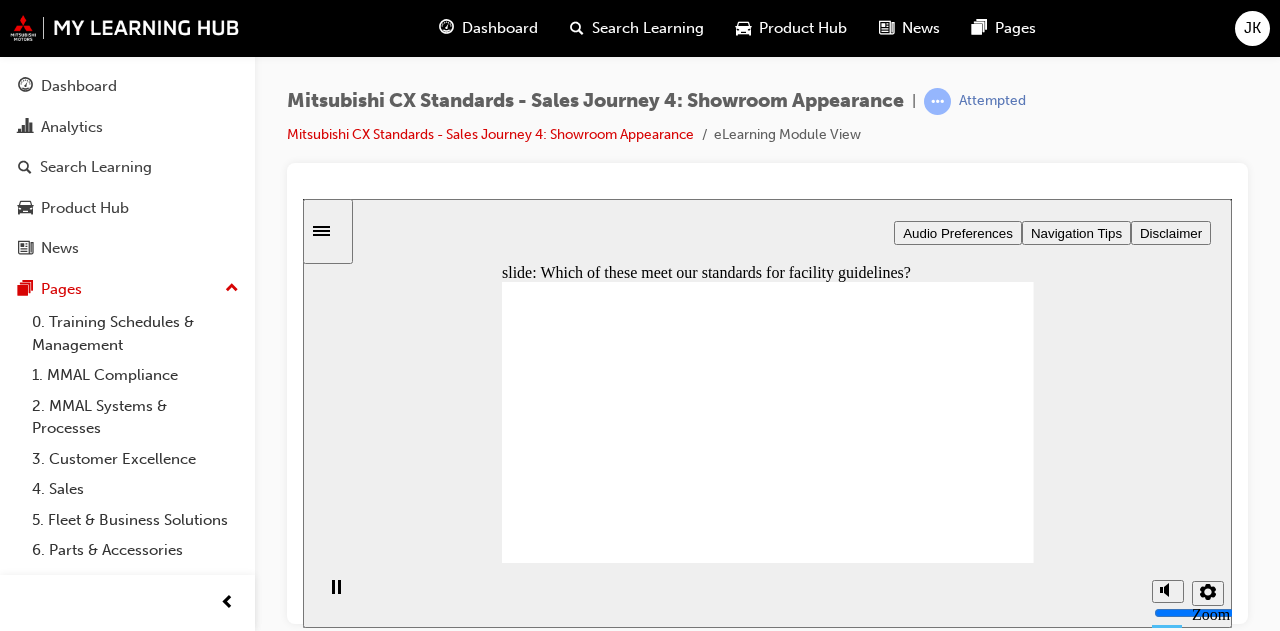 checkbox on "true" 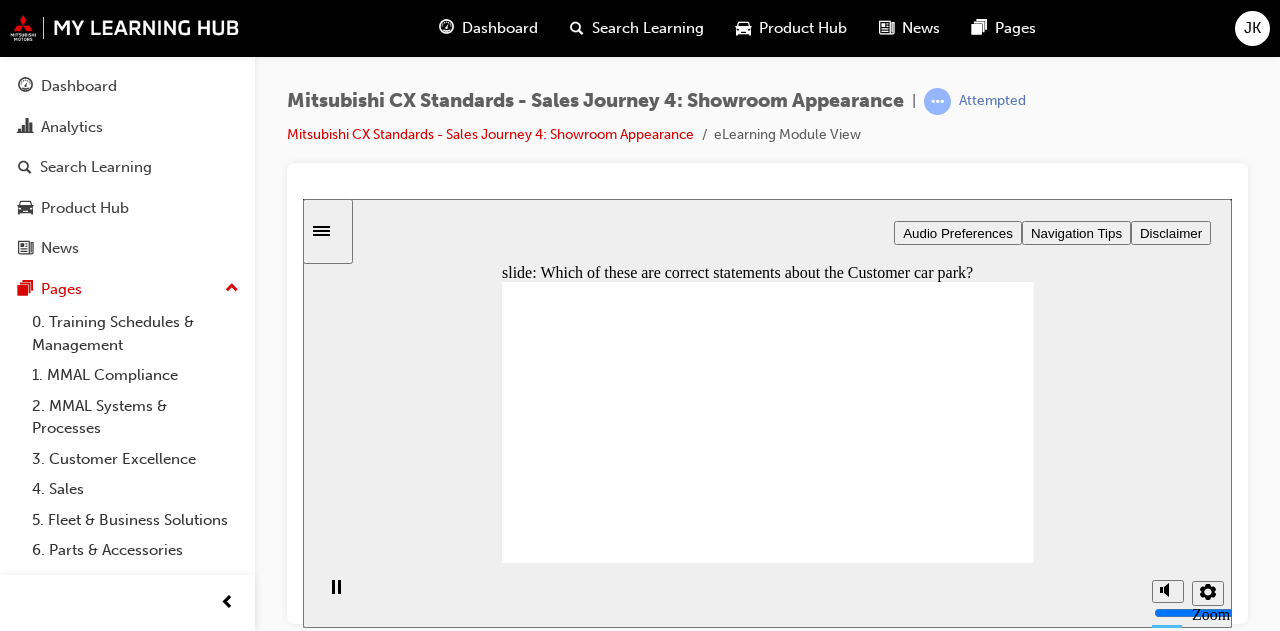checkbox on "true" 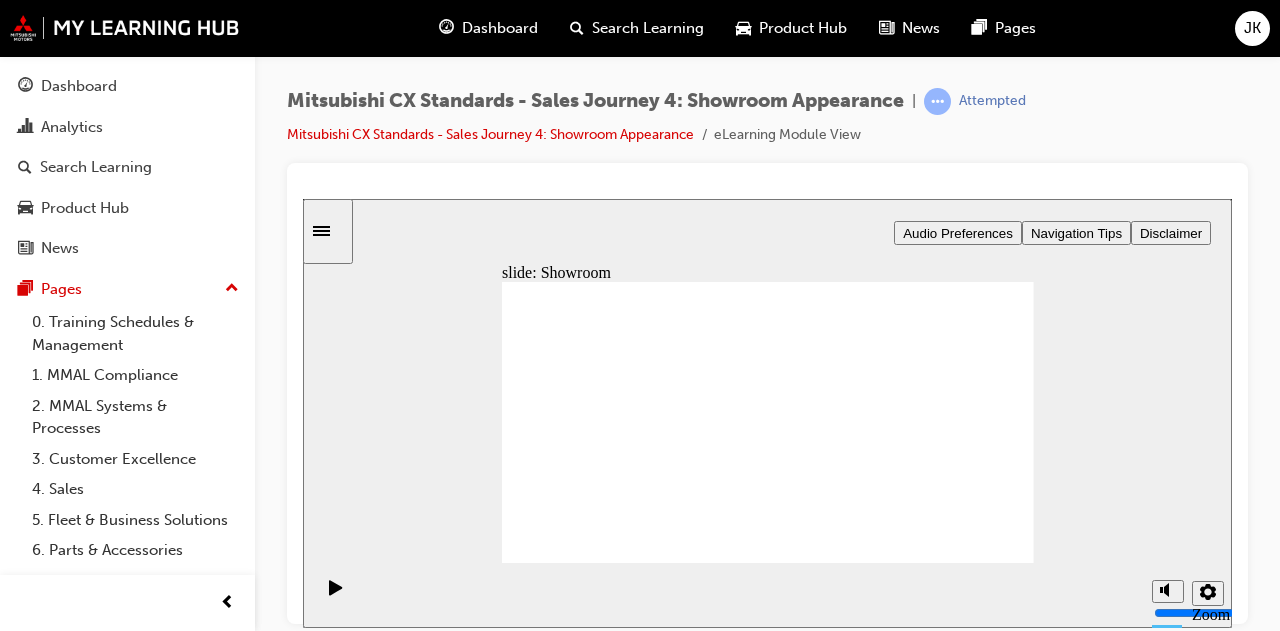 click on "Showroom Which of these should you do or not do in a showroom? Drag  each   action  to  Do or Don’t . Then click  Submit . DO Drop here DON’T Drop here Make showroom vehicles clearly visible from outside. Display only approved promotional materials. Have a special purpose vehicle with non-genuine accessories as the hero display. Ensure accessory and promotional displays are current and well presented. Display only base model variants wherever possible. Click  Next . Group
1 Group
2 Multiply 1 Rectangle 4 Rectangle 5 Submit Back. Press enter to return to the previous screen Next. press enter to continue to the next screen. Correct Incorrect Showroom Which of these should you do or  not do in a showroom? Drag  each   action  to  Do or Don’t .  Then click  Submit . Make showroom vehicles clearly  visible from outside. Display only approved promotional  materials. Have a special purpose vehicle with  non-genuine accessories as the  hero display. presented. DO ." at bounding box center (768, 1540) 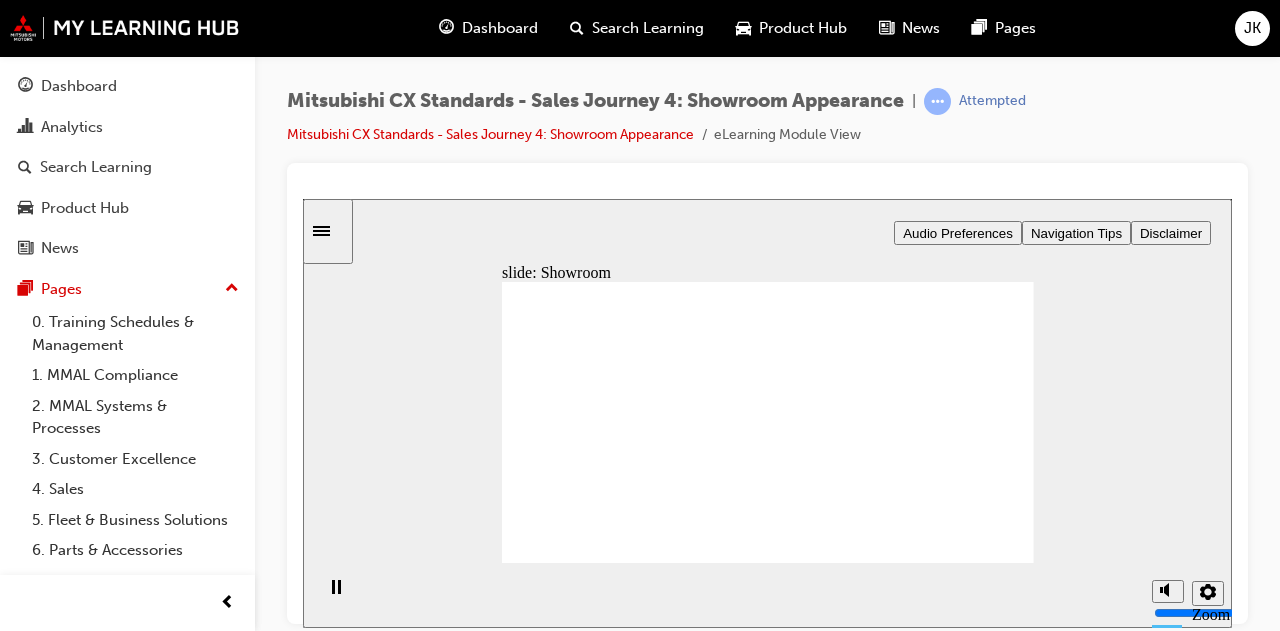 click 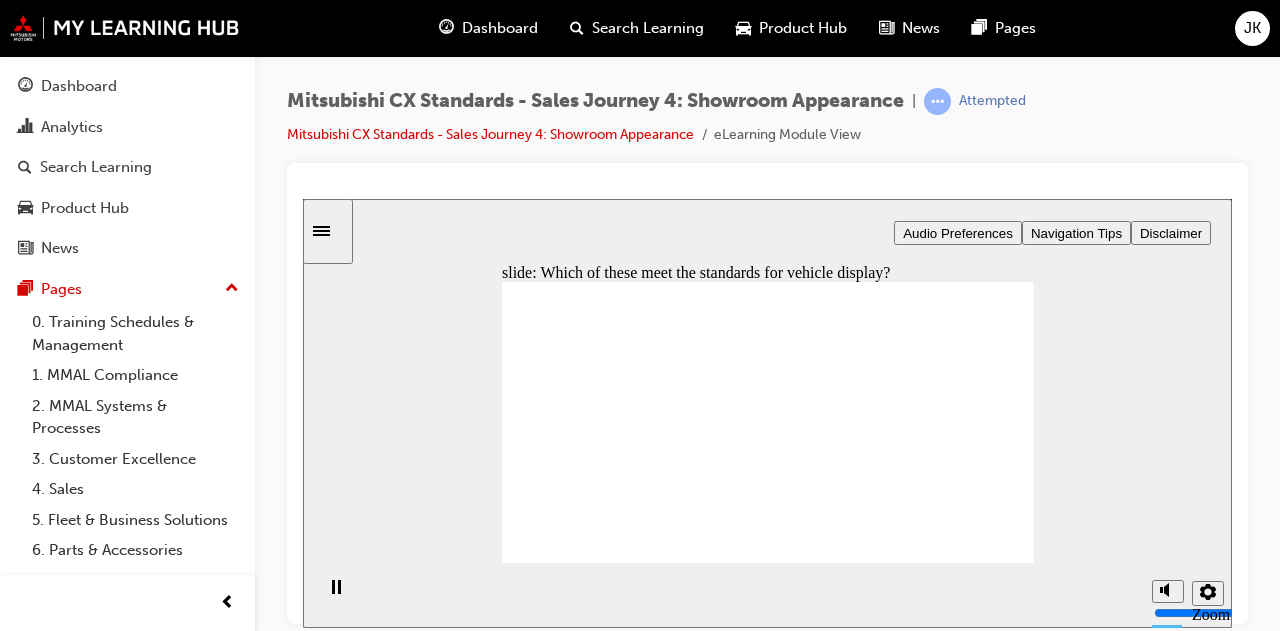 checkbox on "true" 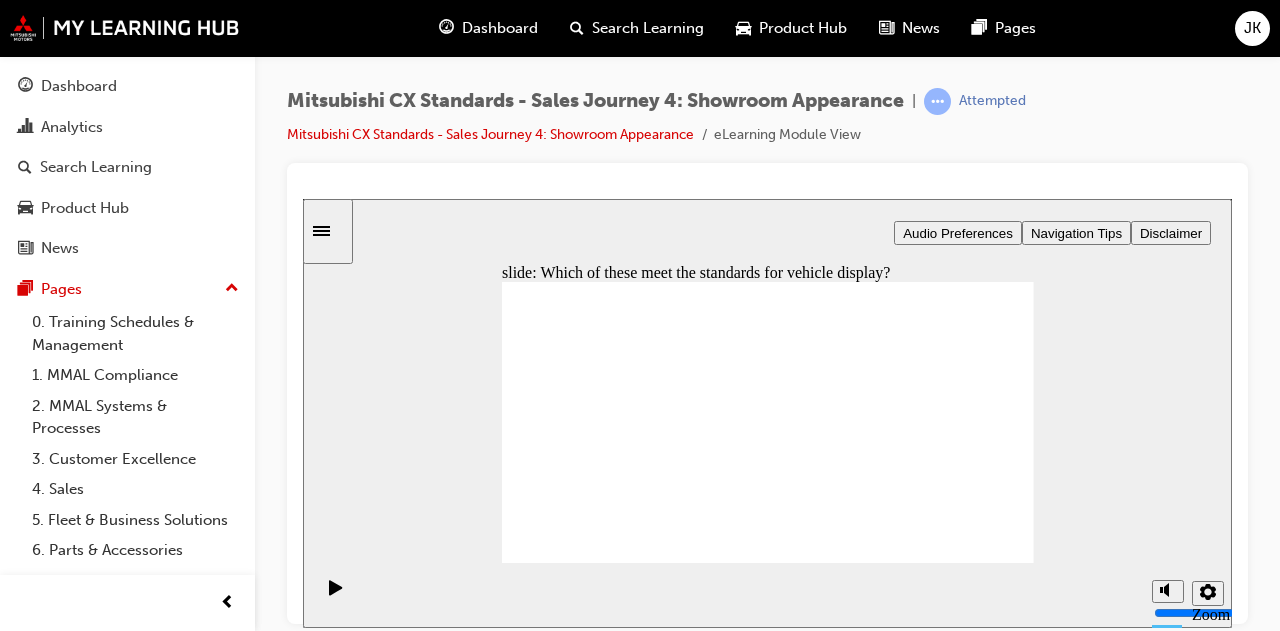 click 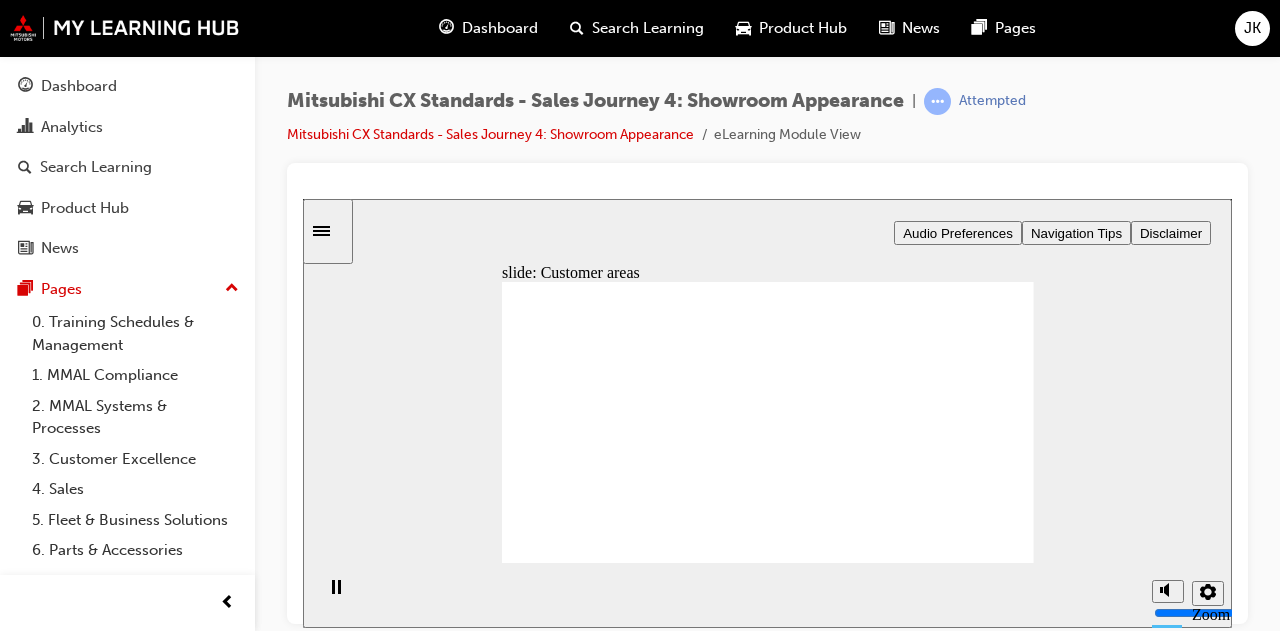 drag, startPoint x: 582, startPoint y: 446, endPoint x: 760, endPoint y: 426, distance: 179.12007 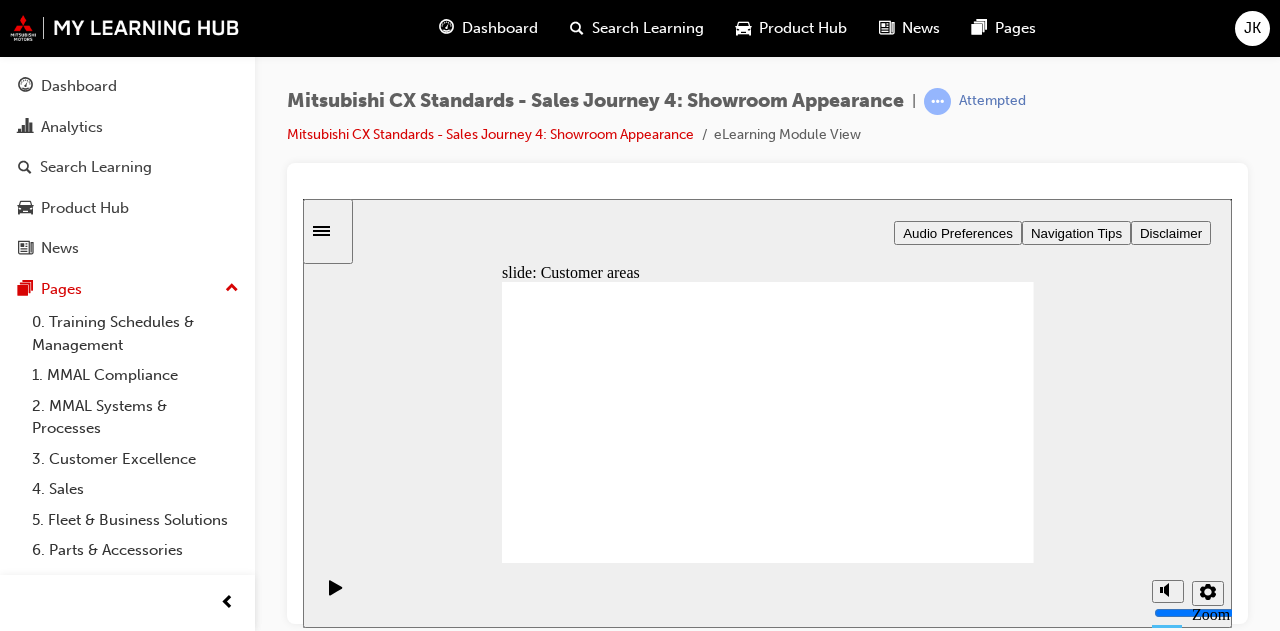 drag, startPoint x: 608, startPoint y: 435, endPoint x: 750, endPoint y: 490, distance: 152.27934 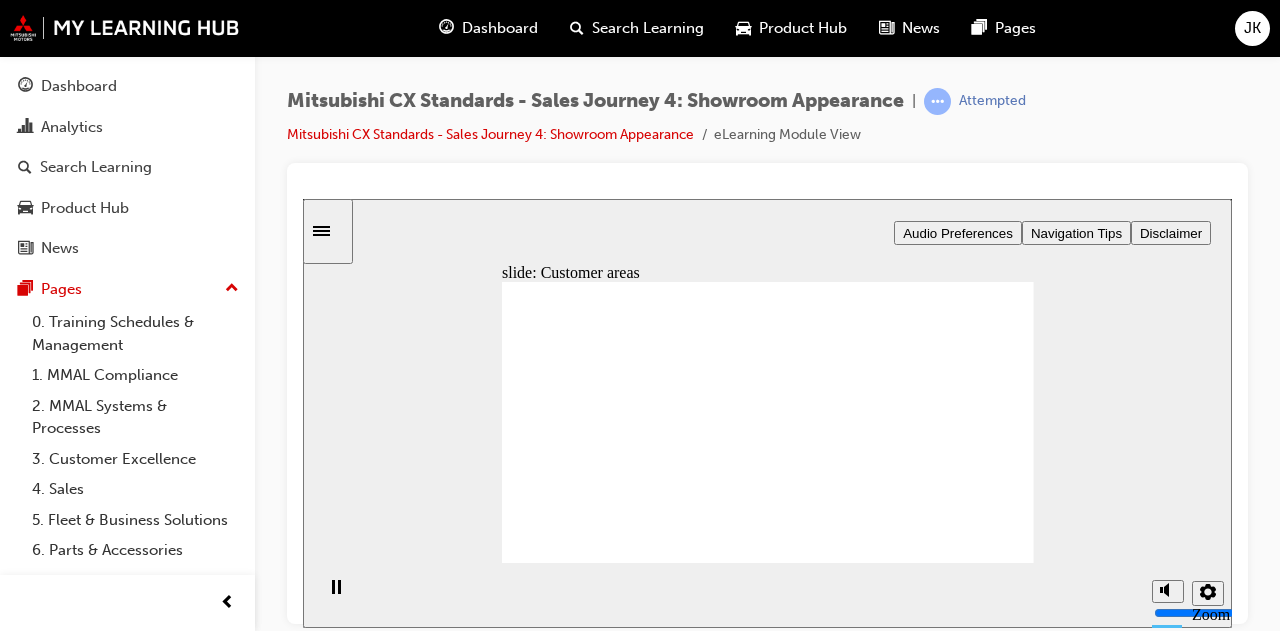 click 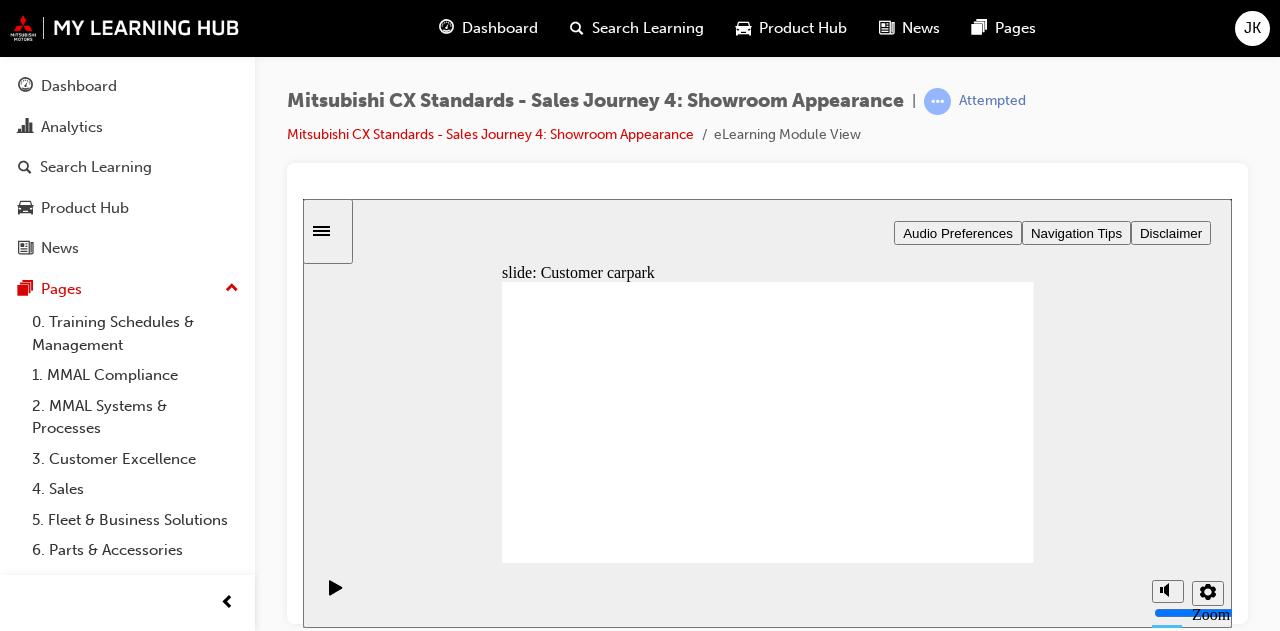 click 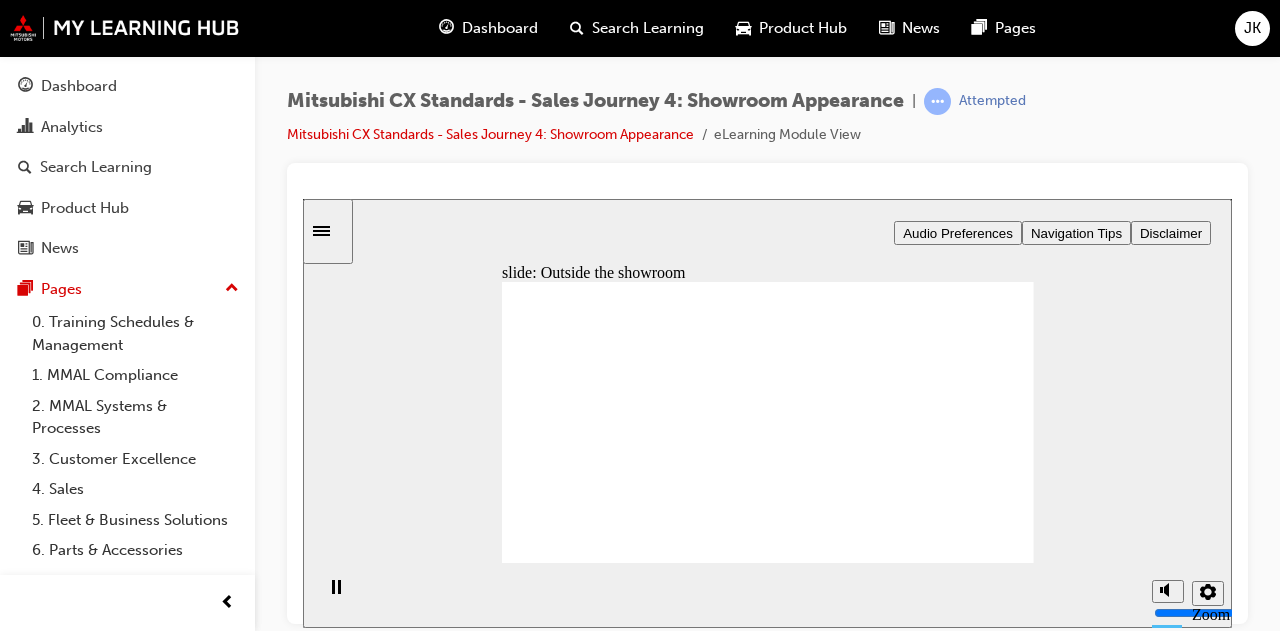 click 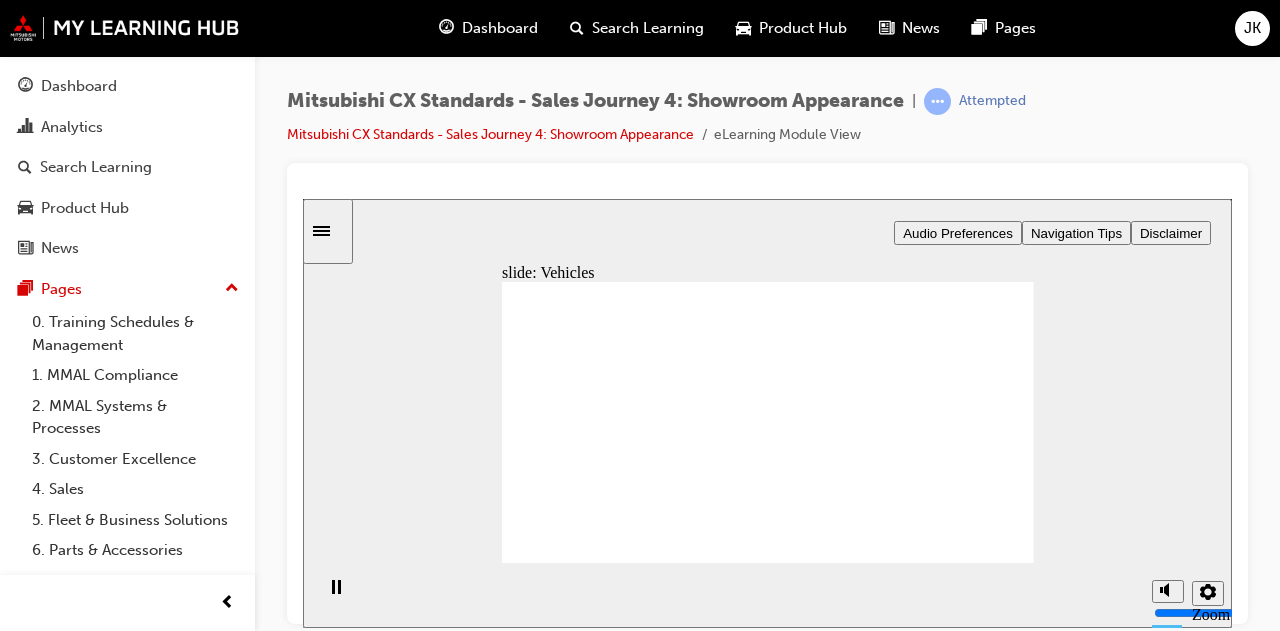 click 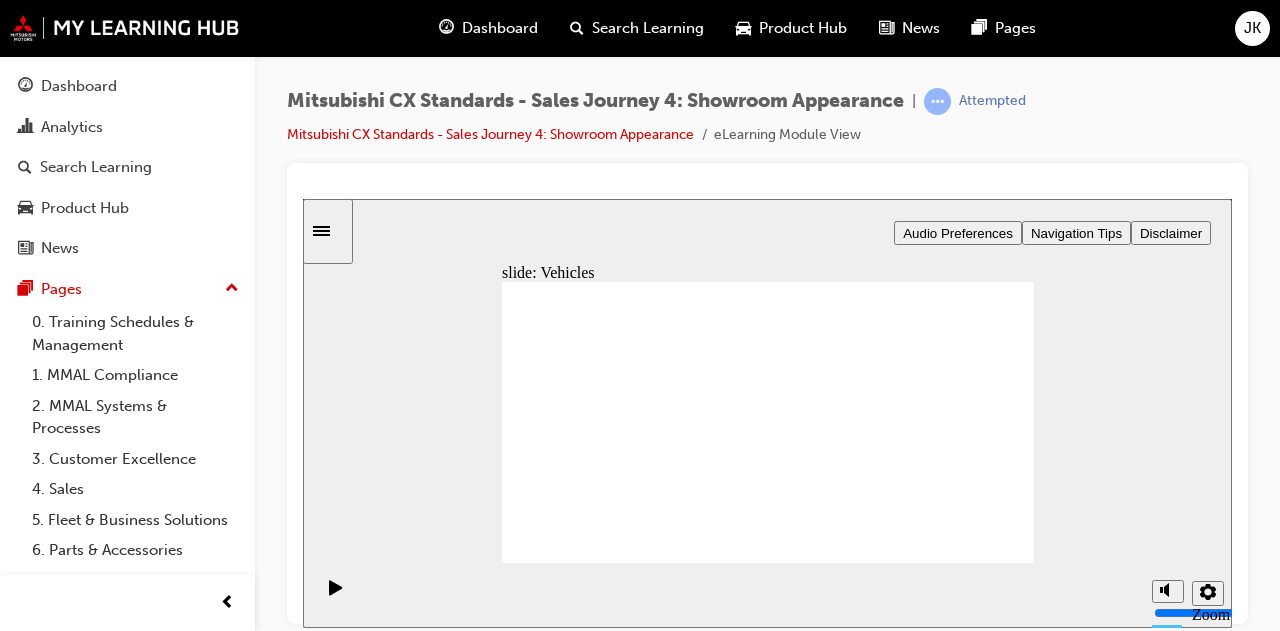 click 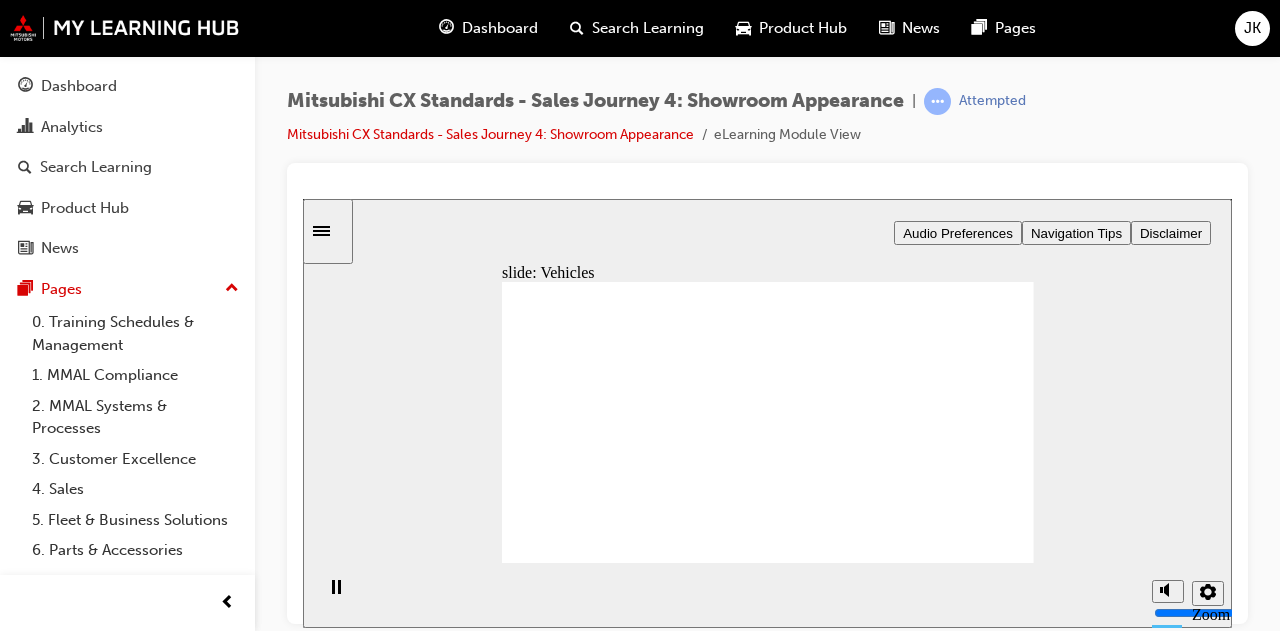 click 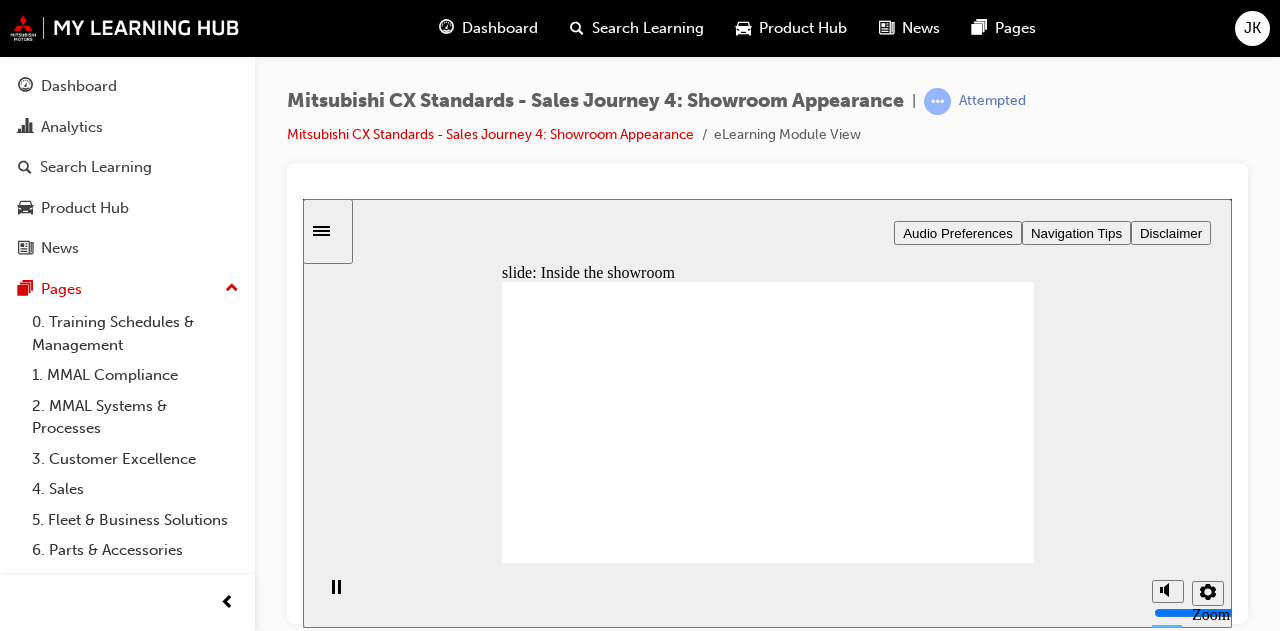 click 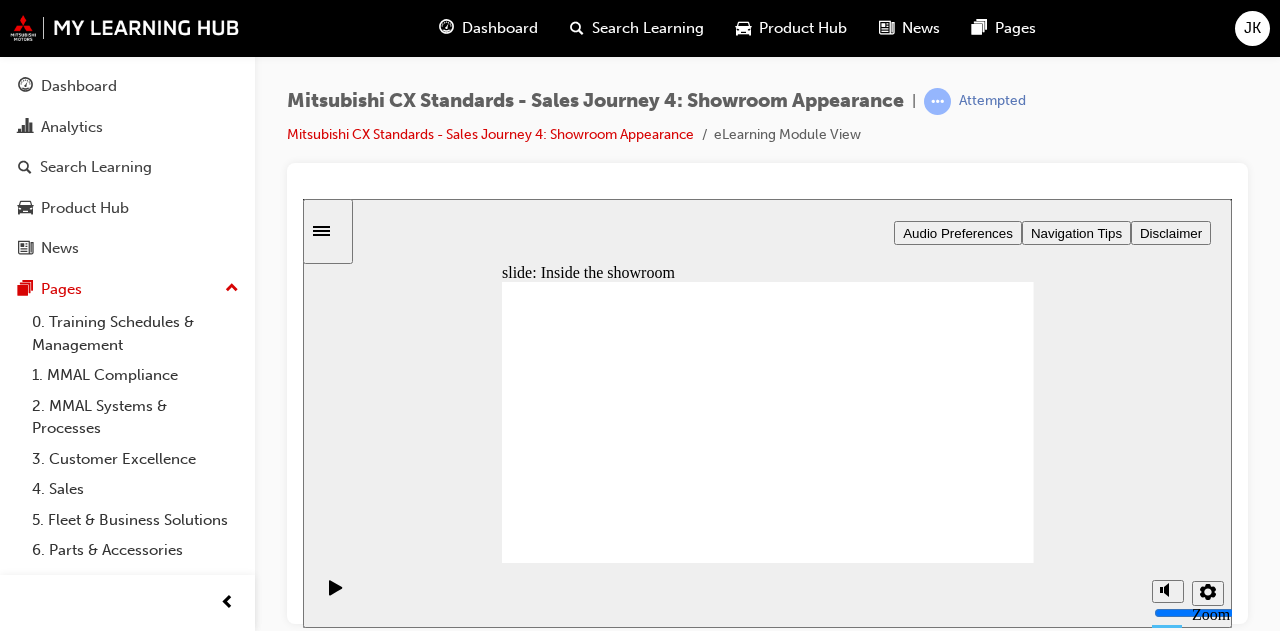 click 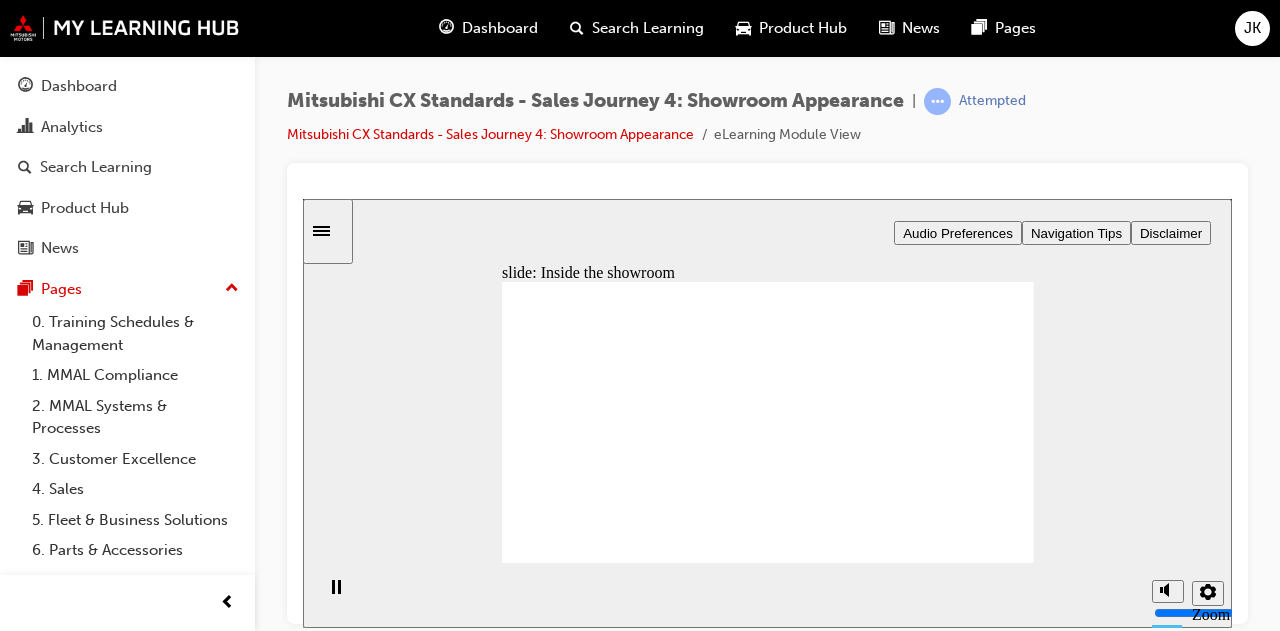 click 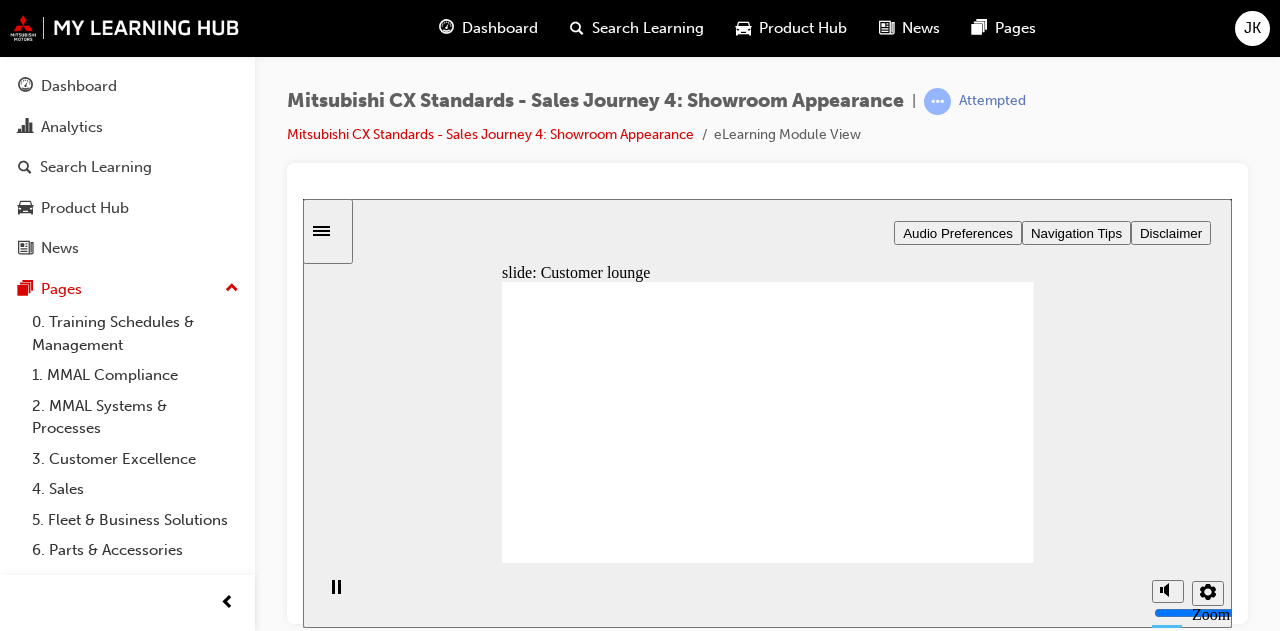 click 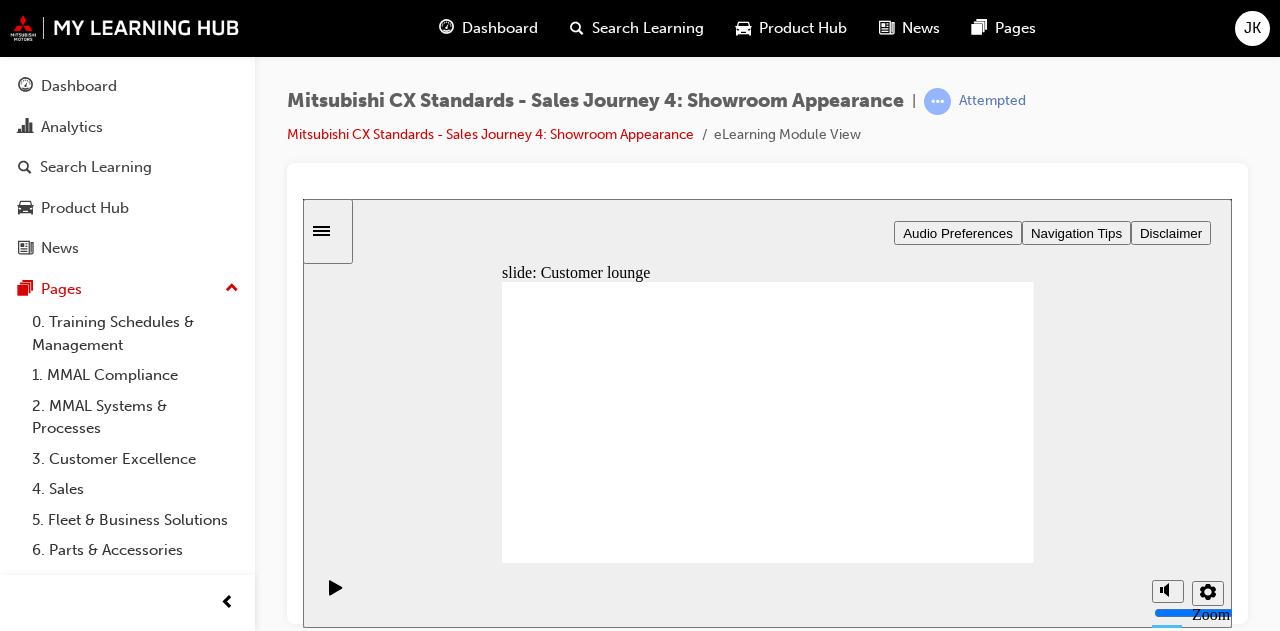 click 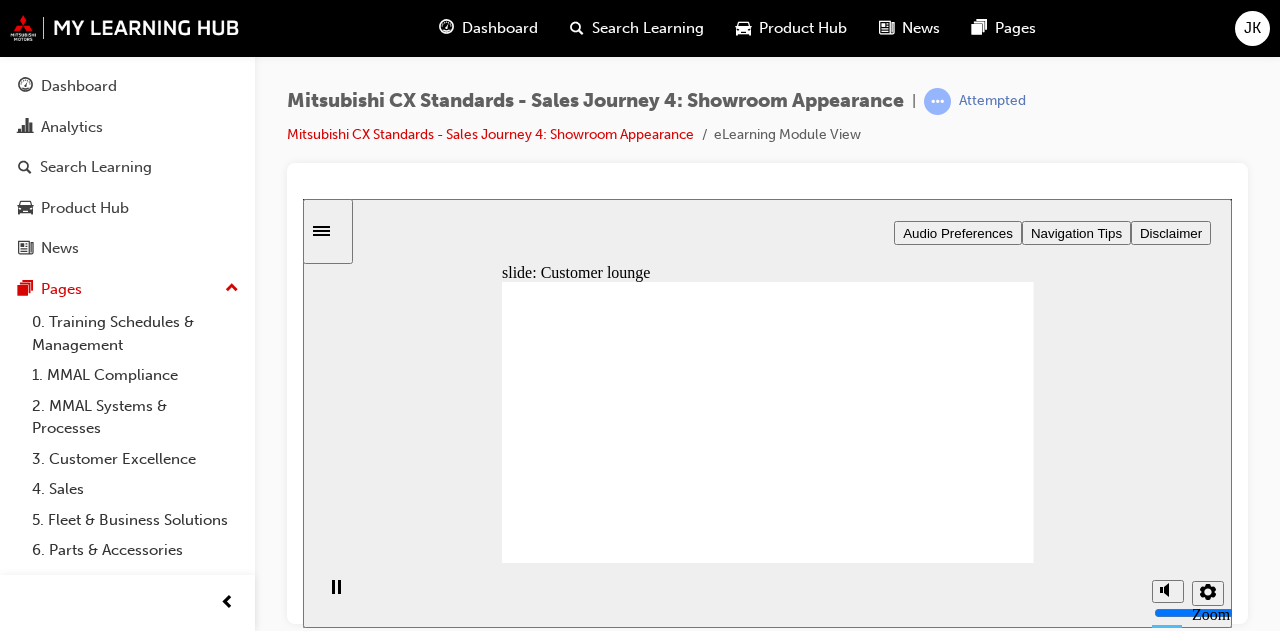 click 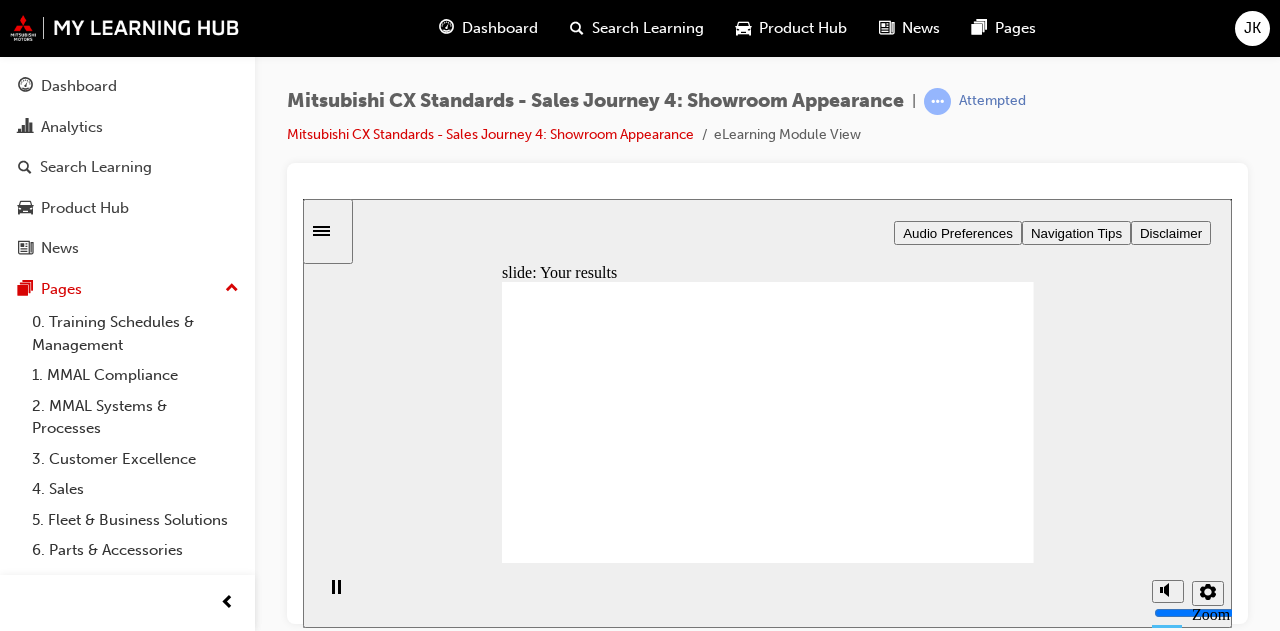 click 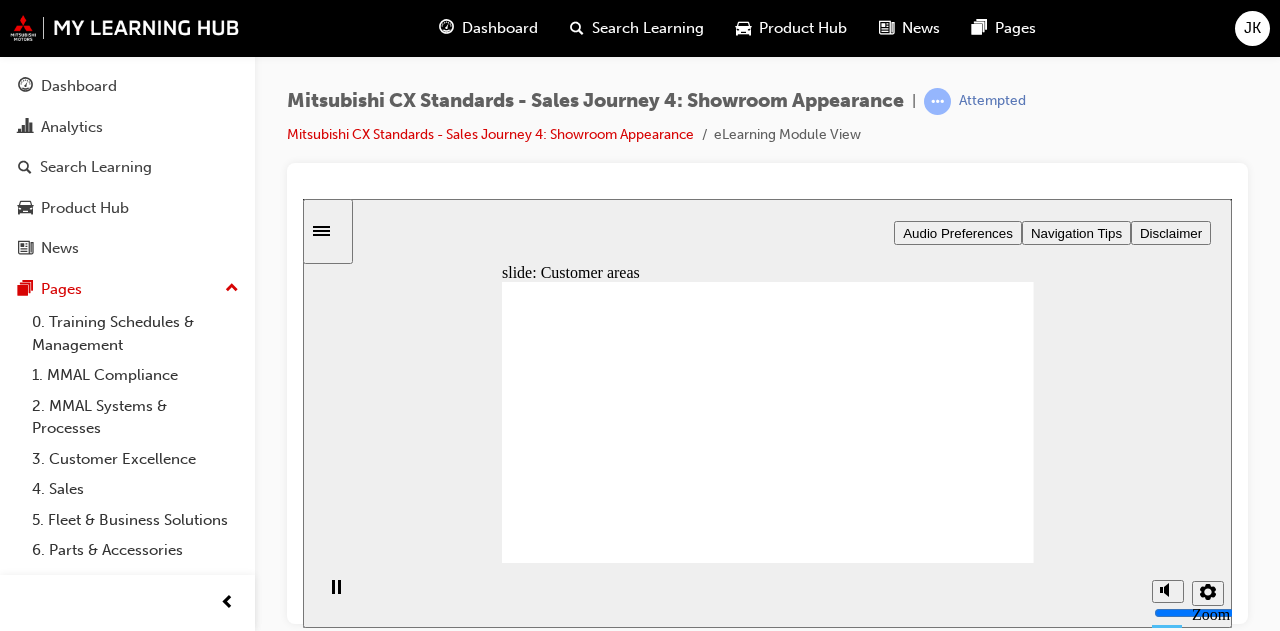 drag, startPoint x: 584, startPoint y: 440, endPoint x: 926, endPoint y: 393, distance: 345.21442 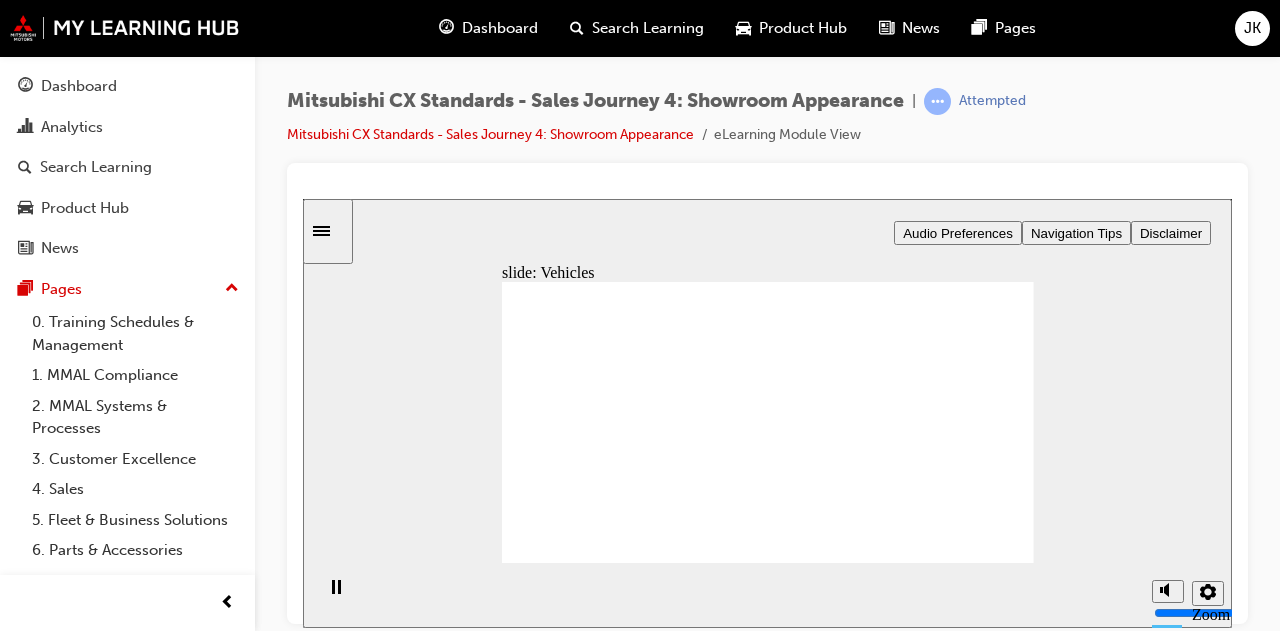click 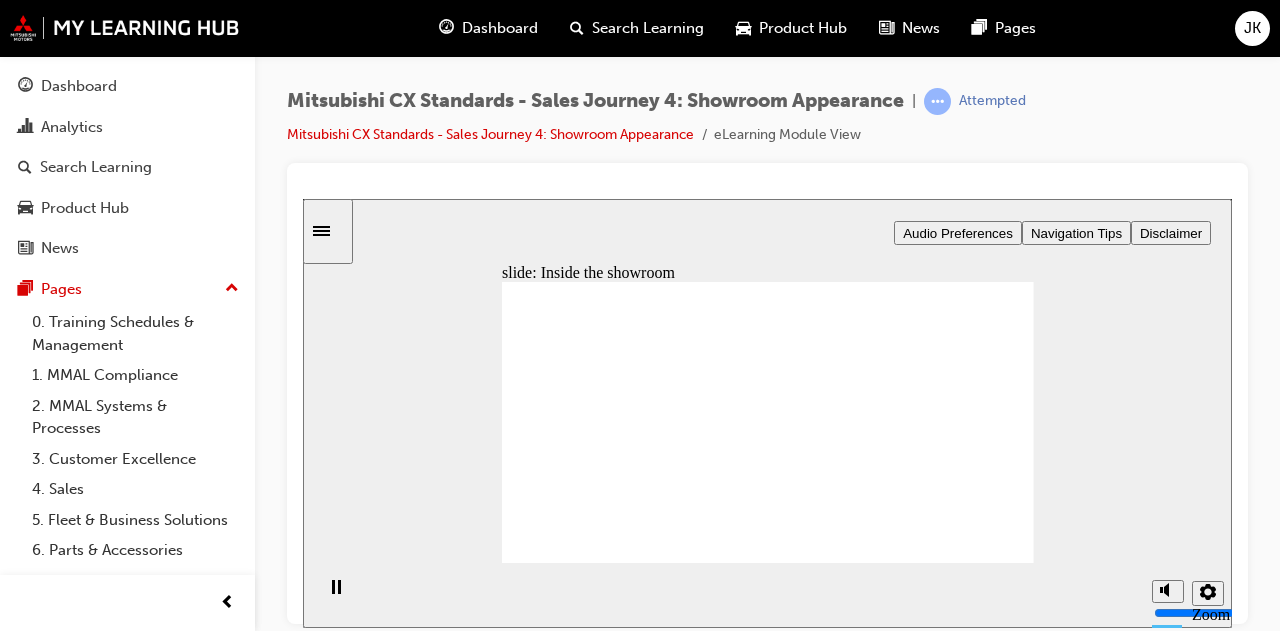 click 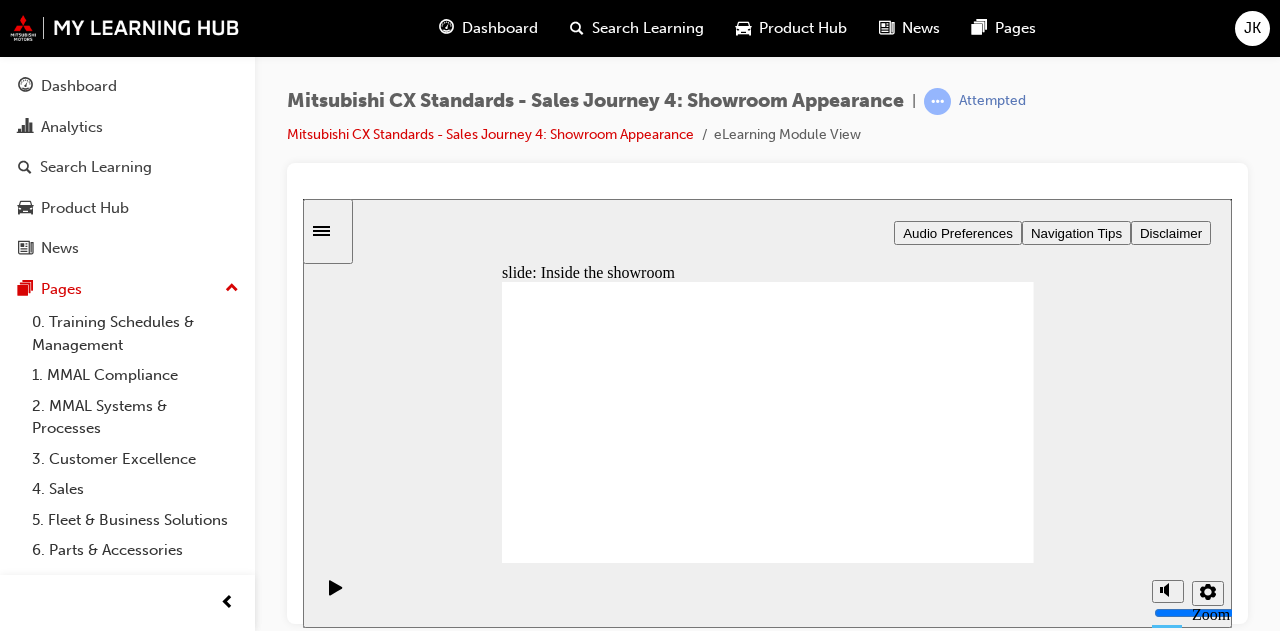 click 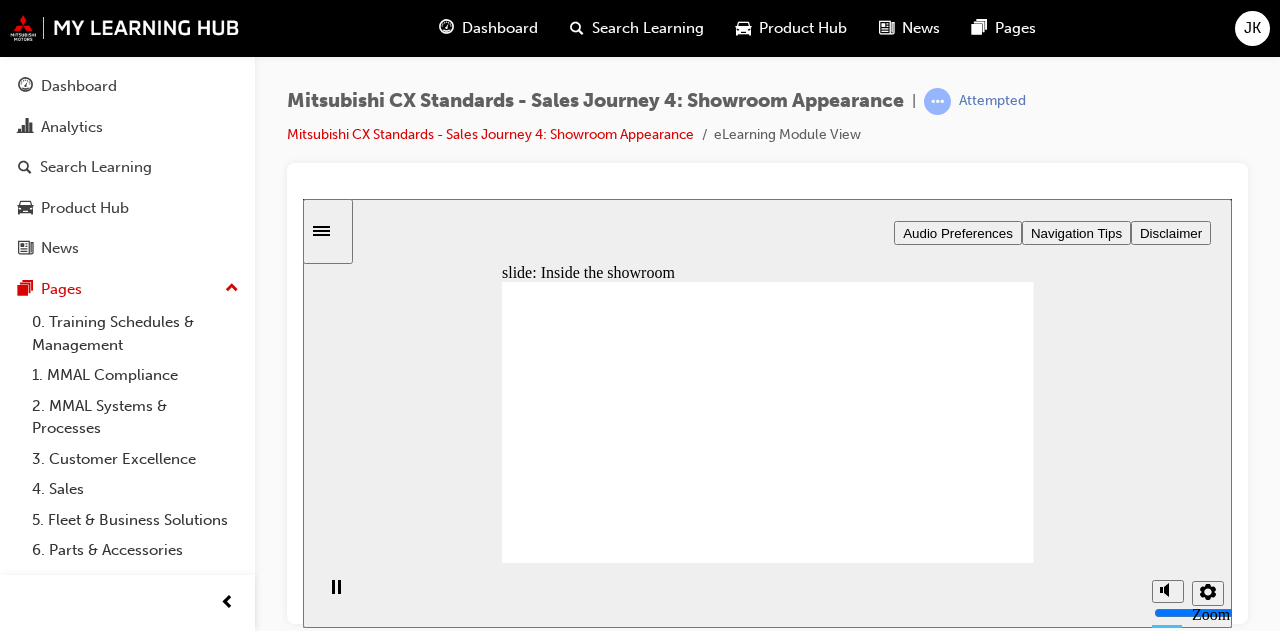 click 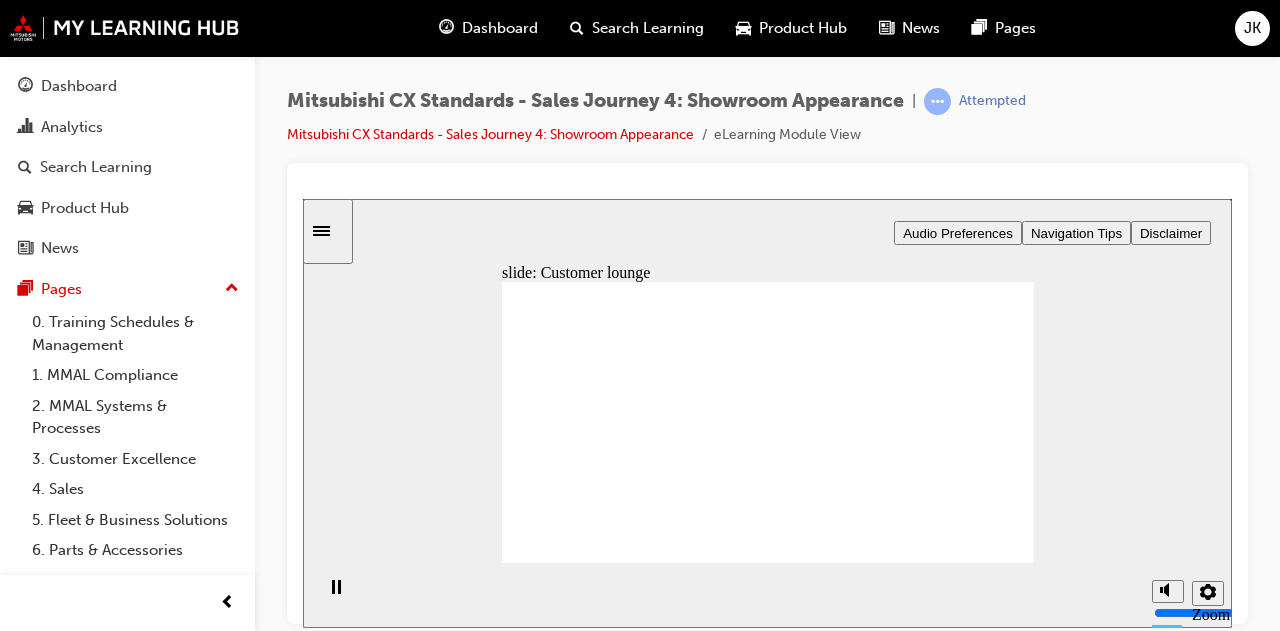 click 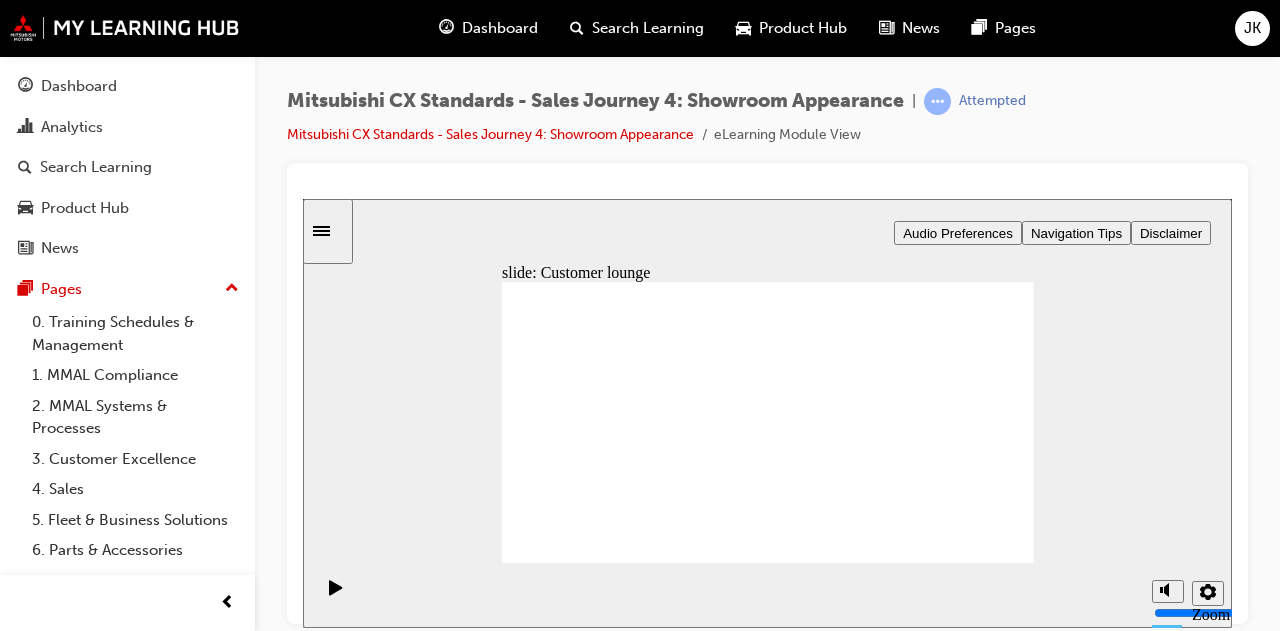 click 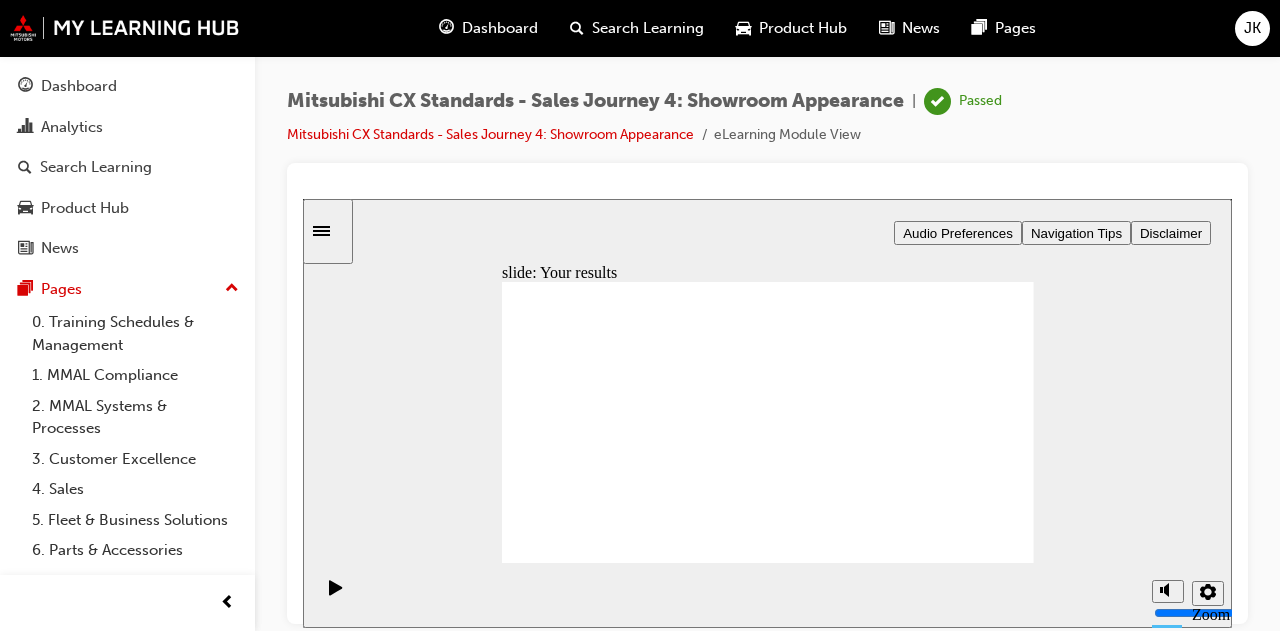click 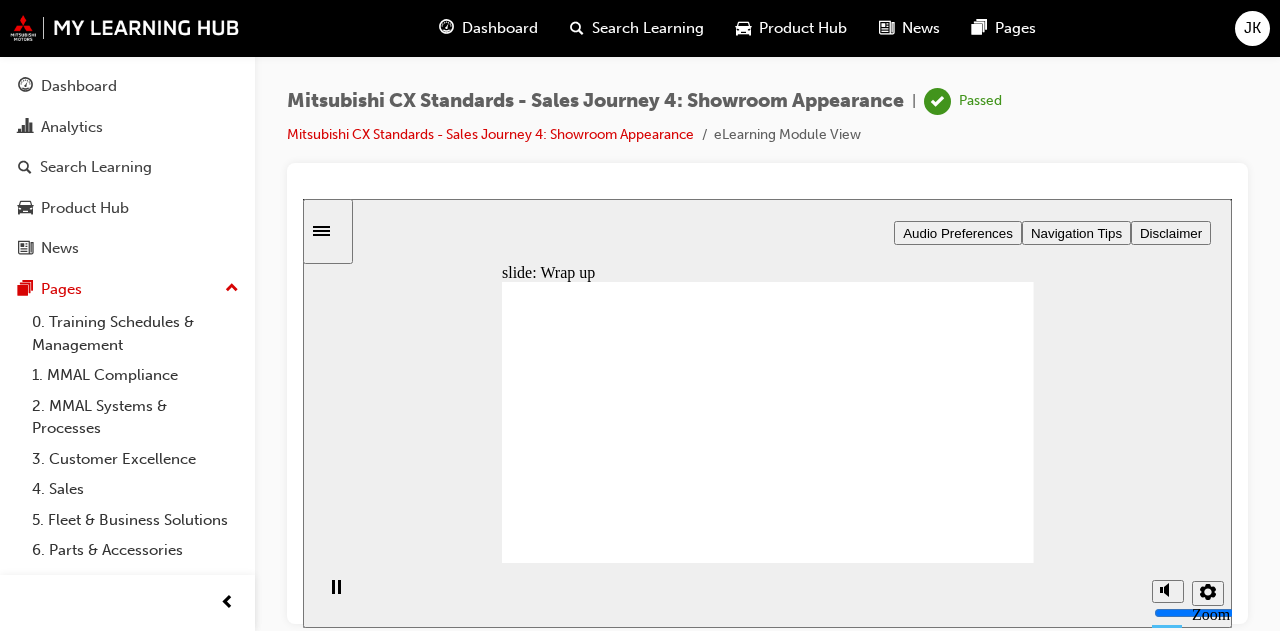 click 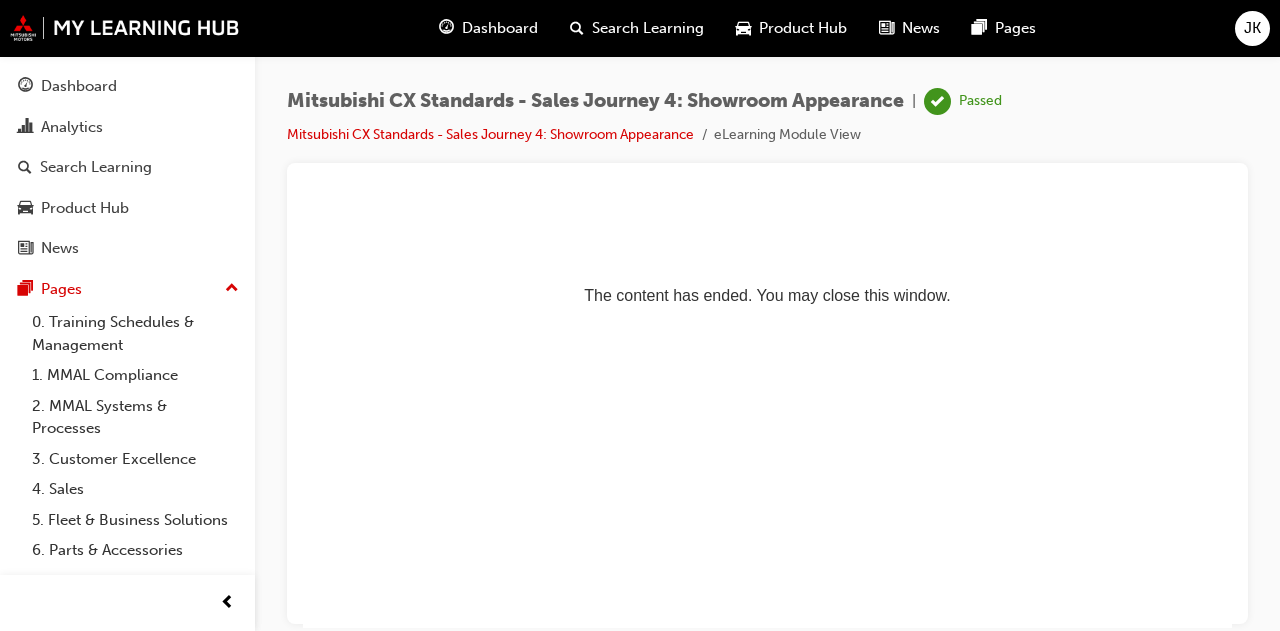 scroll, scrollTop: 0, scrollLeft: 0, axis: both 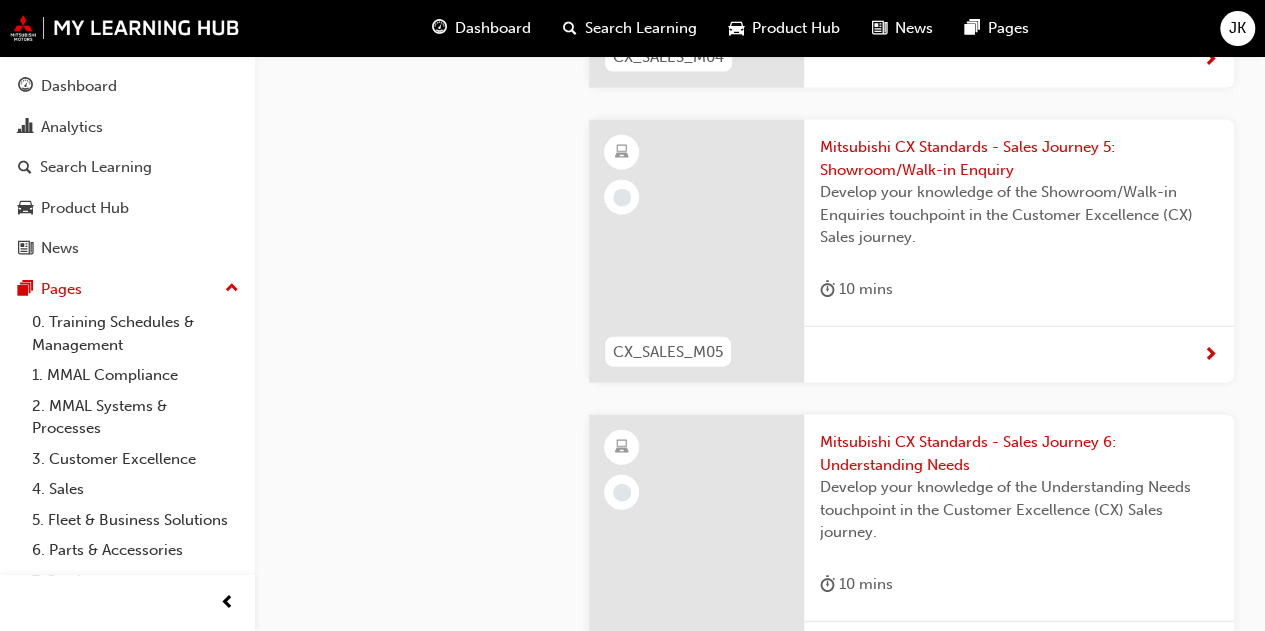 drag, startPoint x: 751, startPoint y: 160, endPoint x: 894, endPoint y: 139, distance: 144.53374 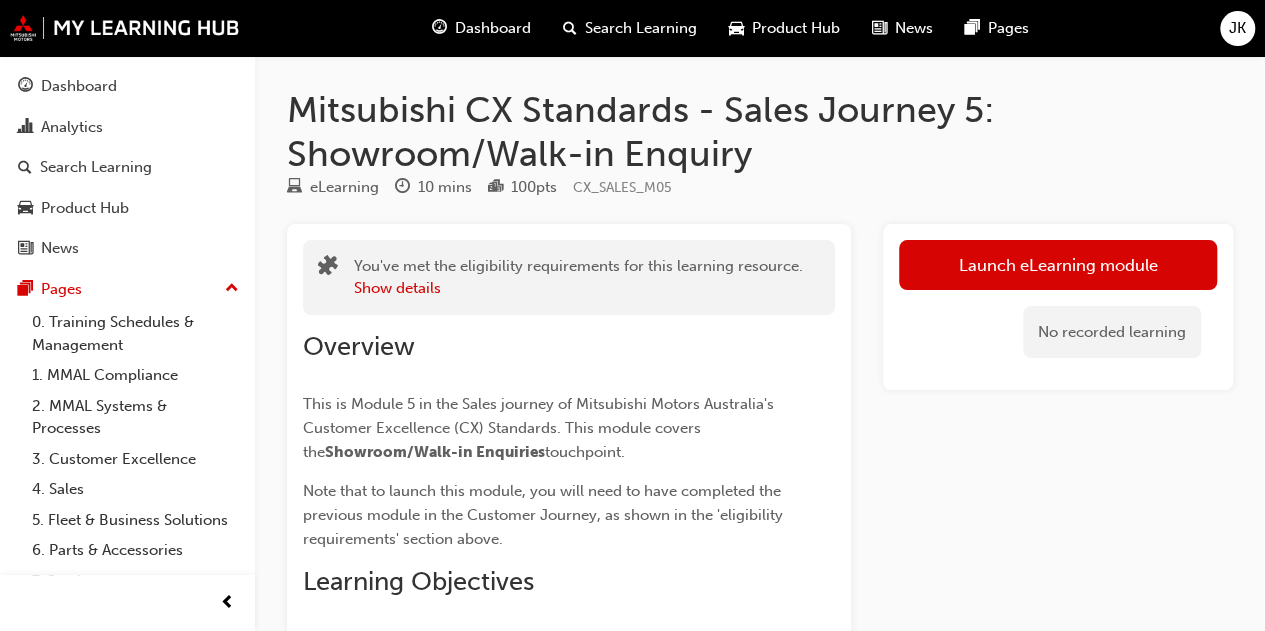 scroll, scrollTop: 112, scrollLeft: 0, axis: vertical 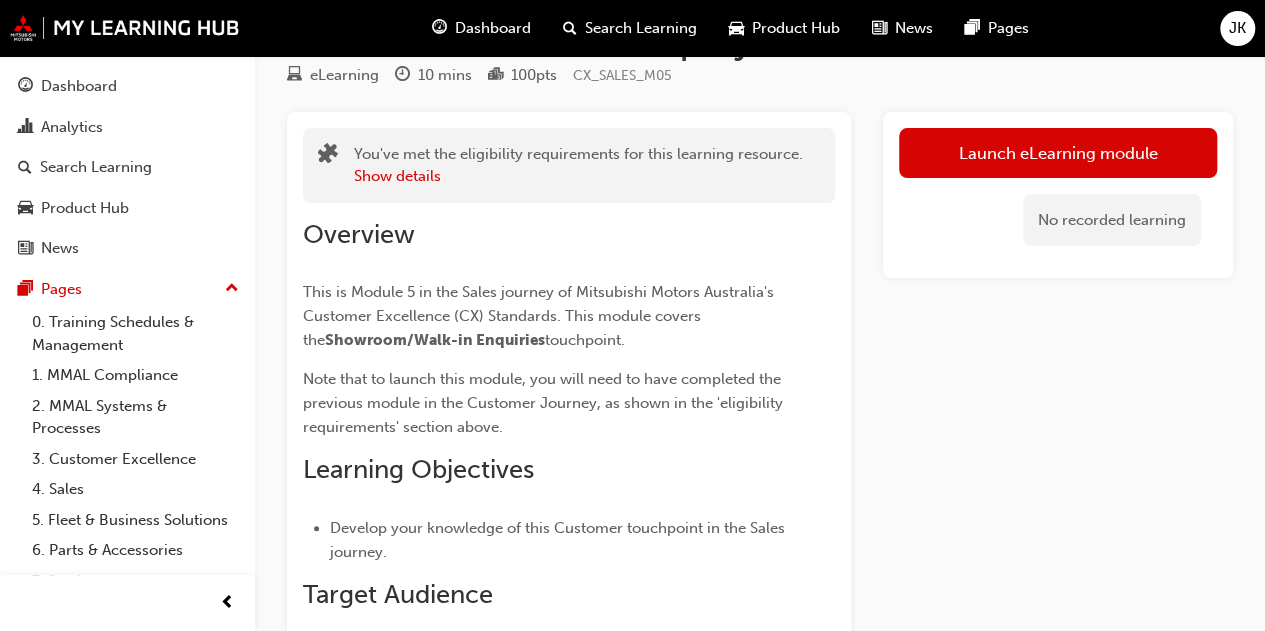 drag, startPoint x: 894, startPoint y: 139, endPoint x: 513, endPoint y: 374, distance: 447.64496 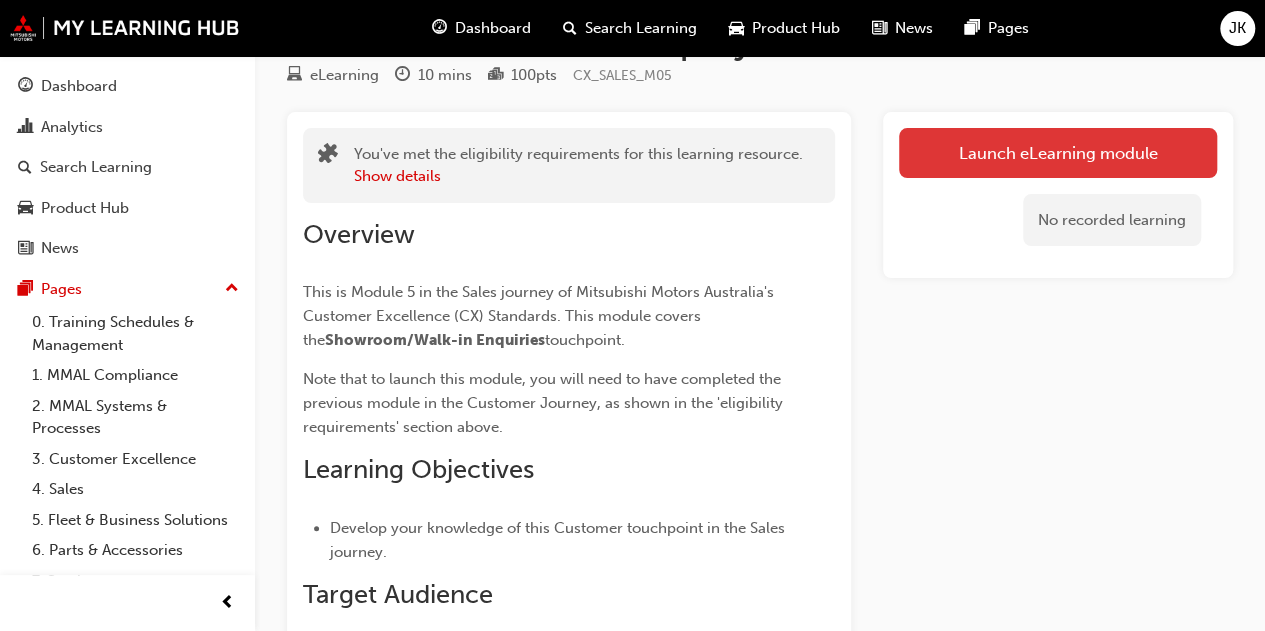 click on "Launch eLearning module" at bounding box center (1058, 153) 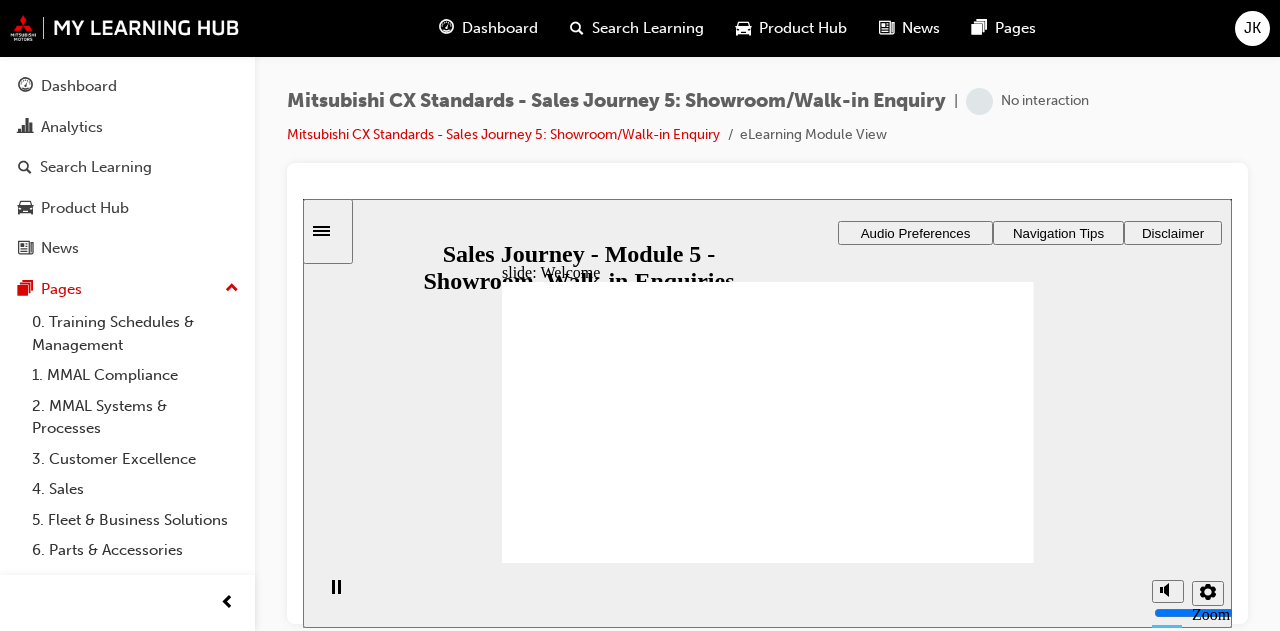scroll, scrollTop: 0, scrollLeft: 0, axis: both 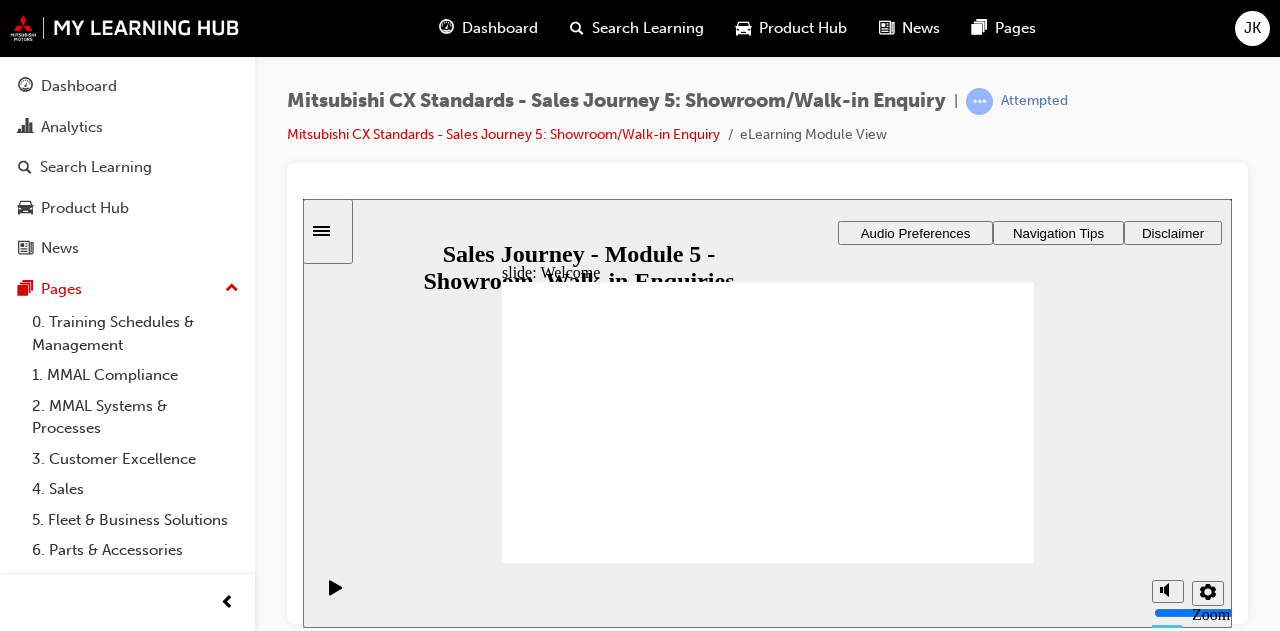 click 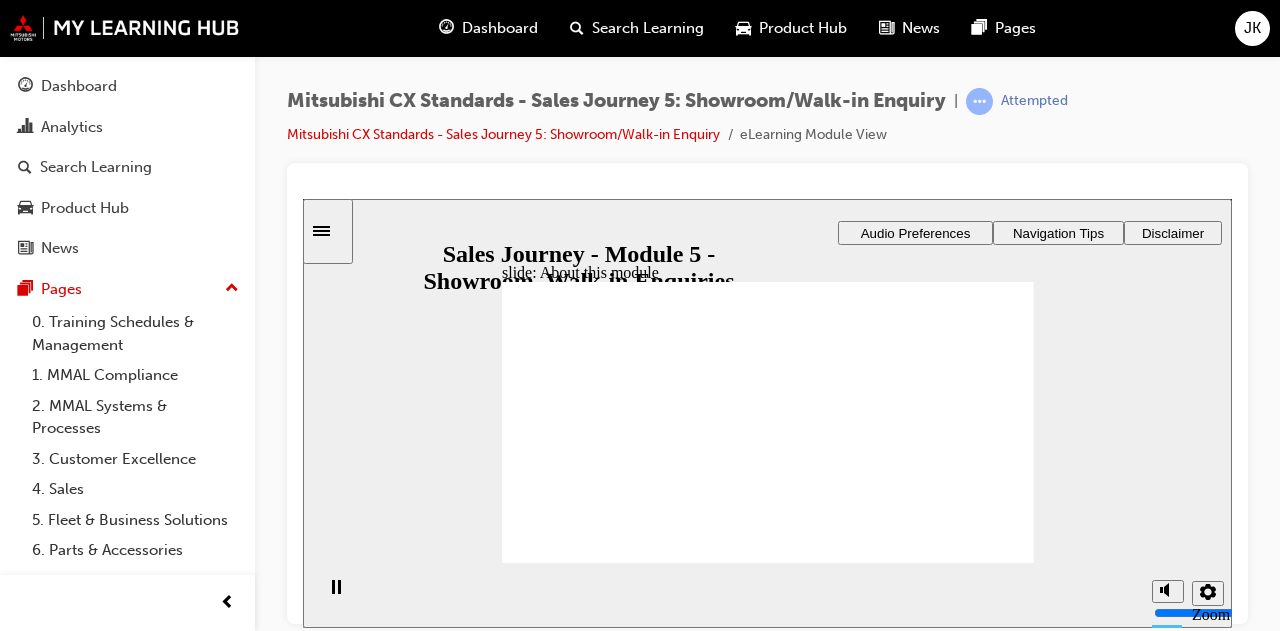 click 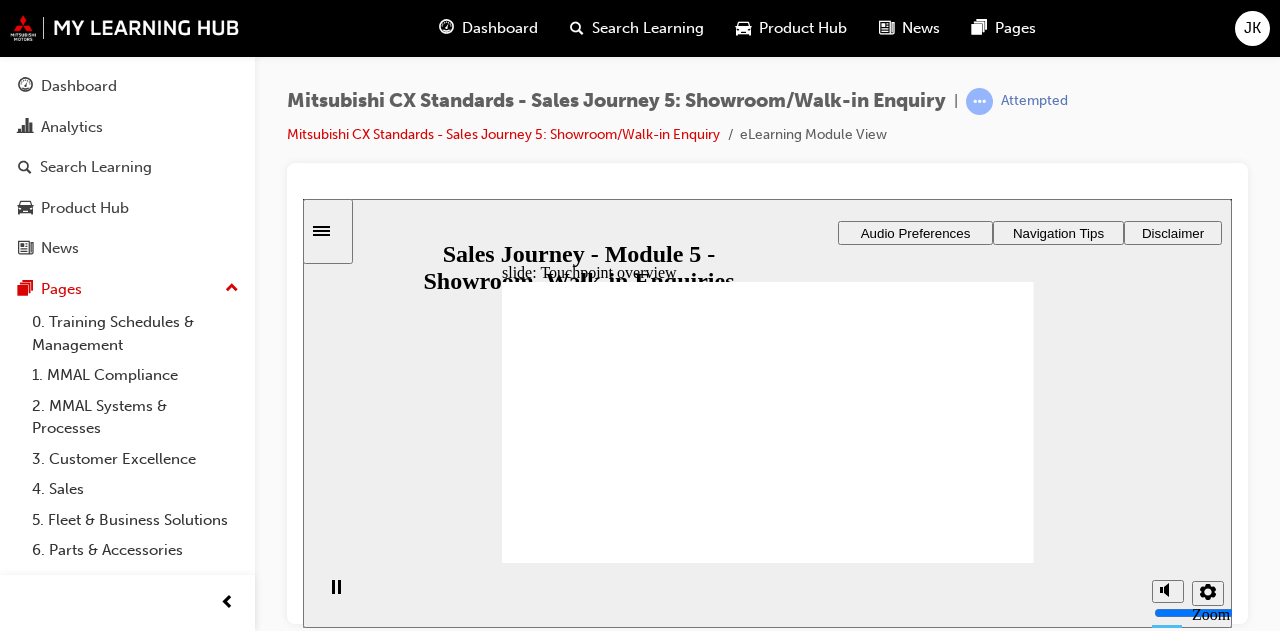 click 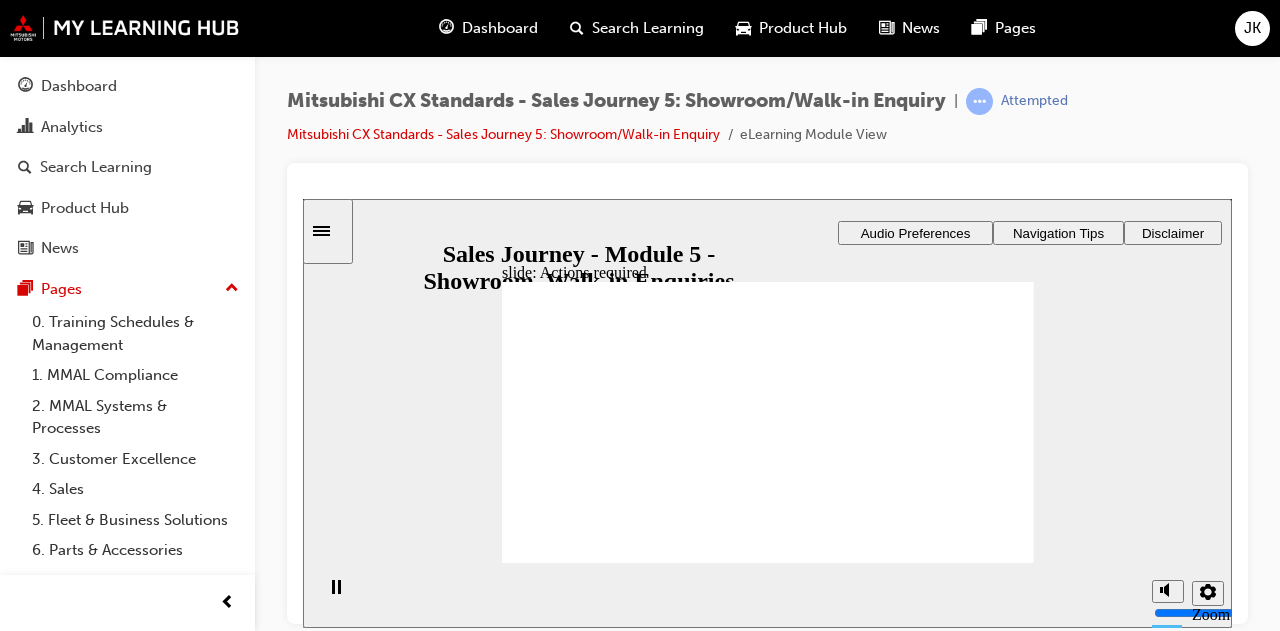 click 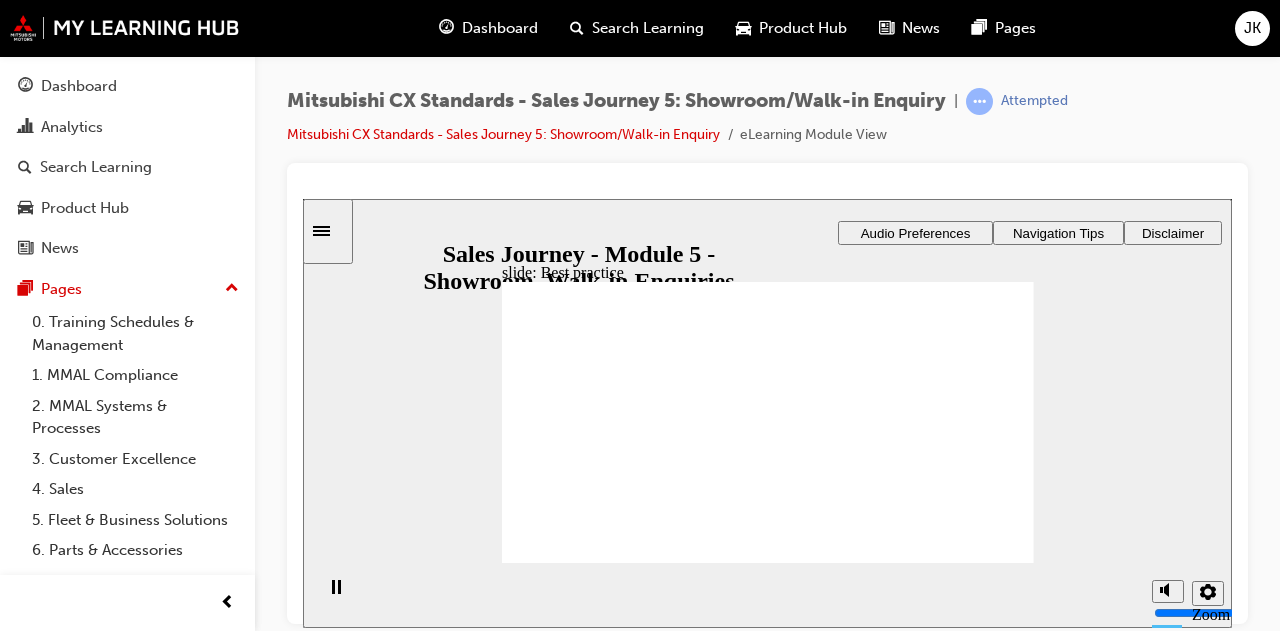click 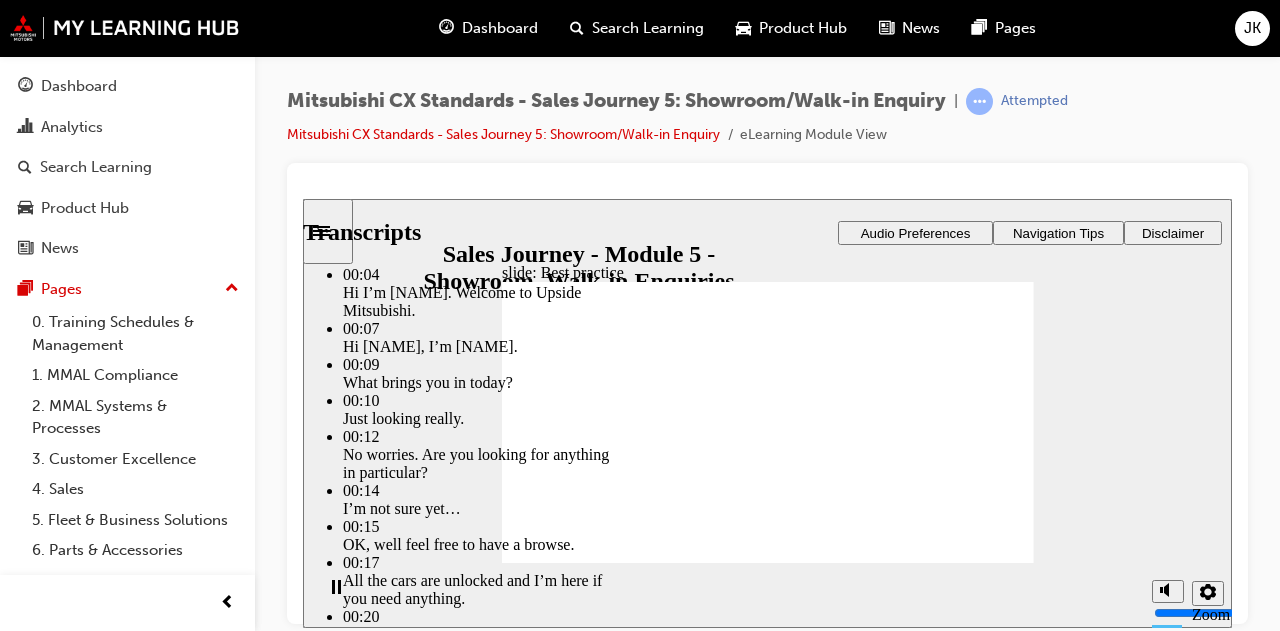 click at bounding box center (603, 5234) 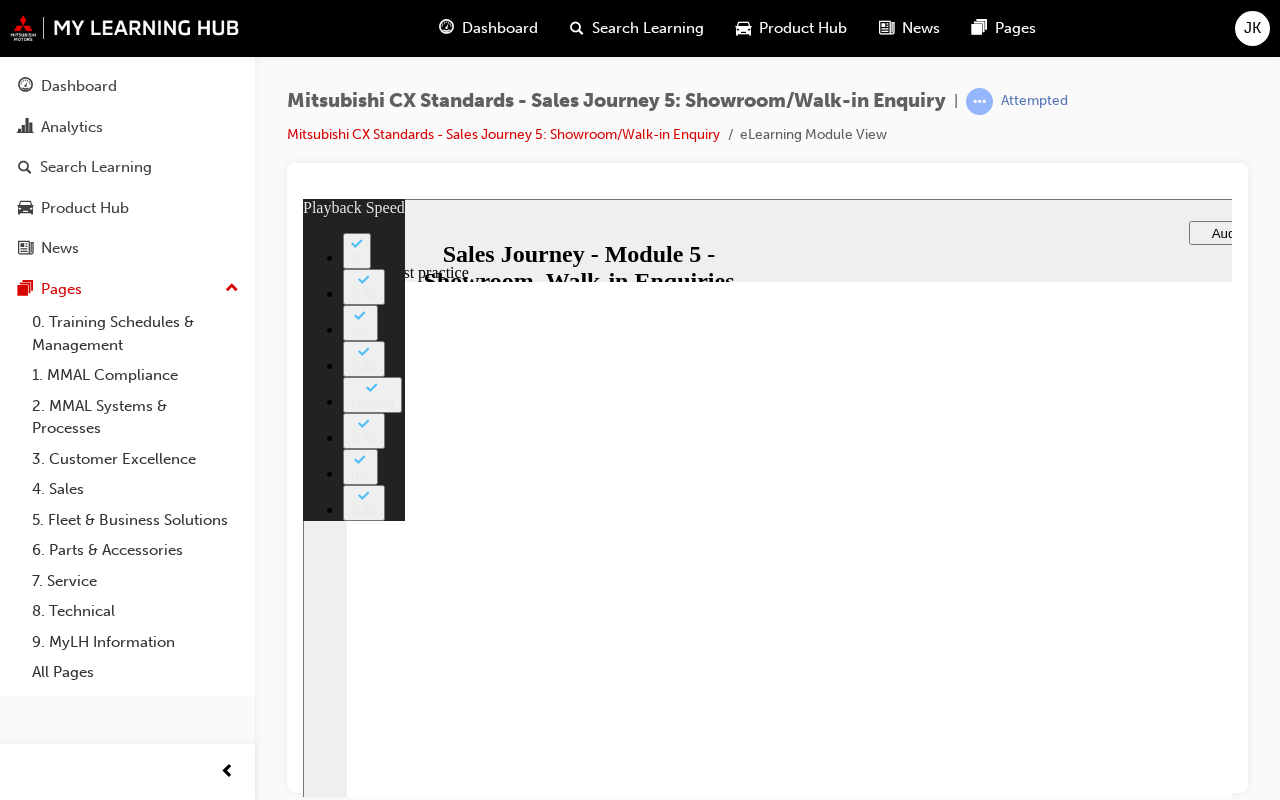type on "17" 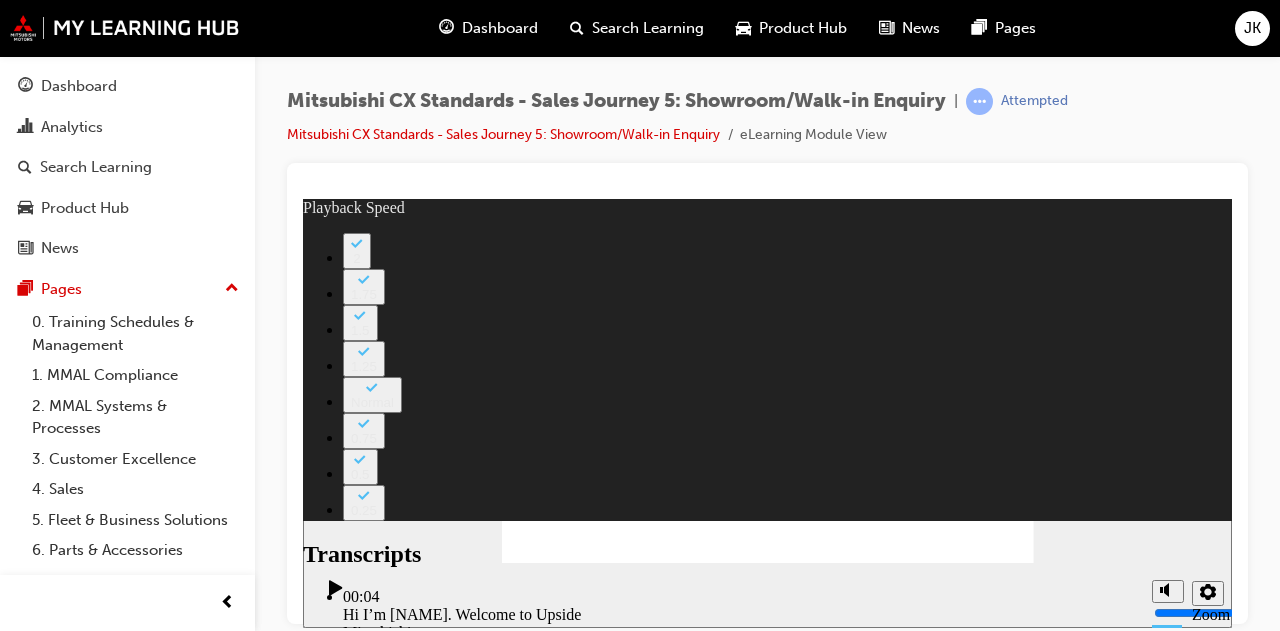 click 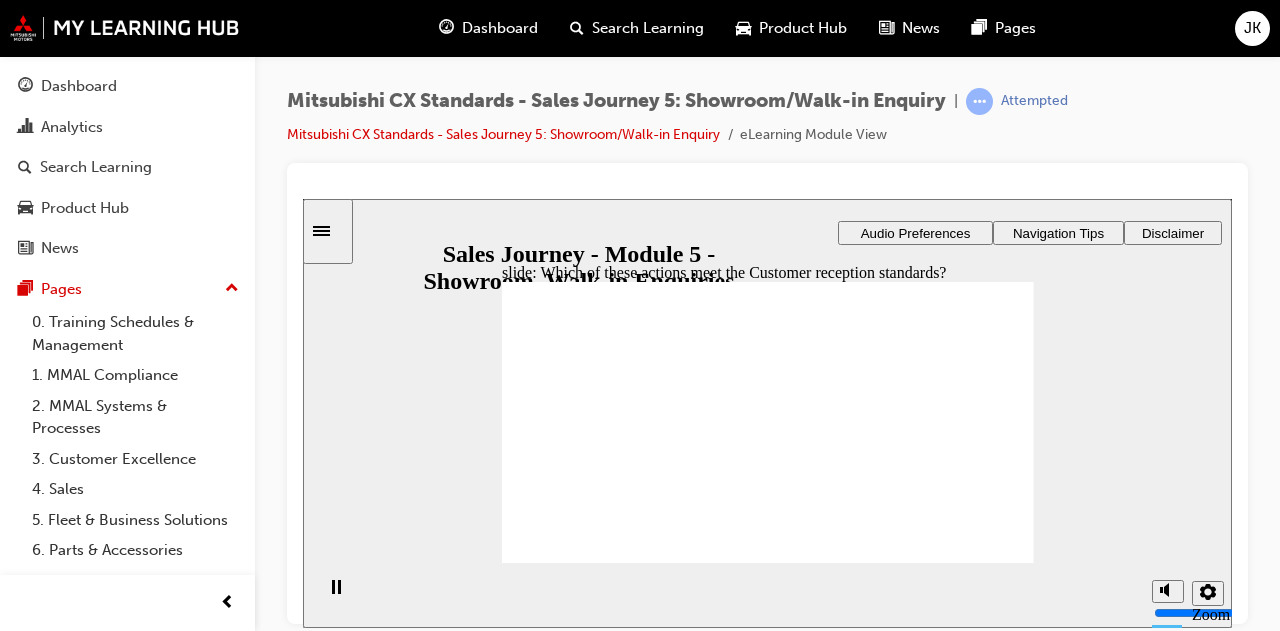 checkbox on "true" 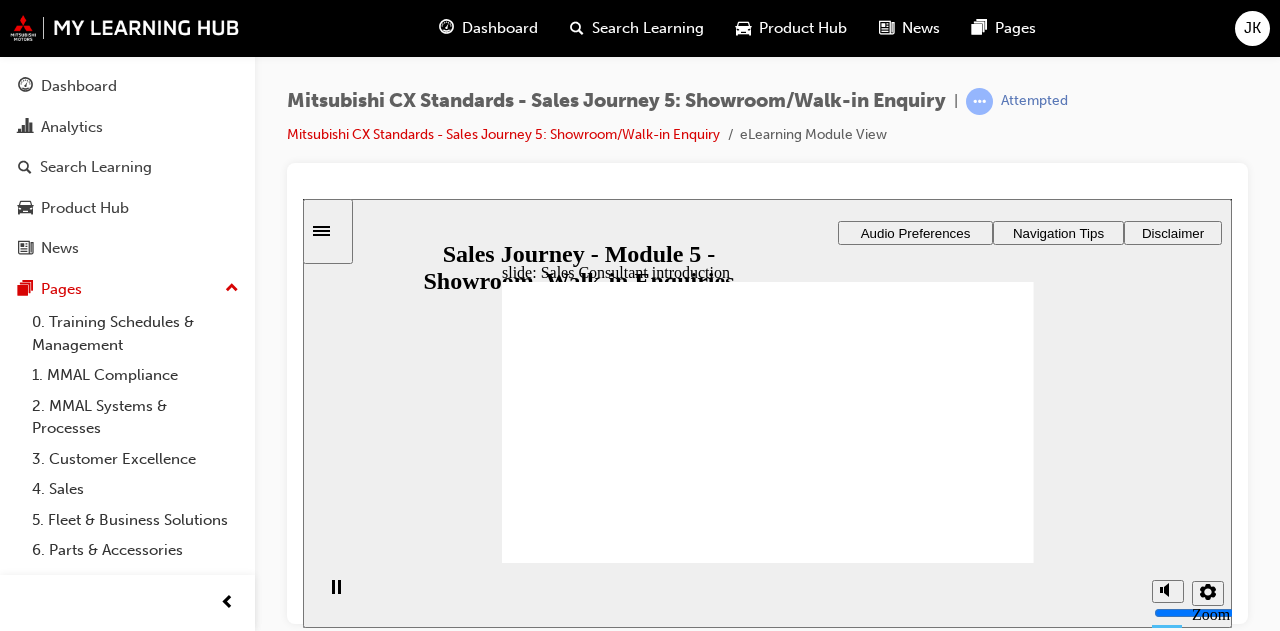 drag, startPoint x: 634, startPoint y: 457, endPoint x: 954, endPoint y: 393, distance: 326.33725 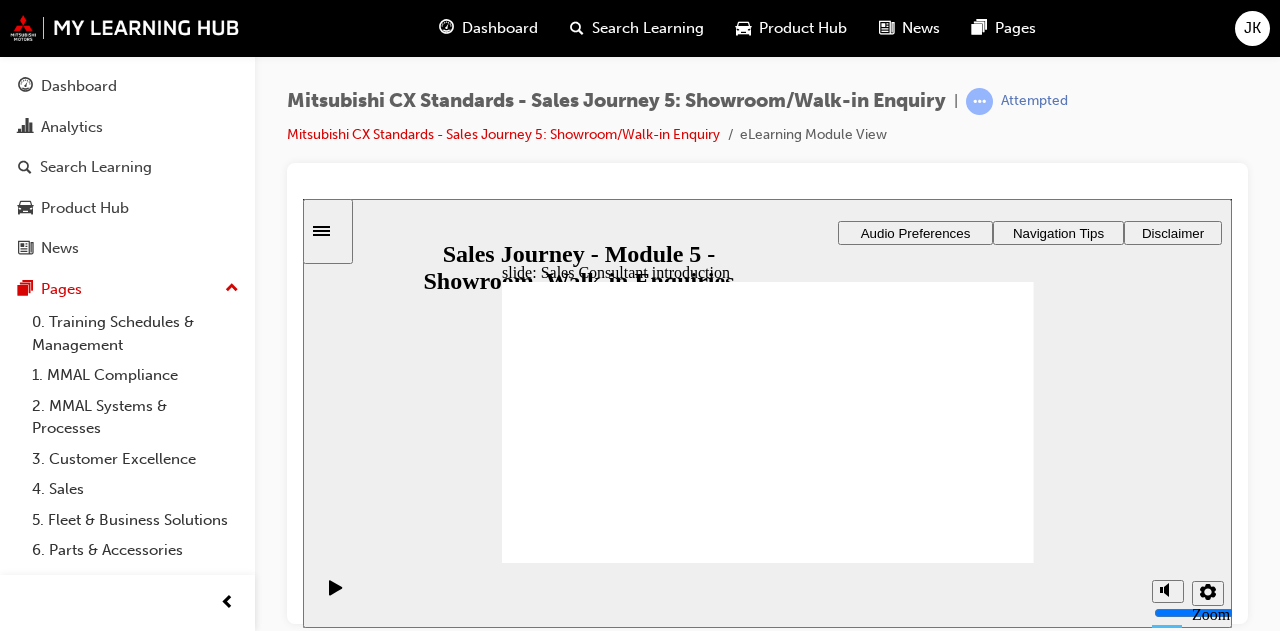 click 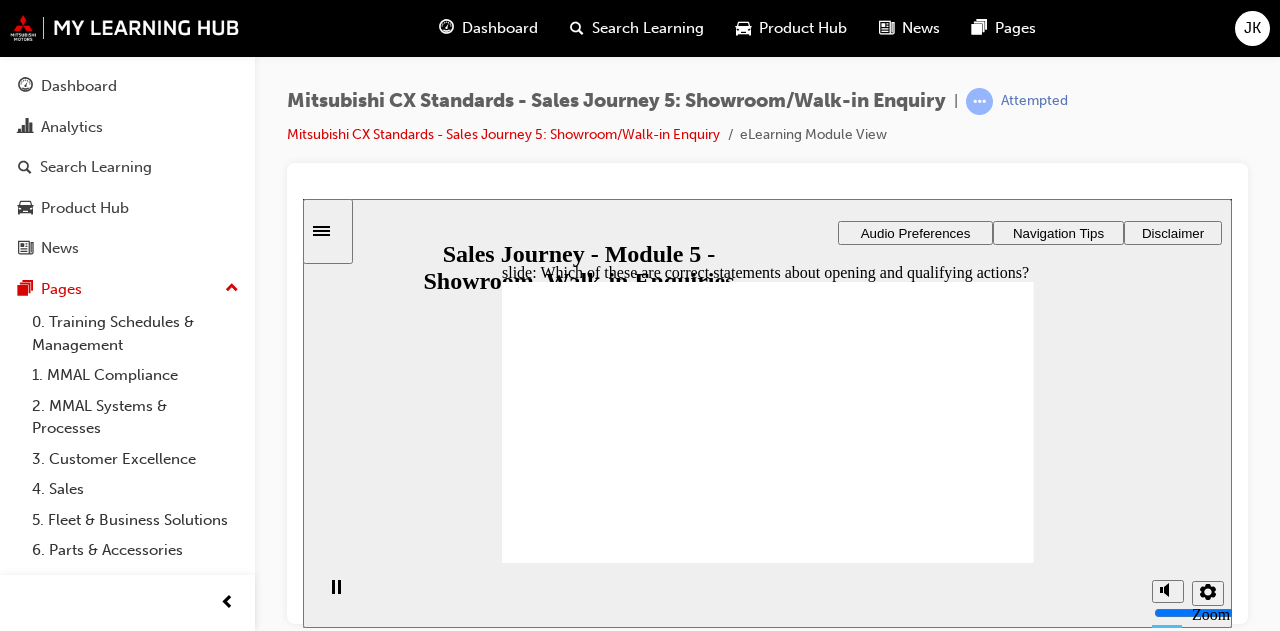 checkbox on "true" 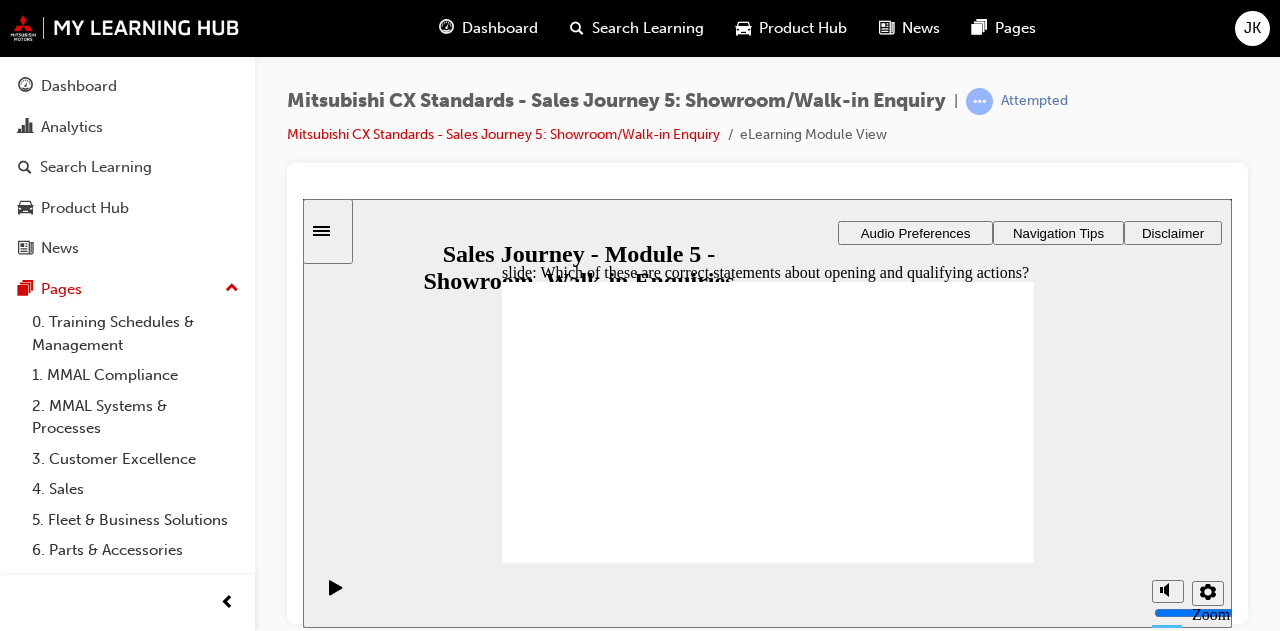 checkbox on "true" 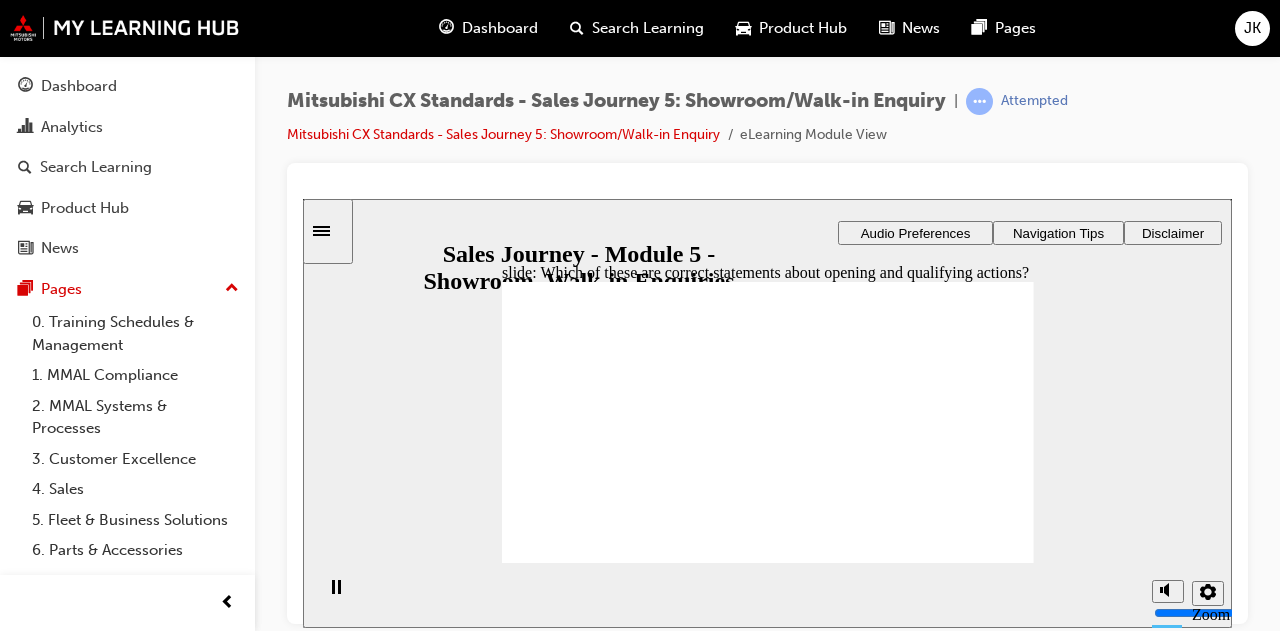click 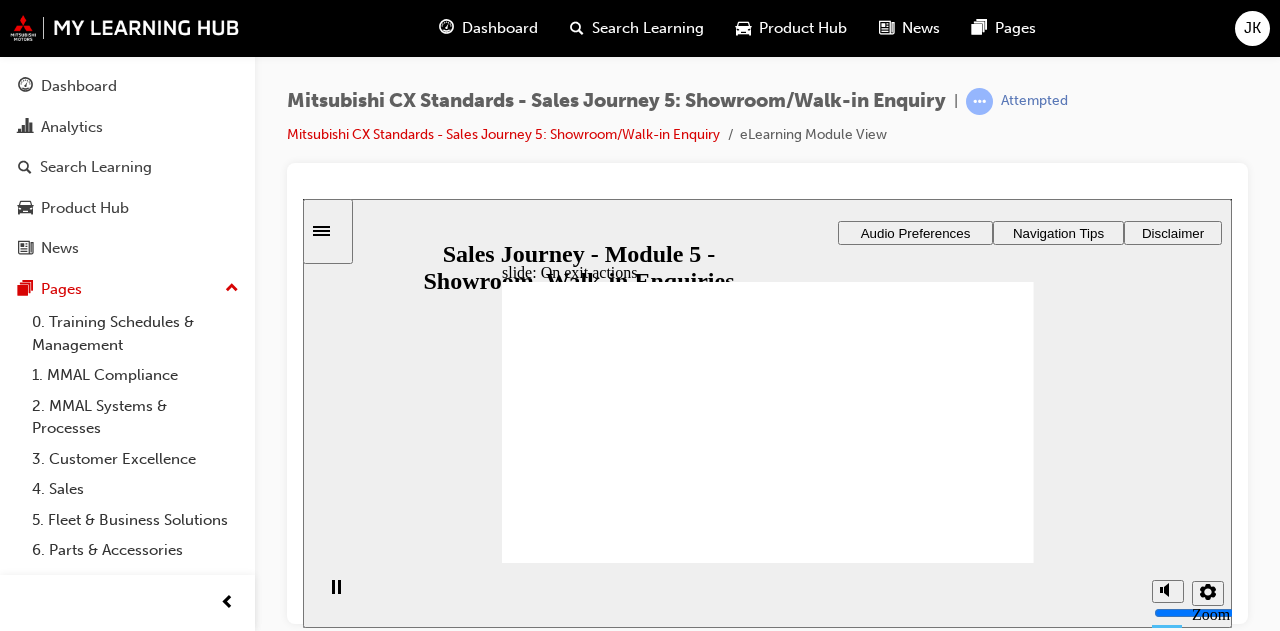 drag, startPoint x: 606, startPoint y: 463, endPoint x: 792, endPoint y: 414, distance: 192.34604 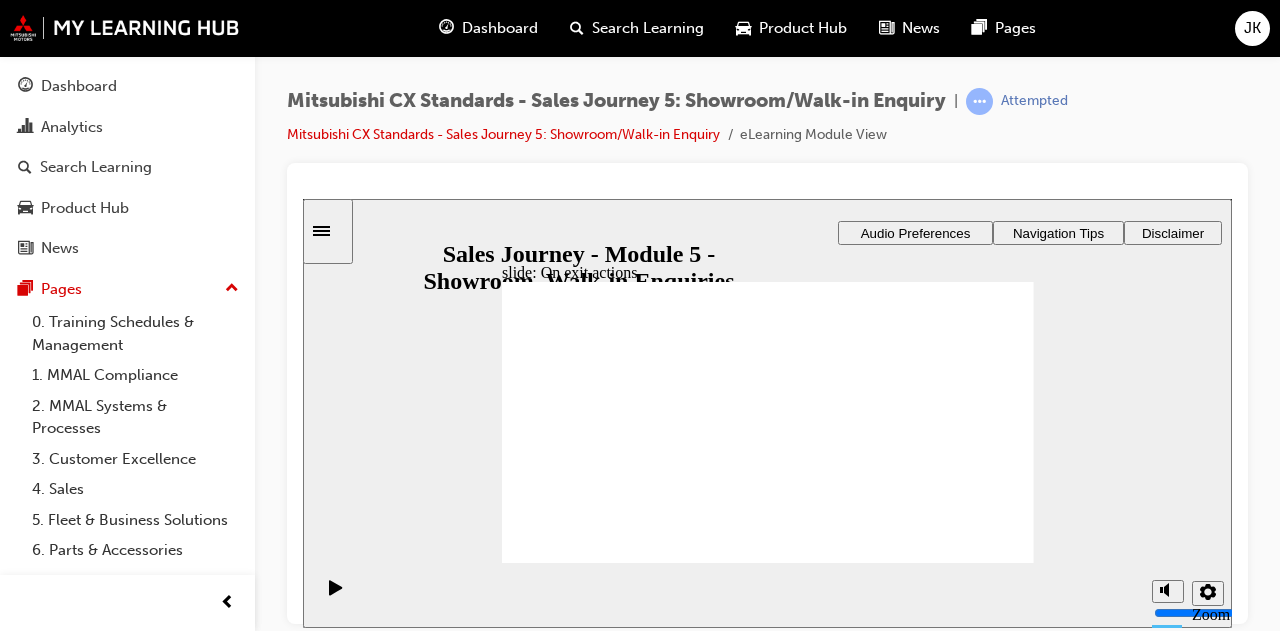 drag, startPoint x: 624, startPoint y: 451, endPoint x: 760, endPoint y: 450, distance: 136.00368 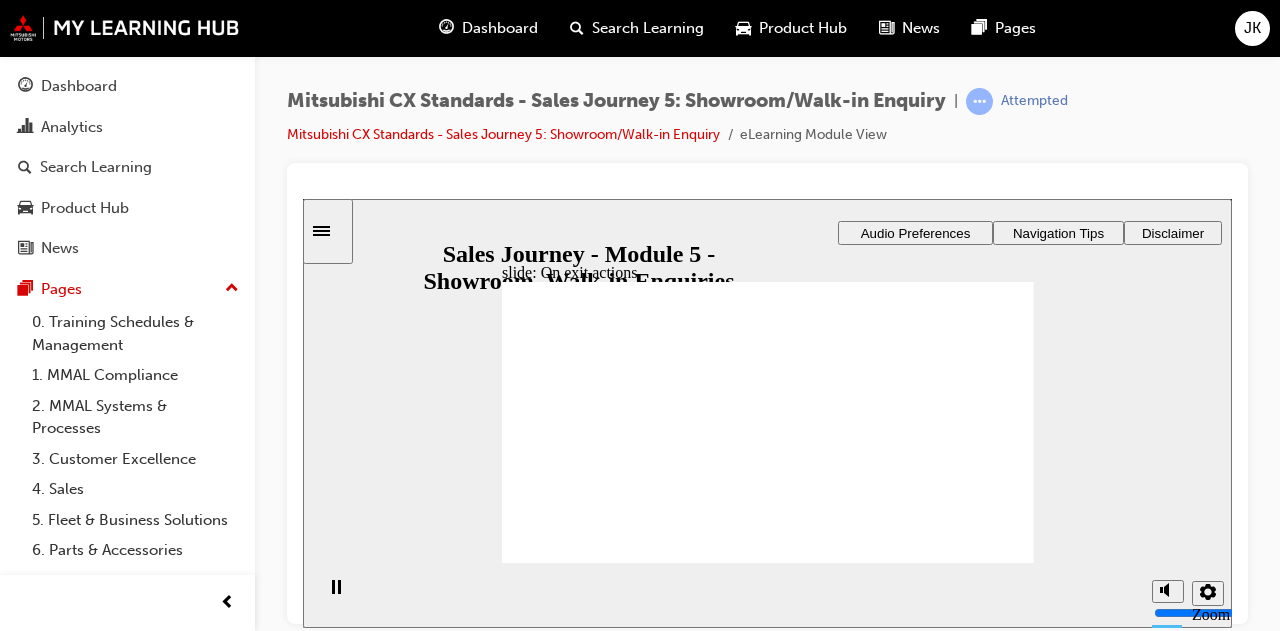 click 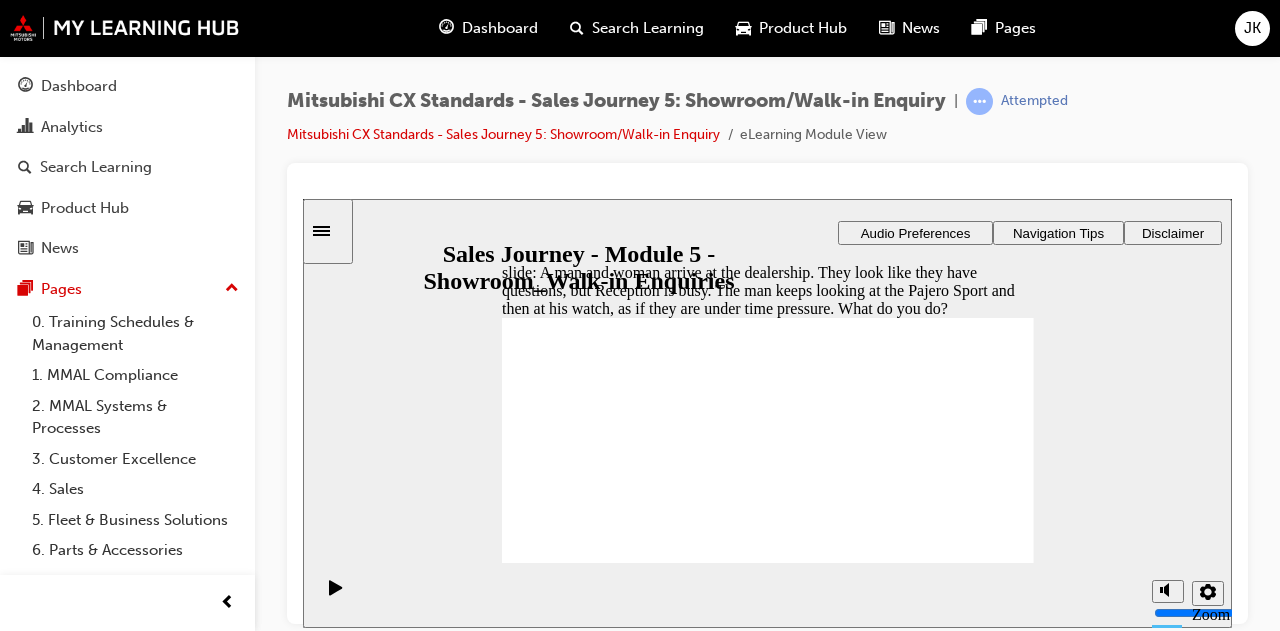 checkbox on "true" 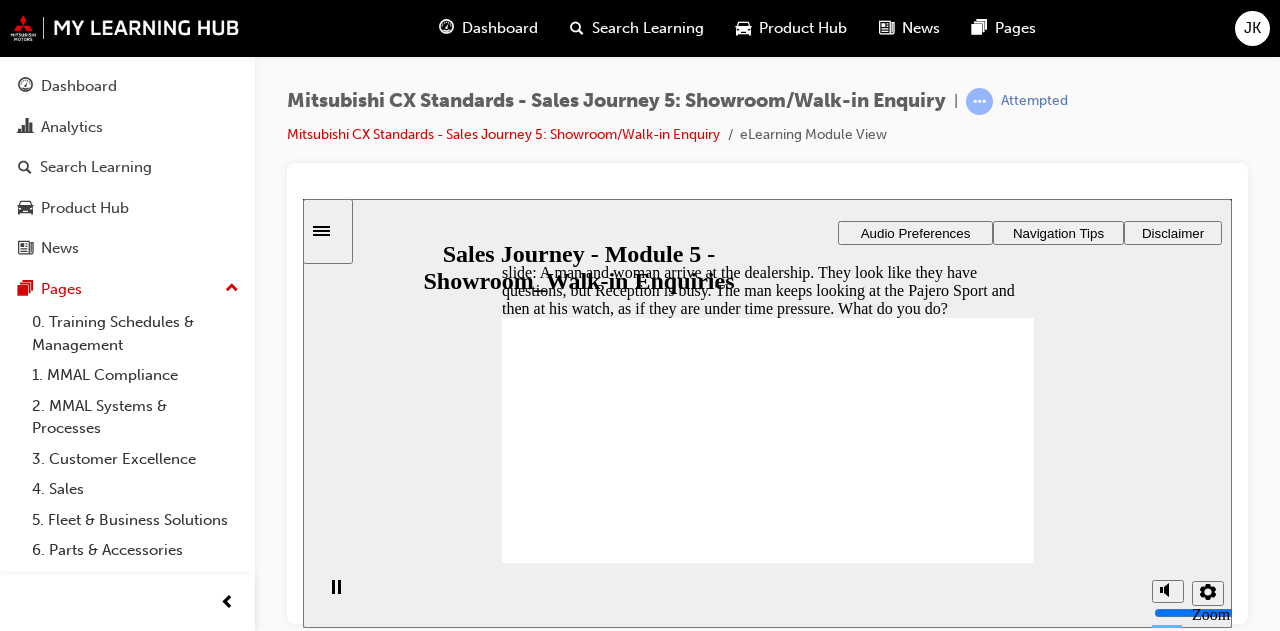 click 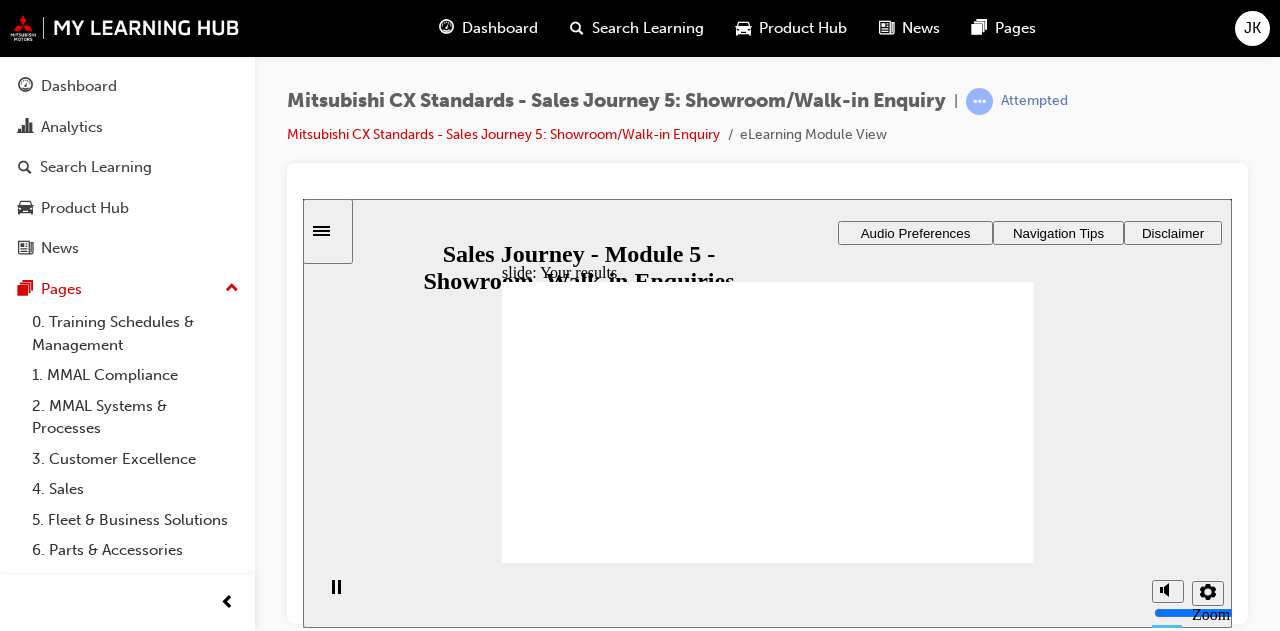 click 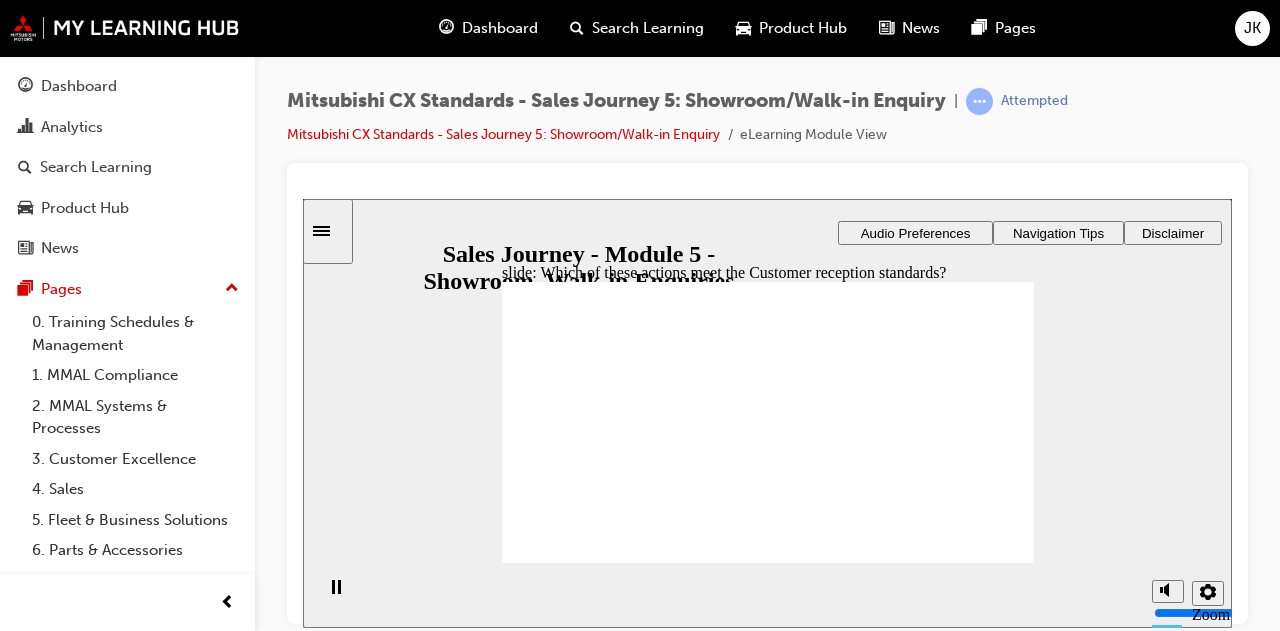 checkbox on "true" 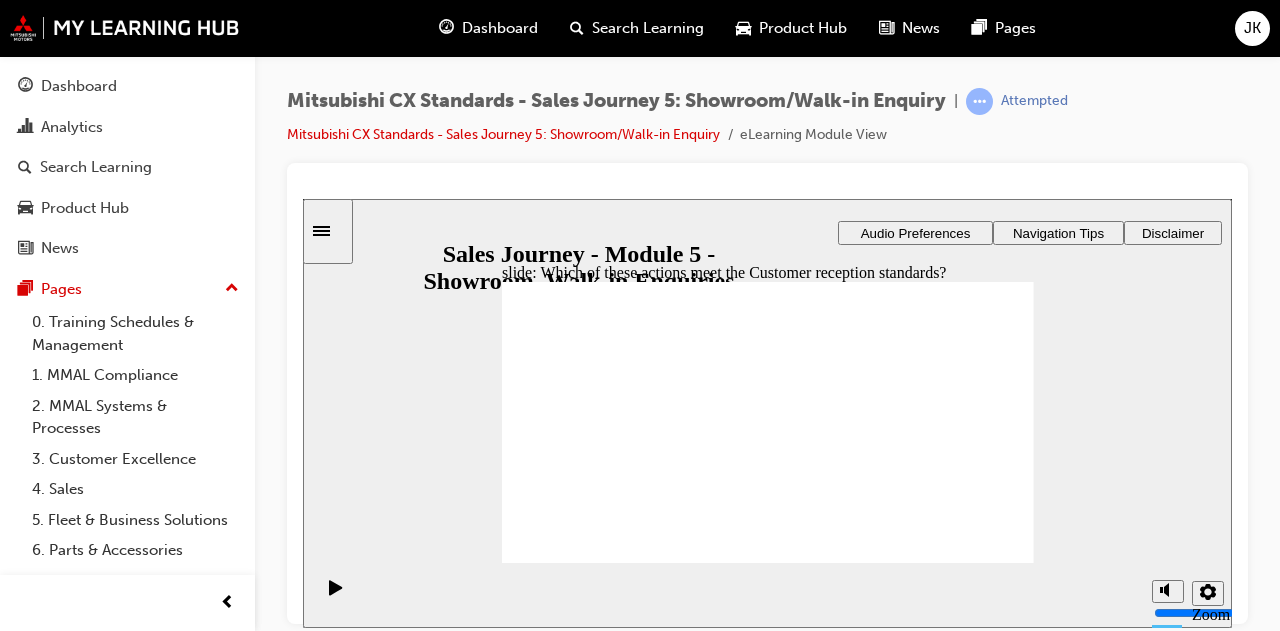 click 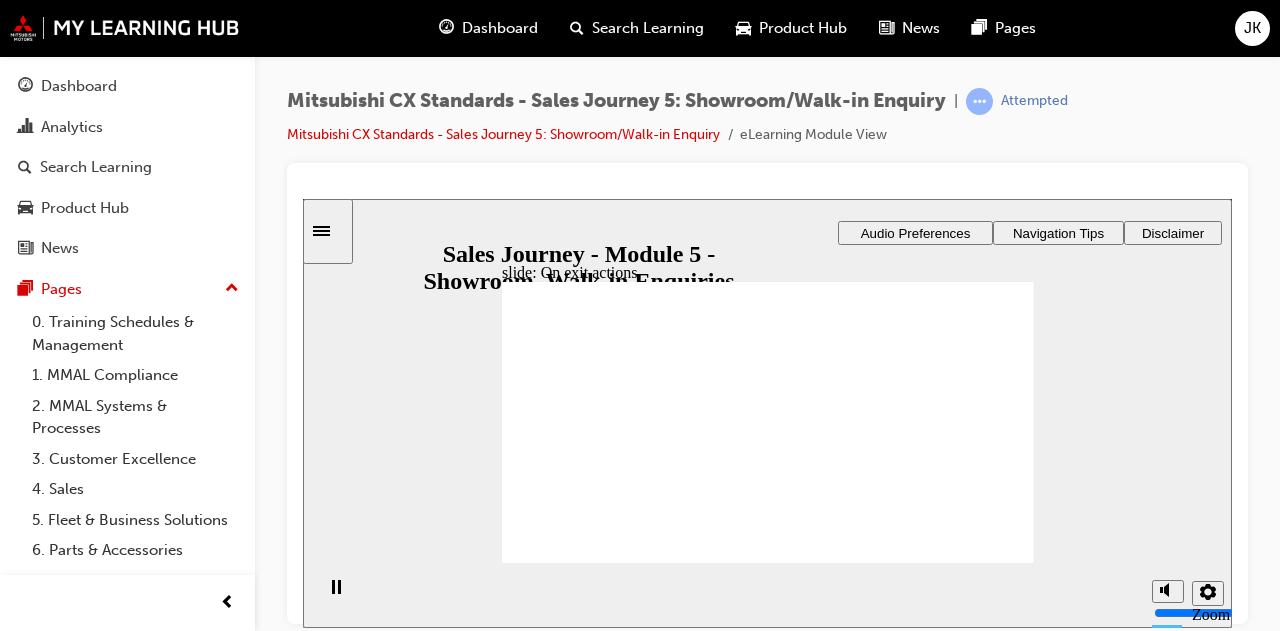 drag, startPoint x: 615, startPoint y: 448, endPoint x: 755, endPoint y: 466, distance: 141.1524 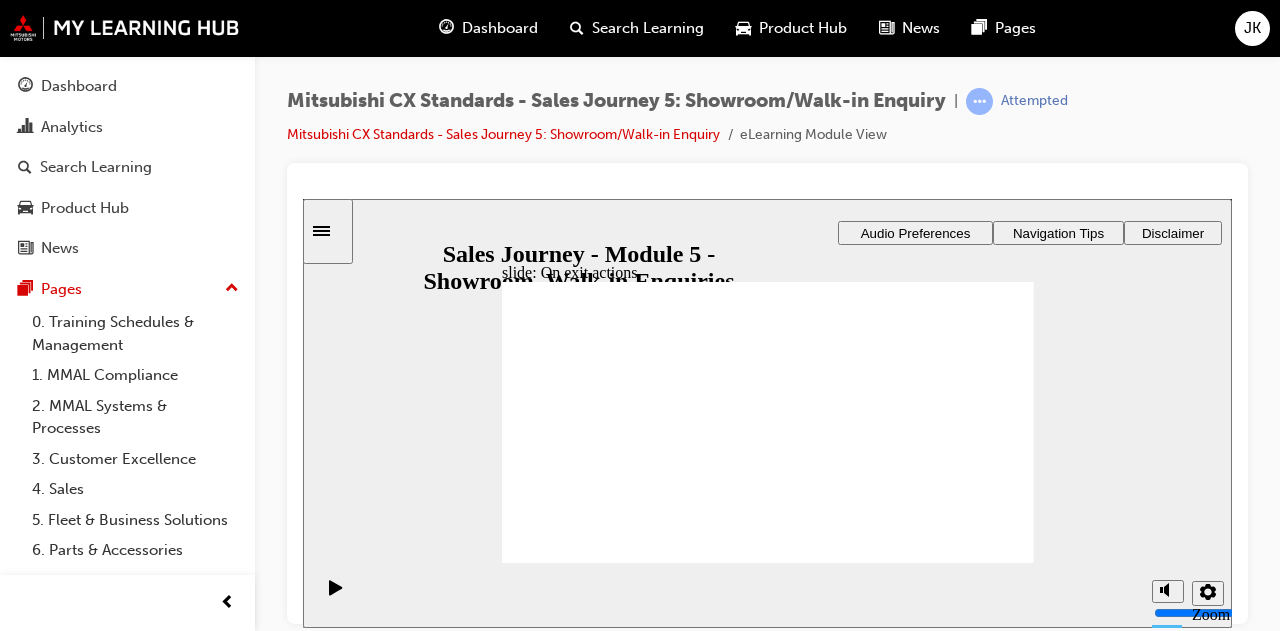 drag, startPoint x: 614, startPoint y: 438, endPoint x: 762, endPoint y: 445, distance: 148.16545 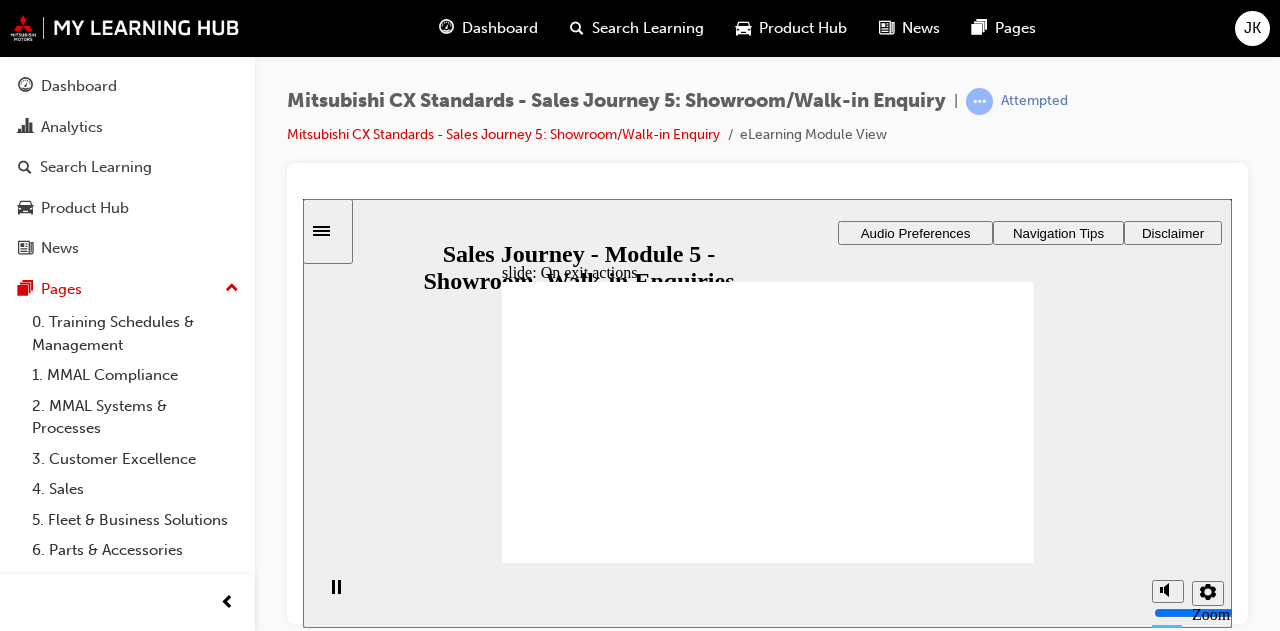 click 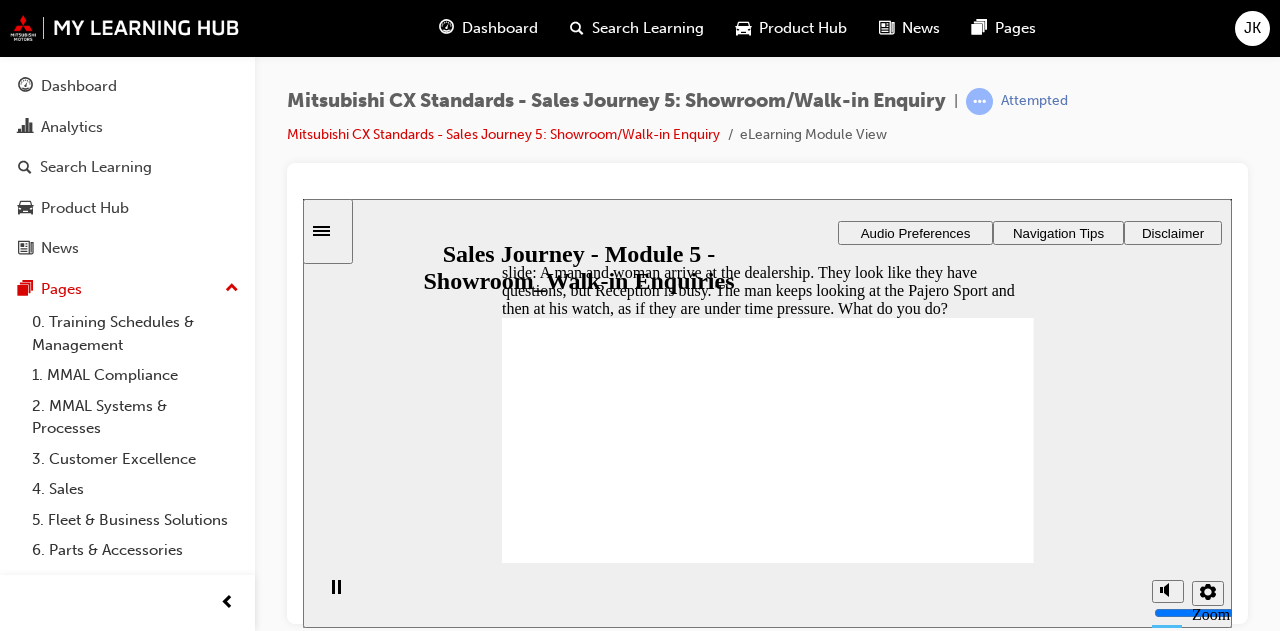 checkbox on "true" 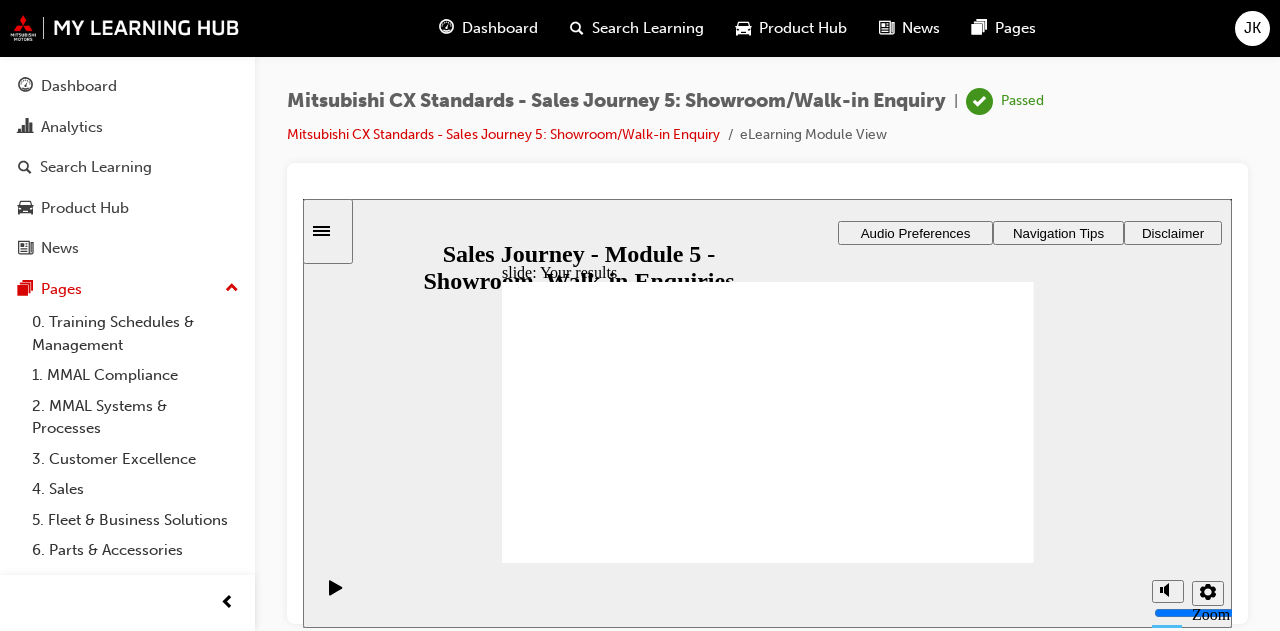 drag, startPoint x: 980, startPoint y: 551, endPoint x: 996, endPoint y: 533, distance: 24.083189 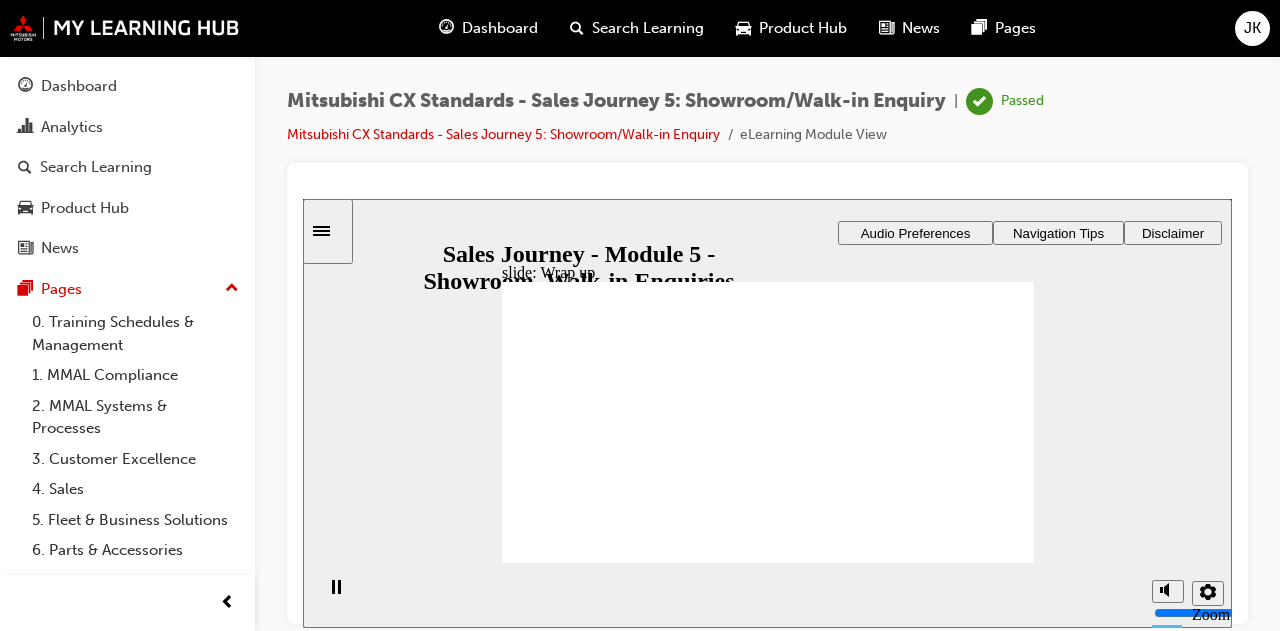 click 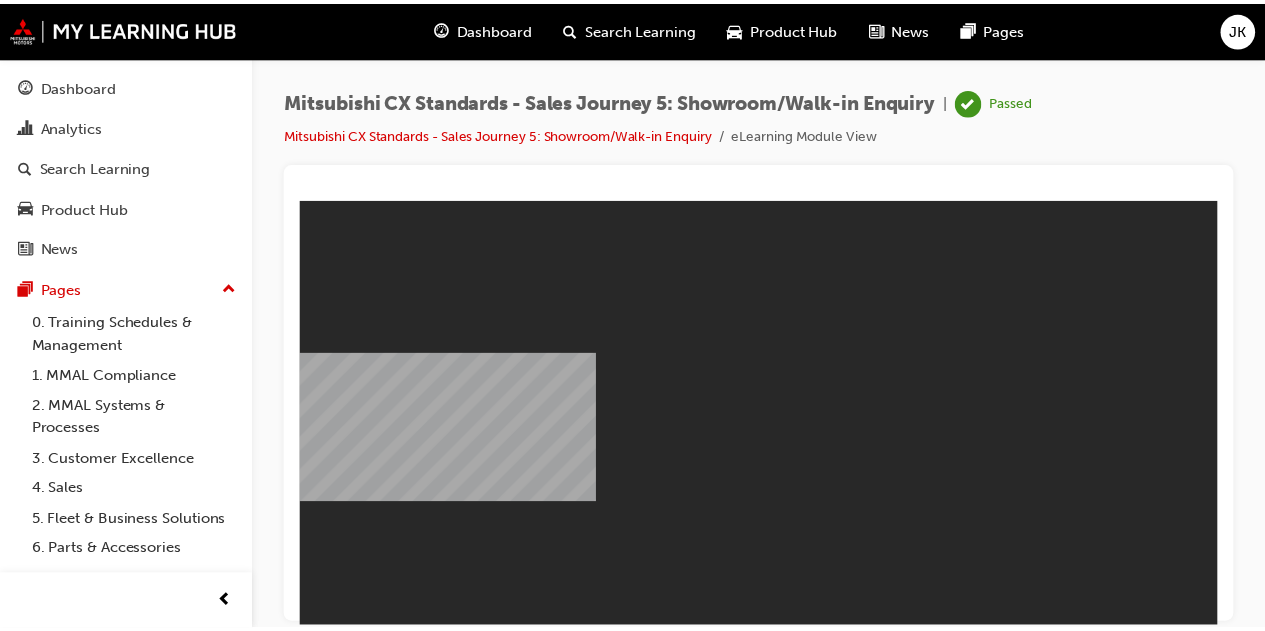 scroll, scrollTop: 0, scrollLeft: 0, axis: both 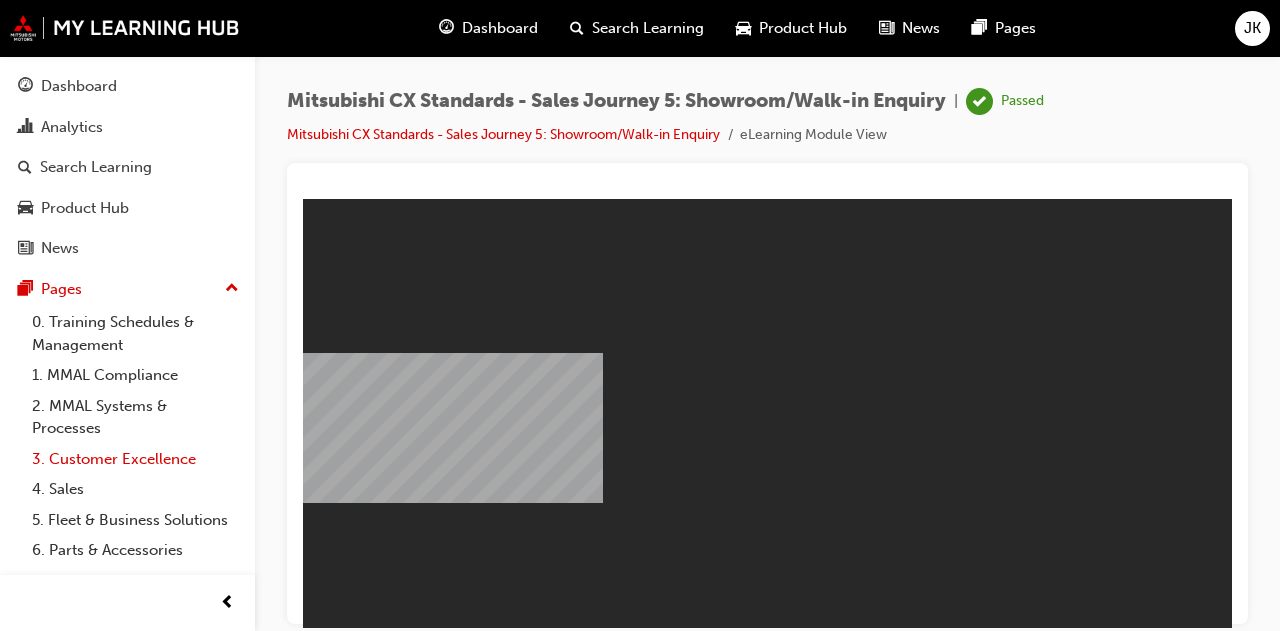 click on "3. Customer Excellence" at bounding box center [135, 459] 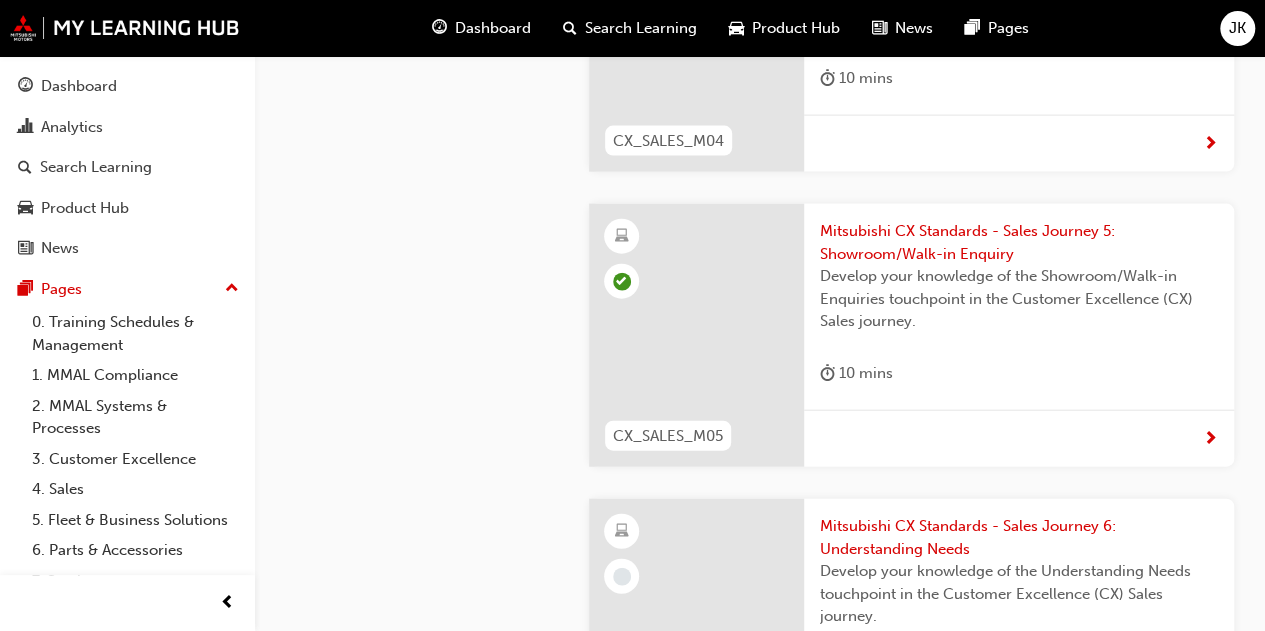 scroll, scrollTop: 2407, scrollLeft: 0, axis: vertical 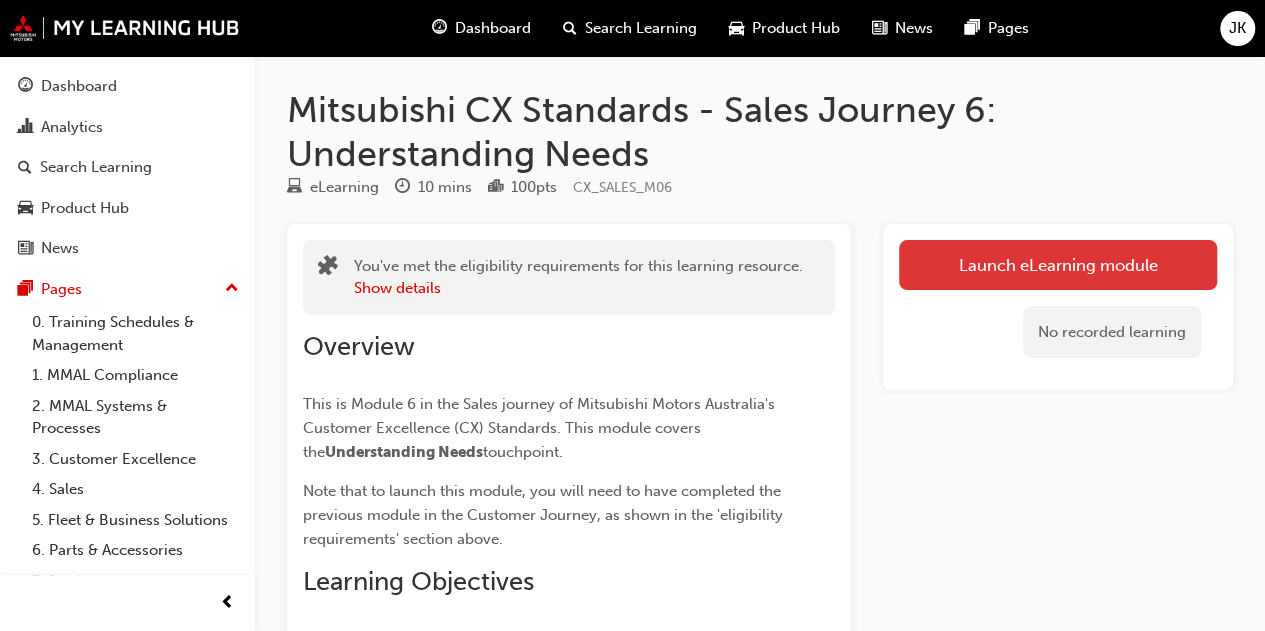 click on "Launch eLearning module" at bounding box center [1058, 265] 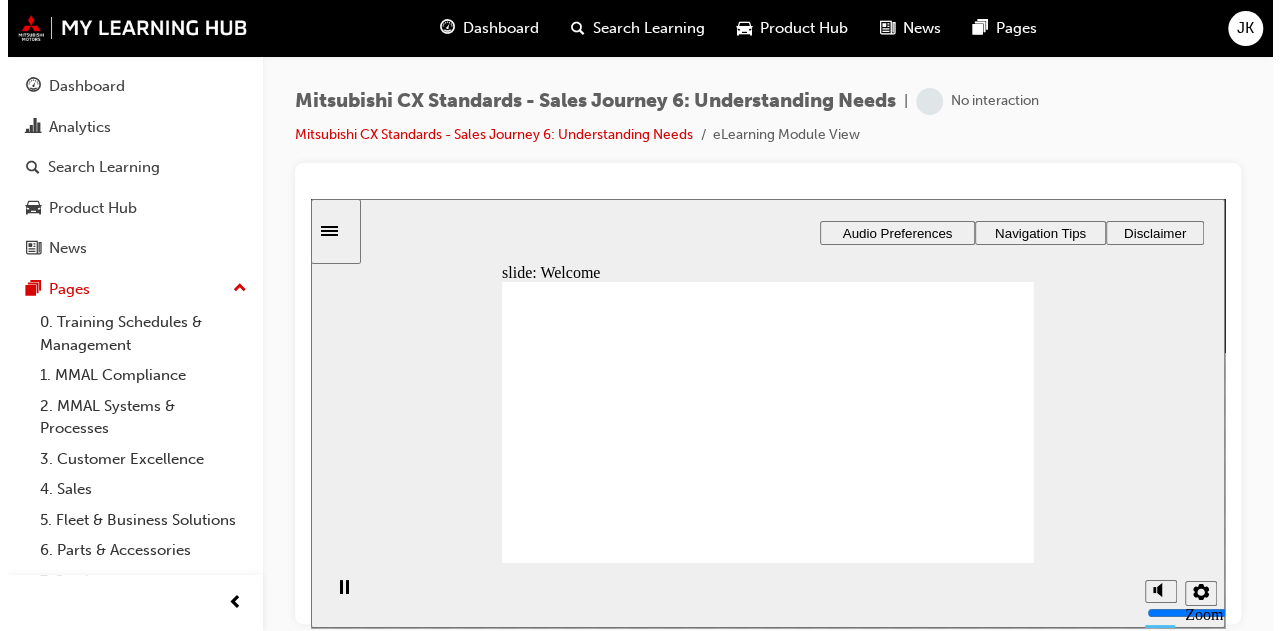 scroll, scrollTop: 0, scrollLeft: 0, axis: both 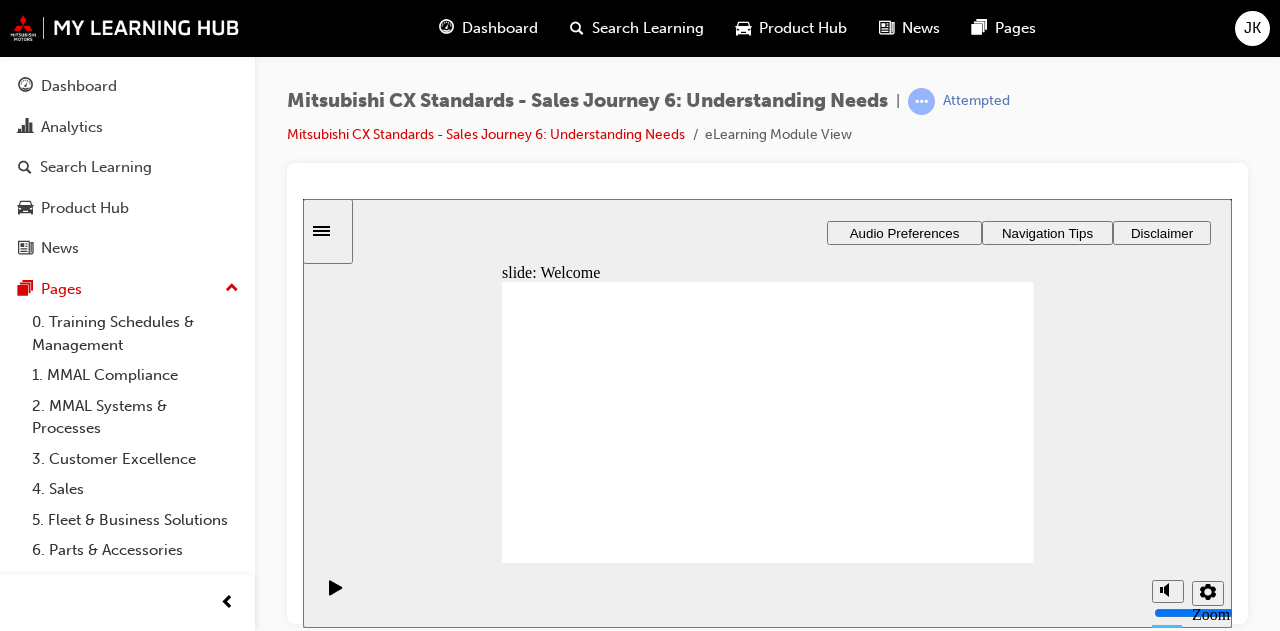 click 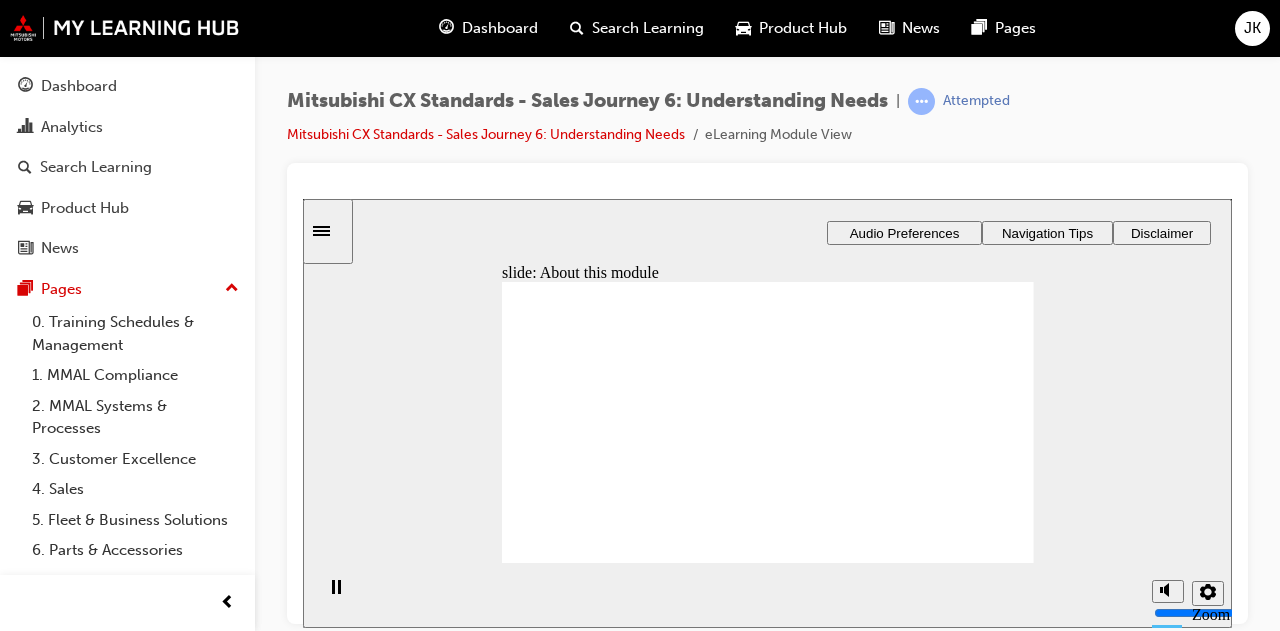 click 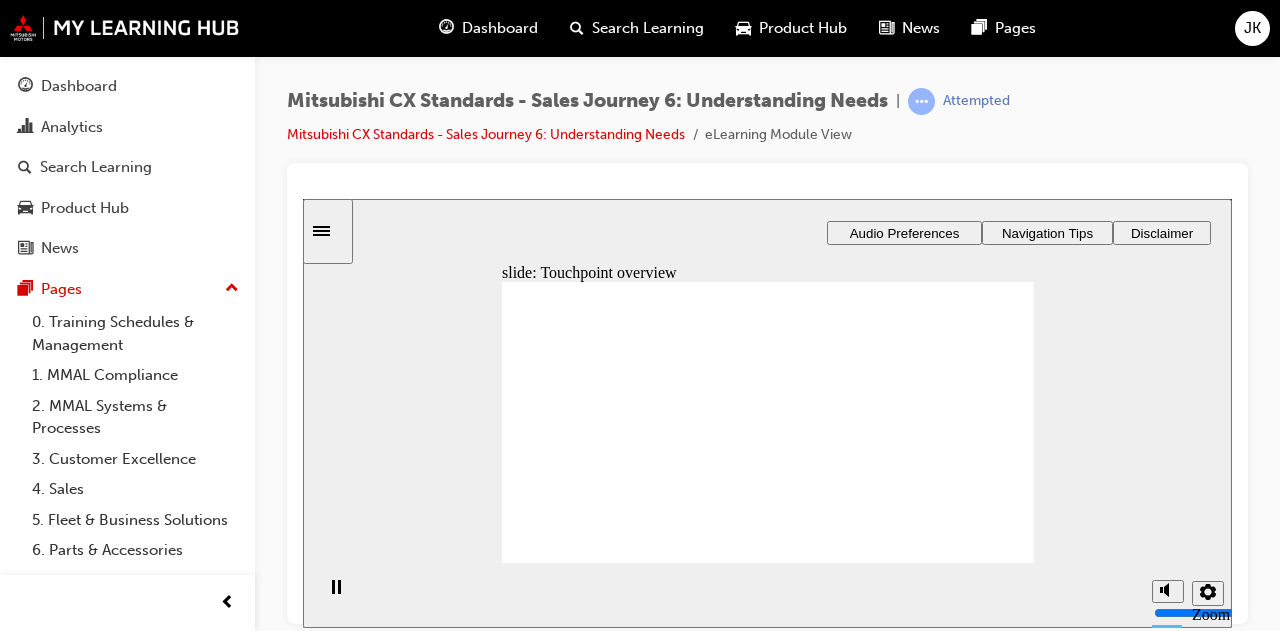click 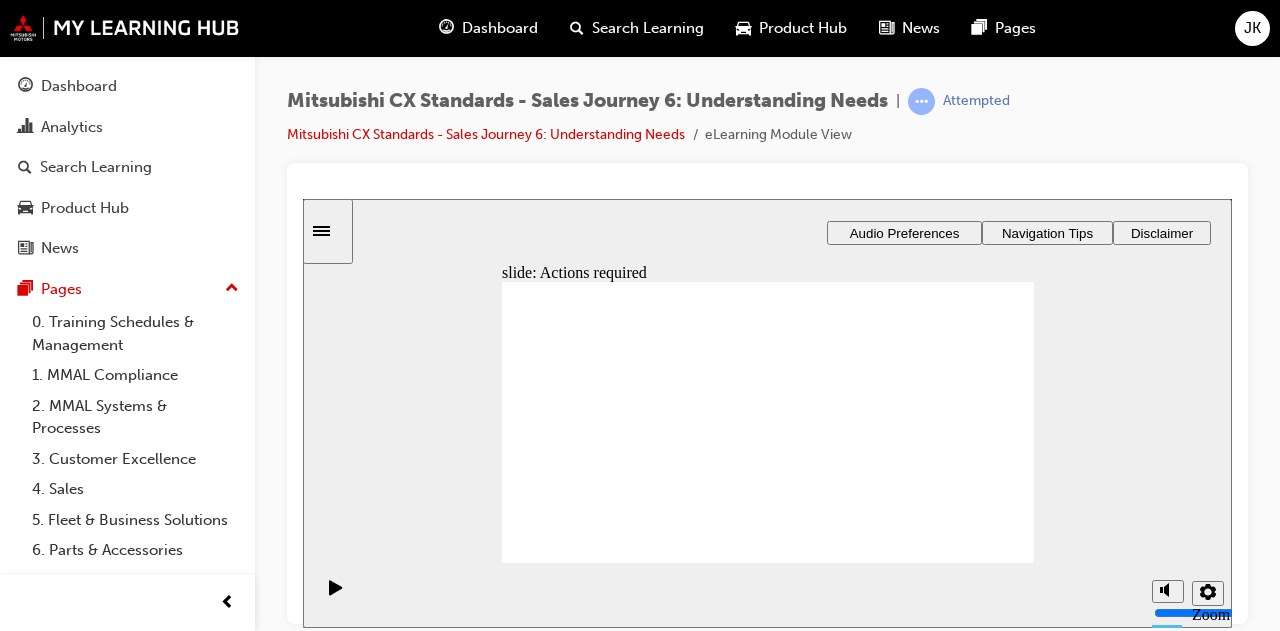 click 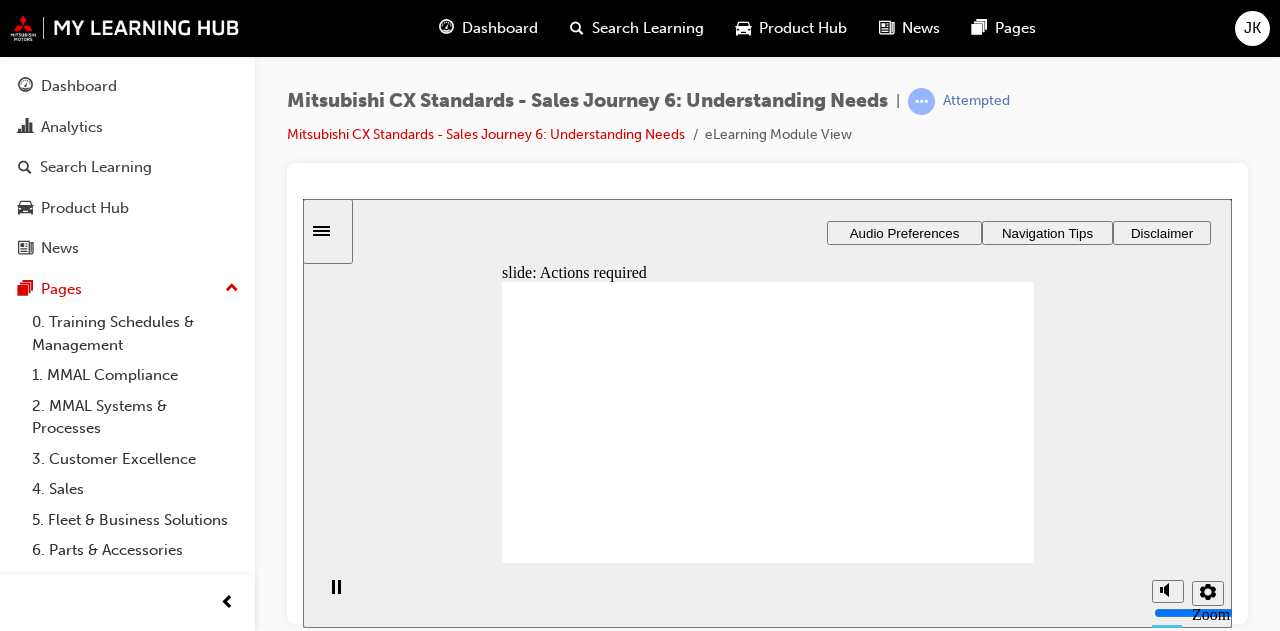 click 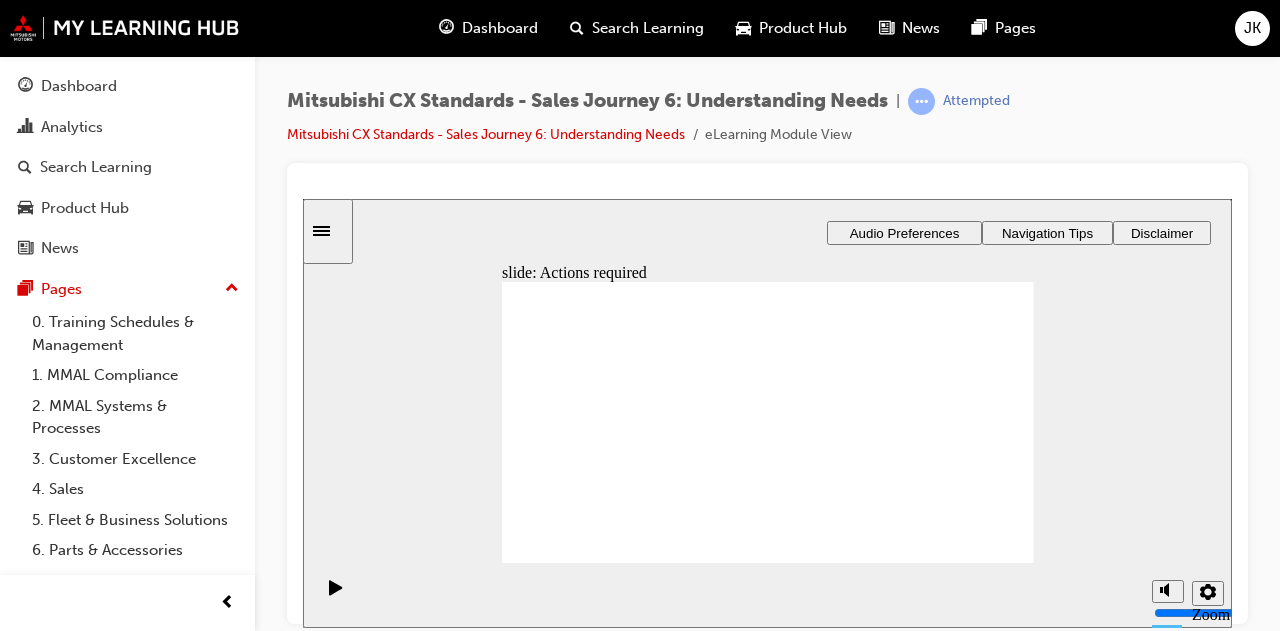 click at bounding box center [768, 1304] 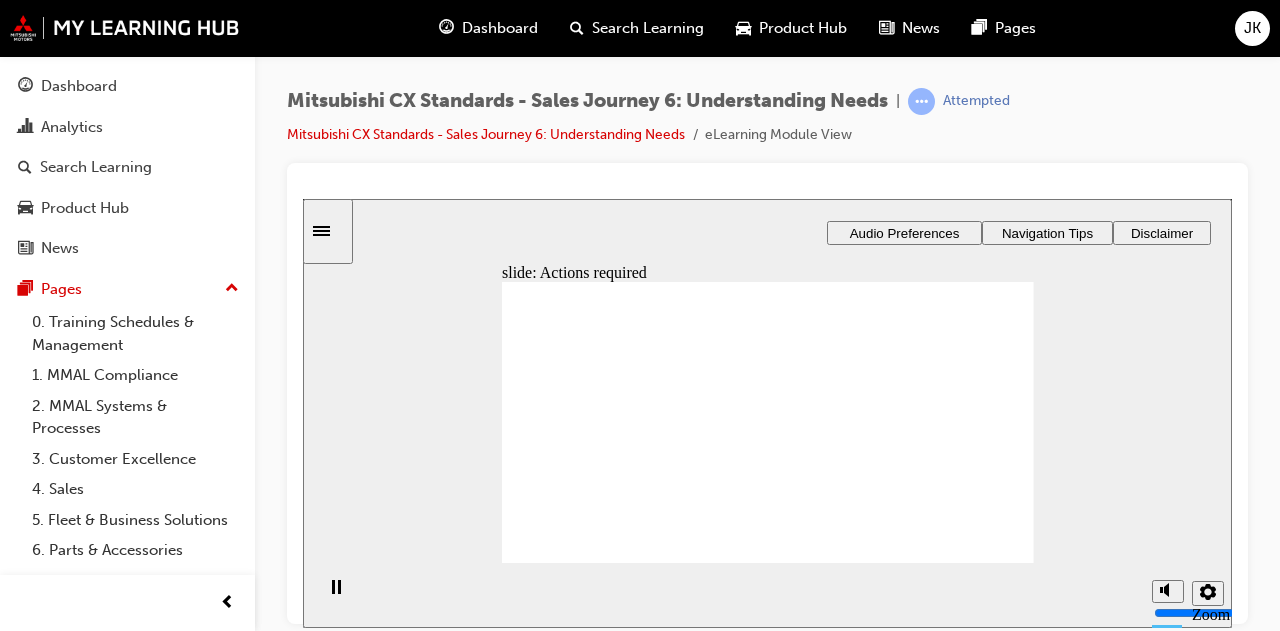 click 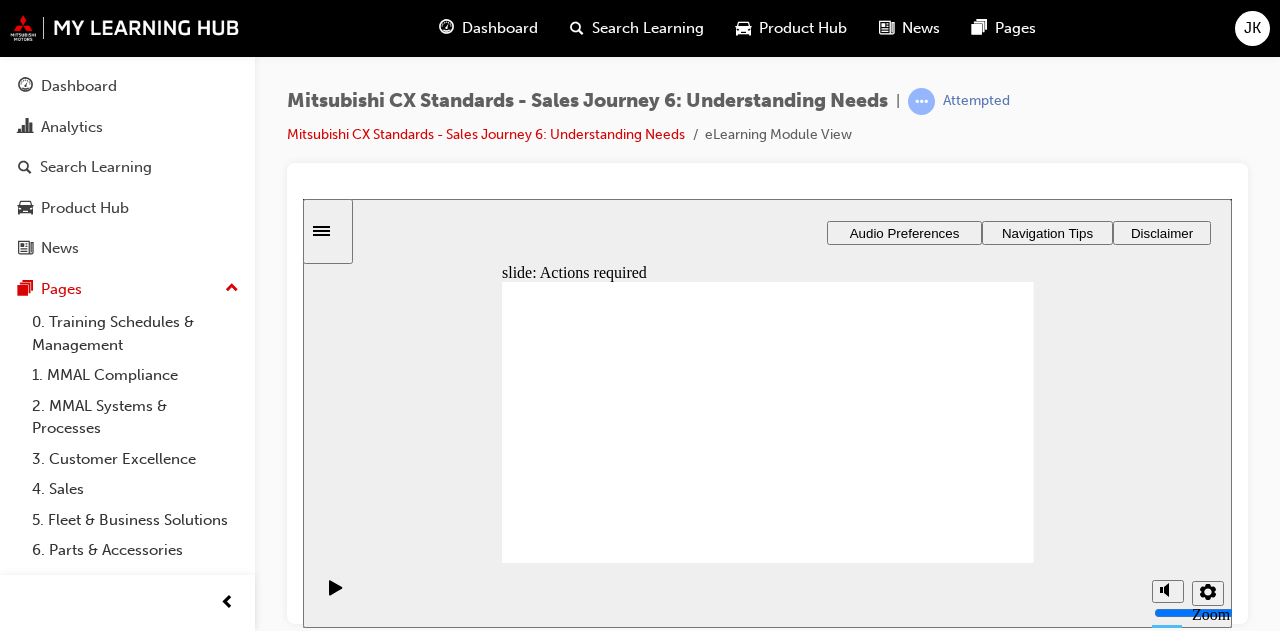 click 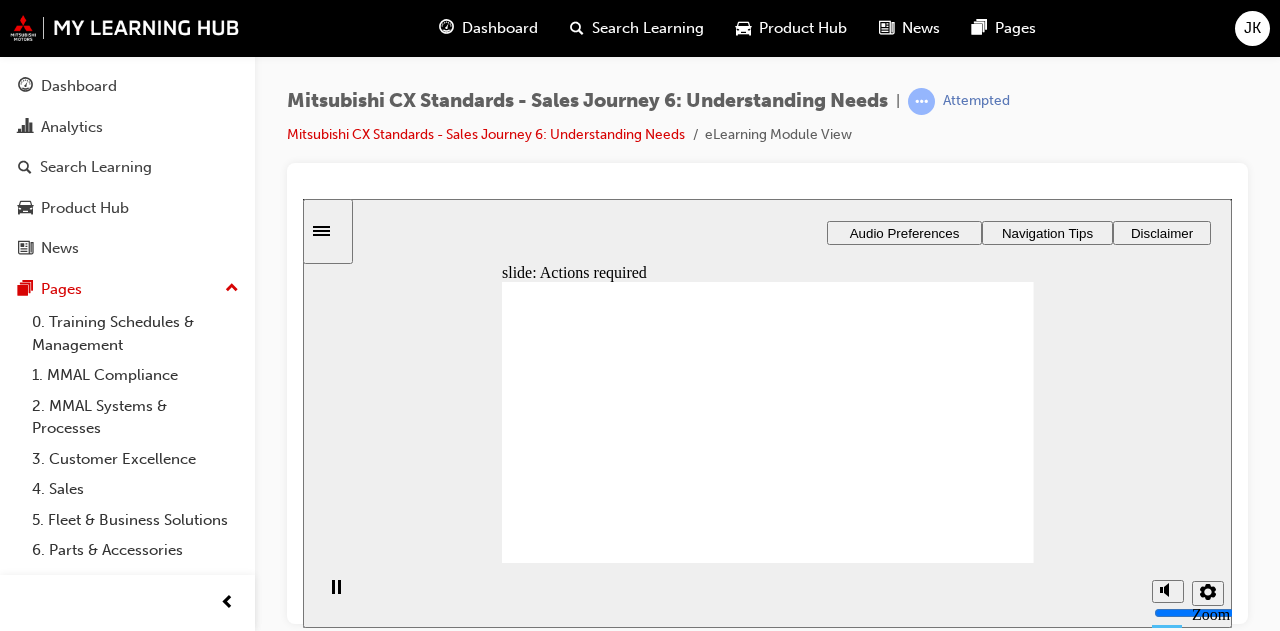 click 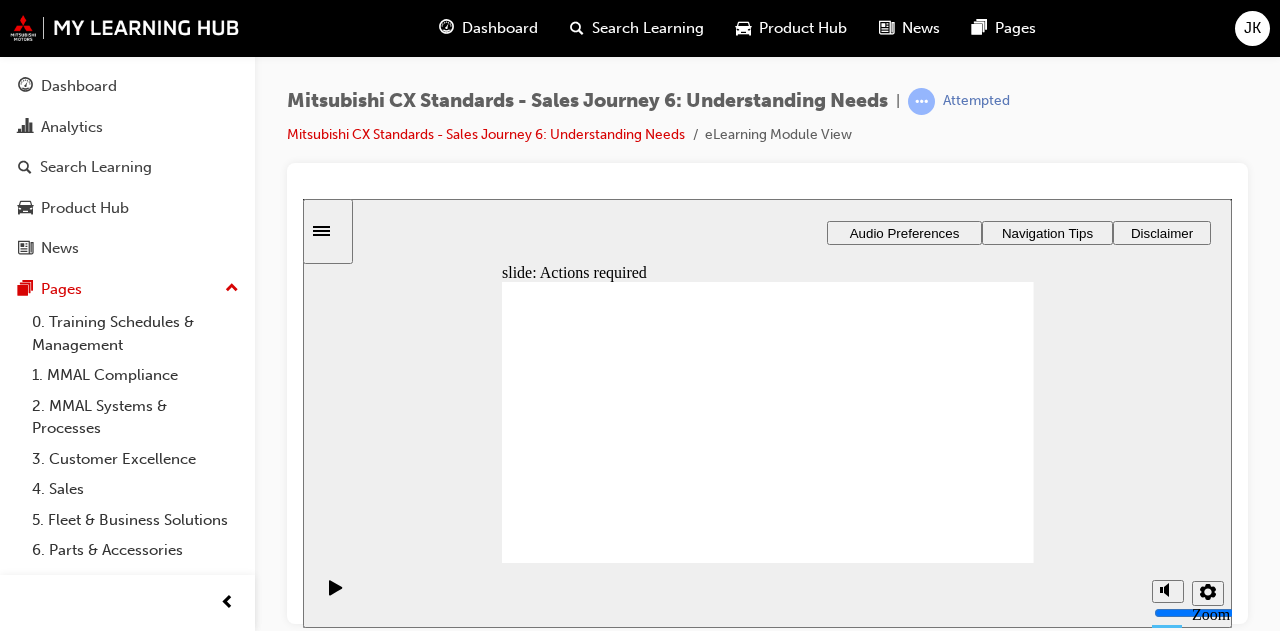 click 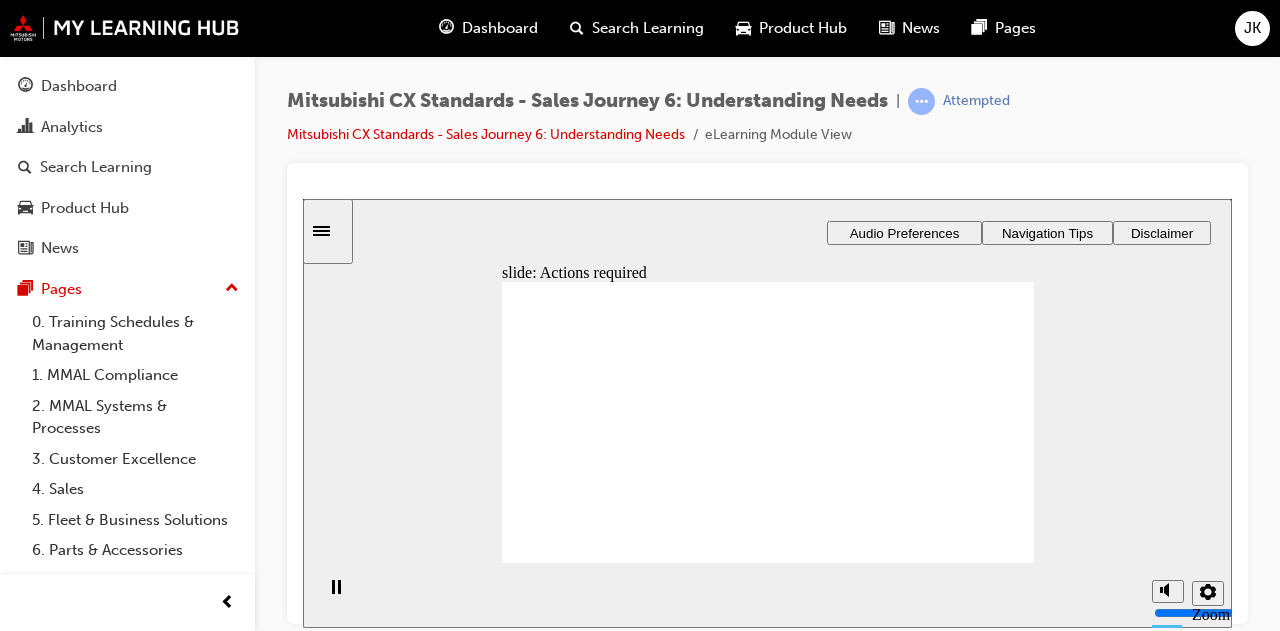 click 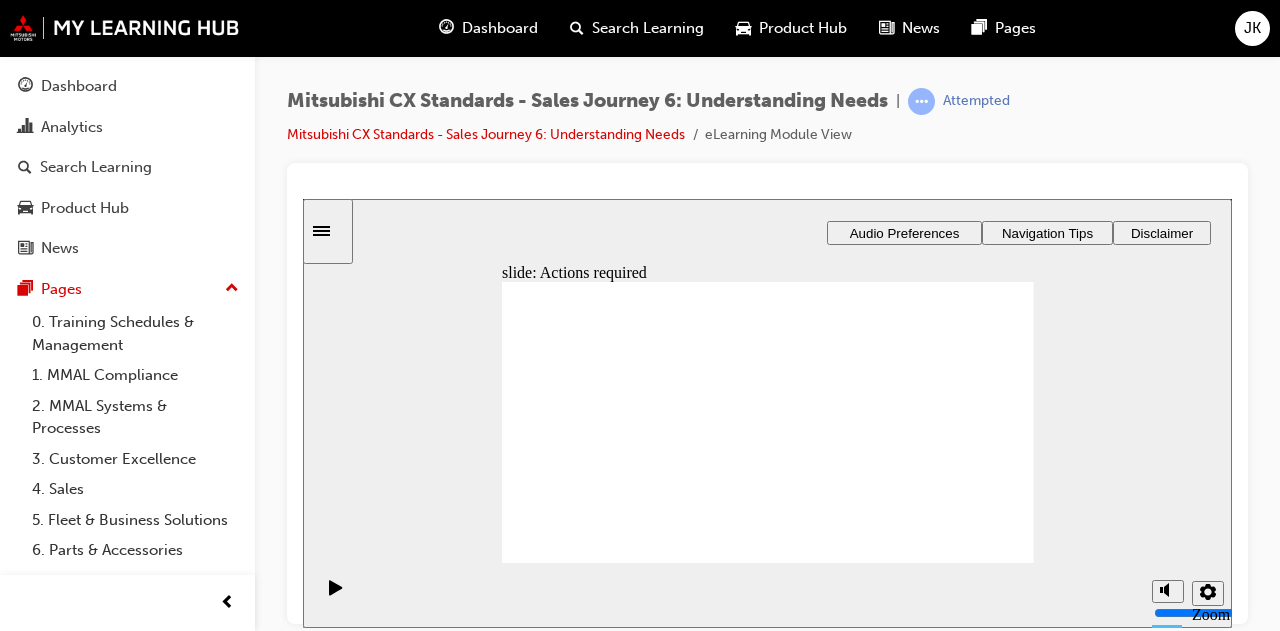 click 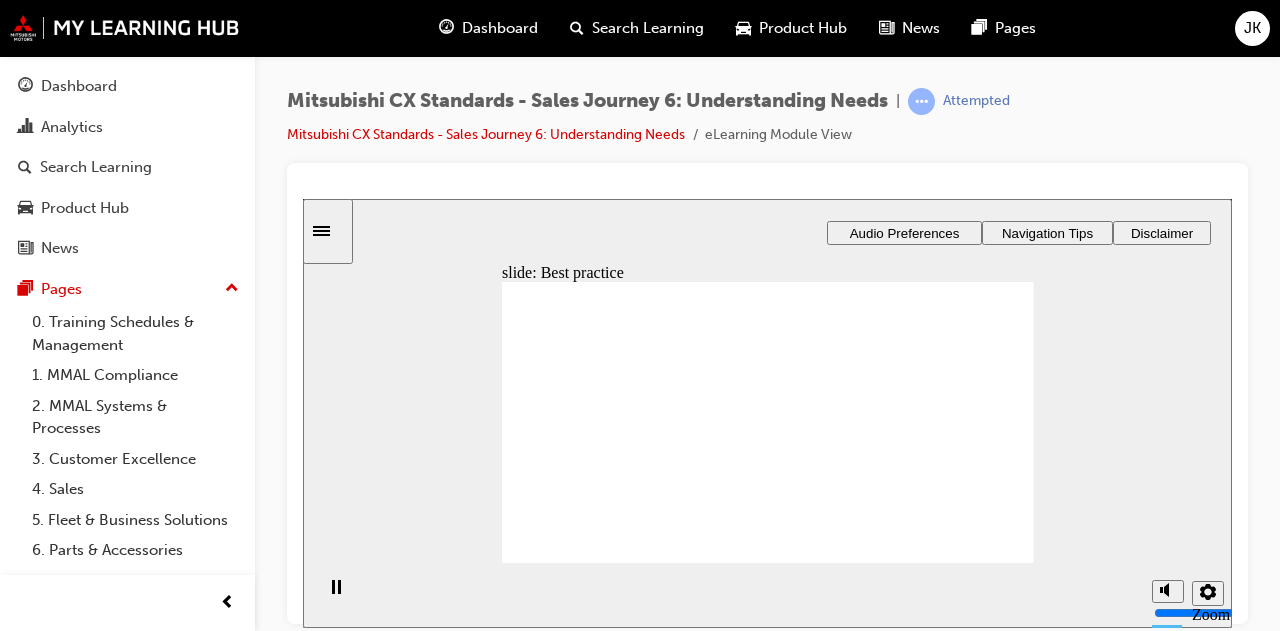 click 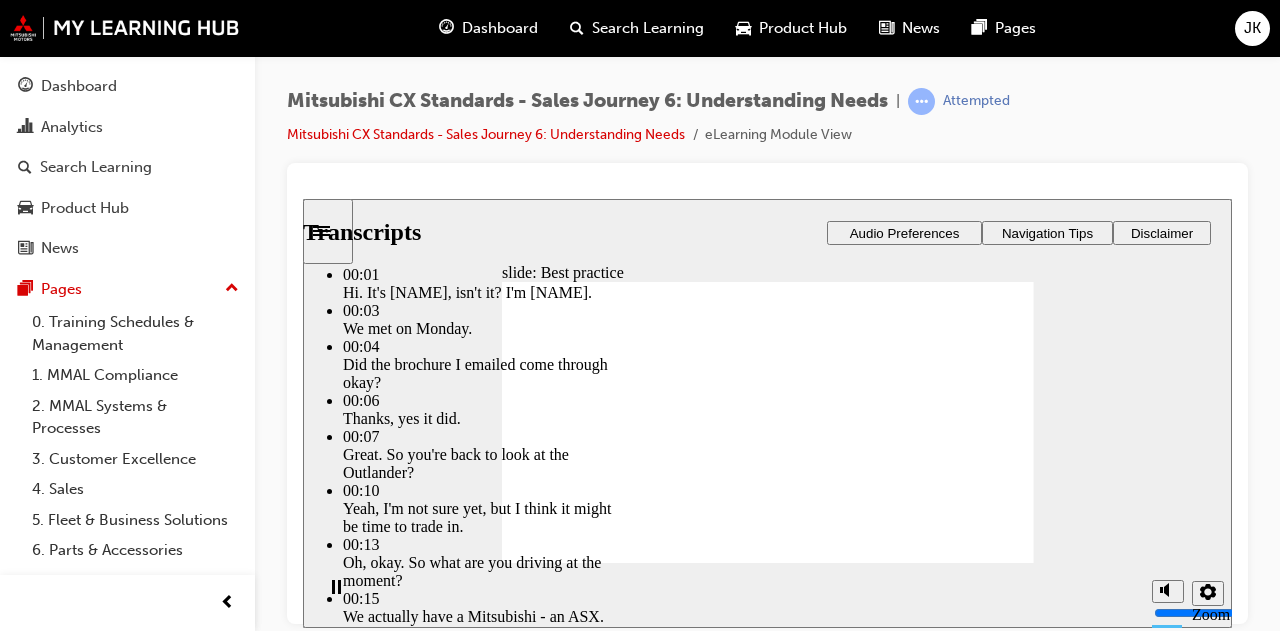 type on "148" 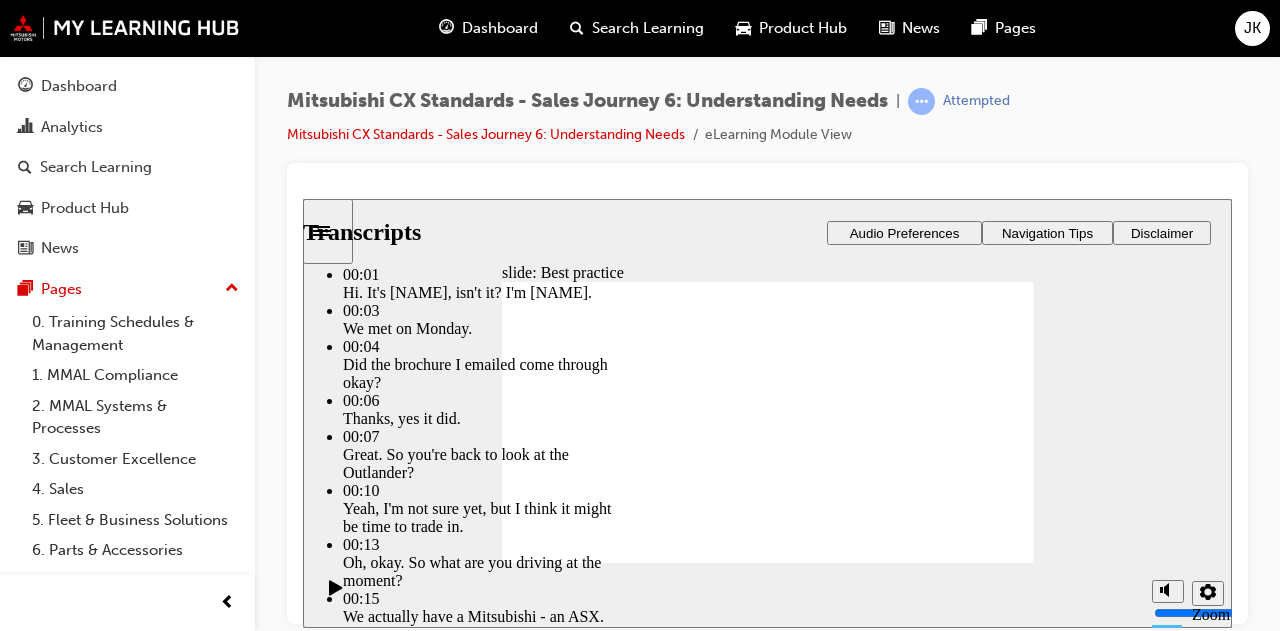 click 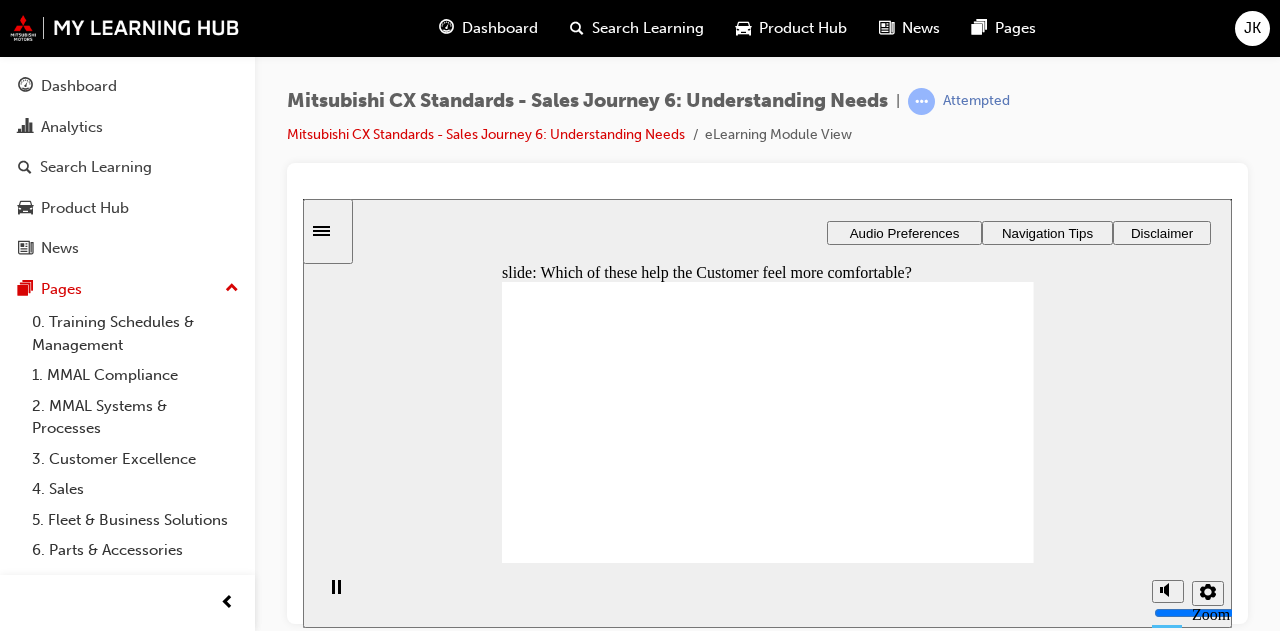checkbox on "true" 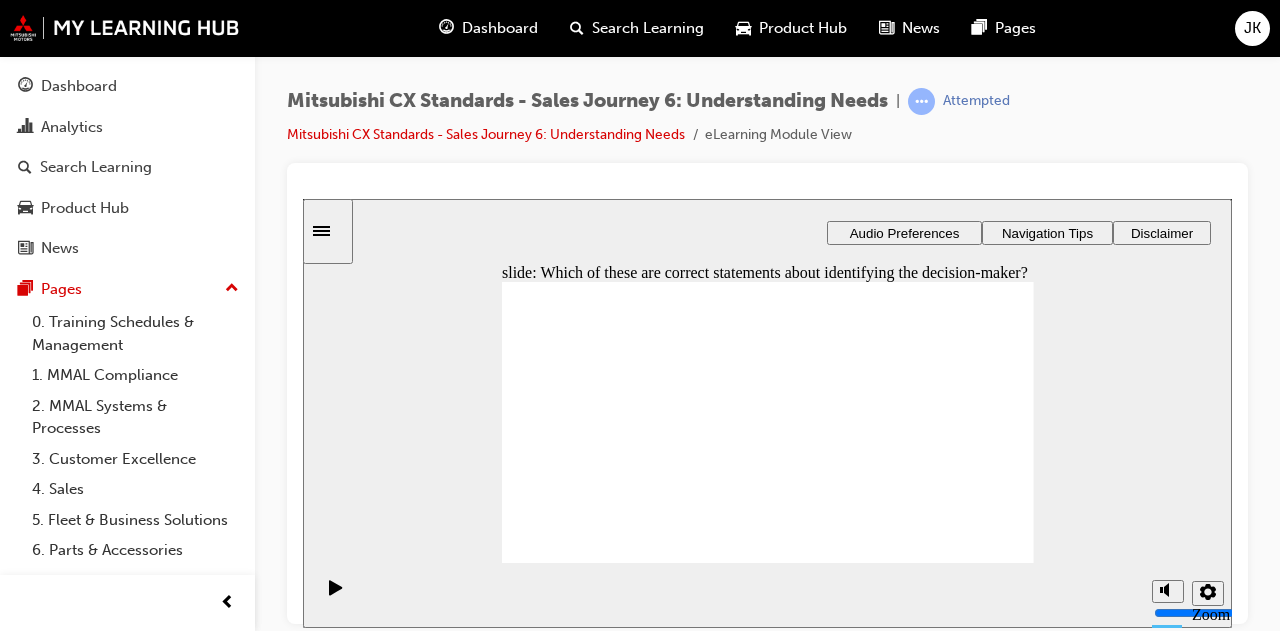 click on "Identify  the  decision-maker Which of these are correct statements about identifying the decision-maker? Select all the  correct statements . Then click  Submit . Make sure you identify the primary driver. It’s OK to directly ask who this is.  When the decision-maker and primary driver are different people, consider both their needs.  Make assumptions about Customers based on how they look, speak or behave.  Click  Next . Next. press enter to continue to the next screen. Submit Back. Press enter to return to the previous screen Correct Incorrect Make sure you identify the primary driver. It’s OK to directly ask who  this is.  When the decision-maker and primary driver are different people,  consider both their needs.  Make assumptions about Customers based on how they look, speak  or behave.  Which of these are correct statements about identifying the decision-maker? Select all the  correct statements . Then click  Submit . Identify the Back Next ." at bounding box center (768, 1540) 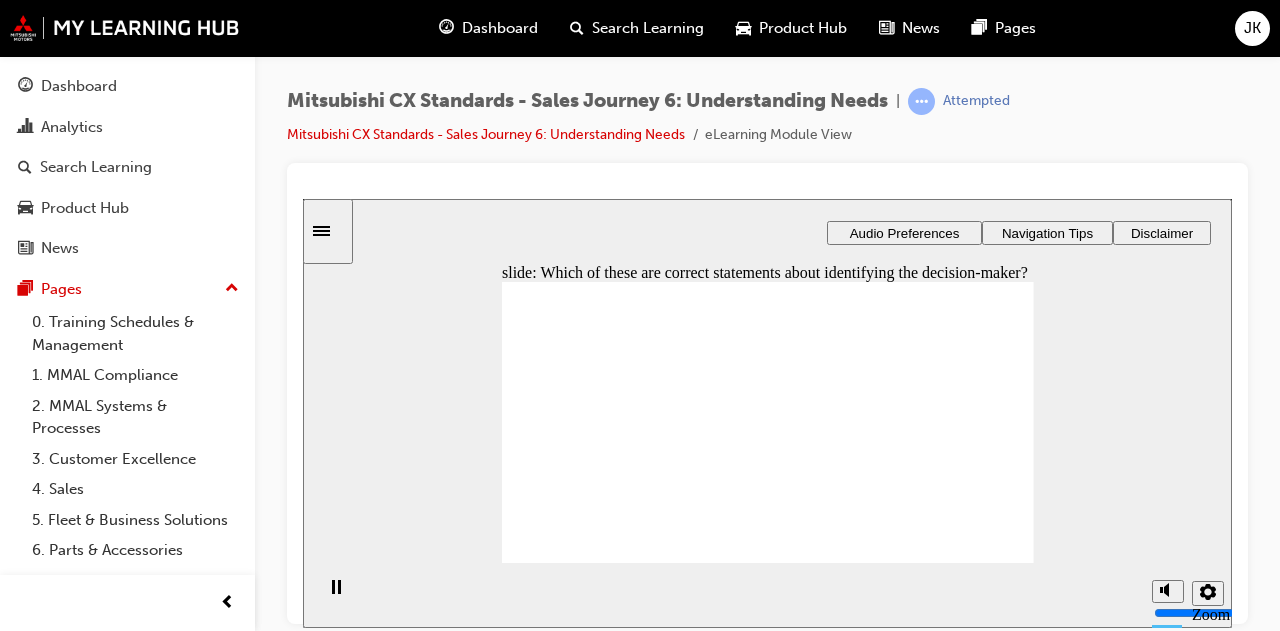 checkbox on "true" 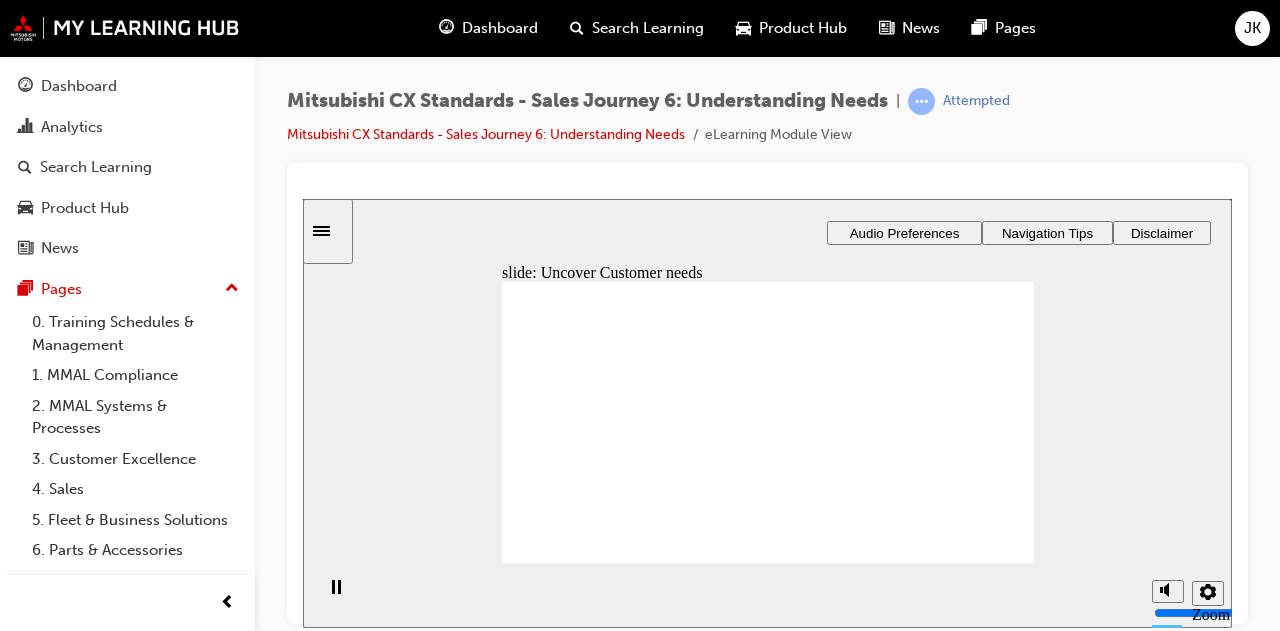 drag, startPoint x: 602, startPoint y: 441, endPoint x: 798, endPoint y: 432, distance: 196.20653 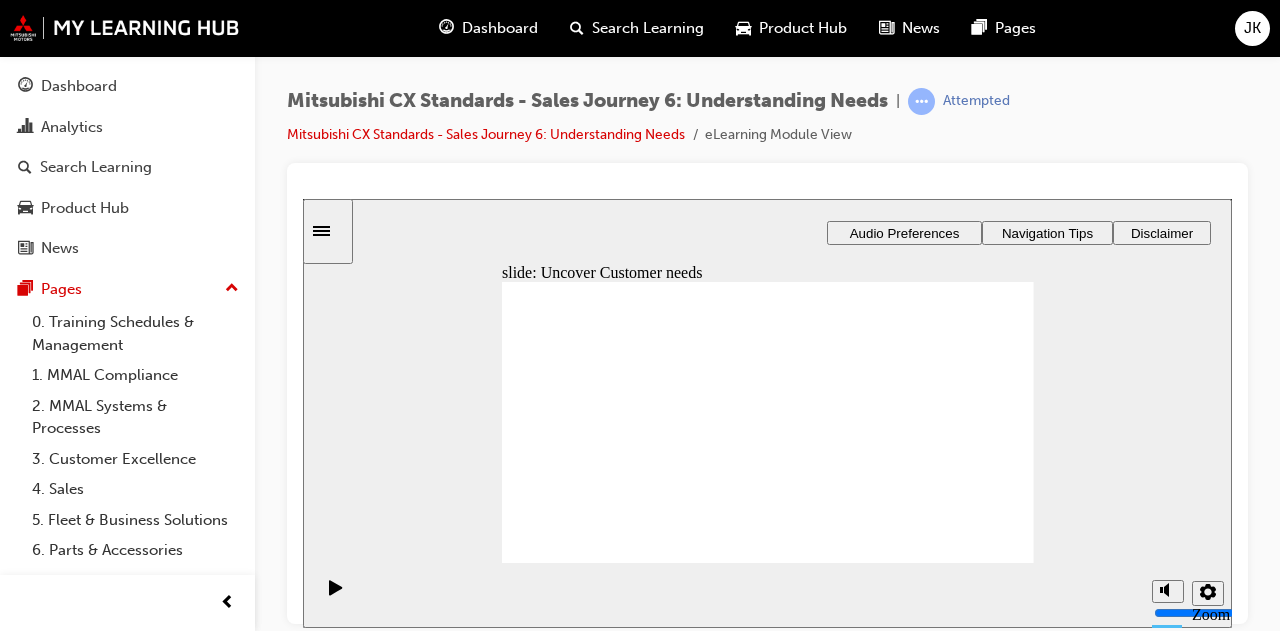 drag, startPoint x: 602, startPoint y: 439, endPoint x: 782, endPoint y: 426, distance: 180.46883 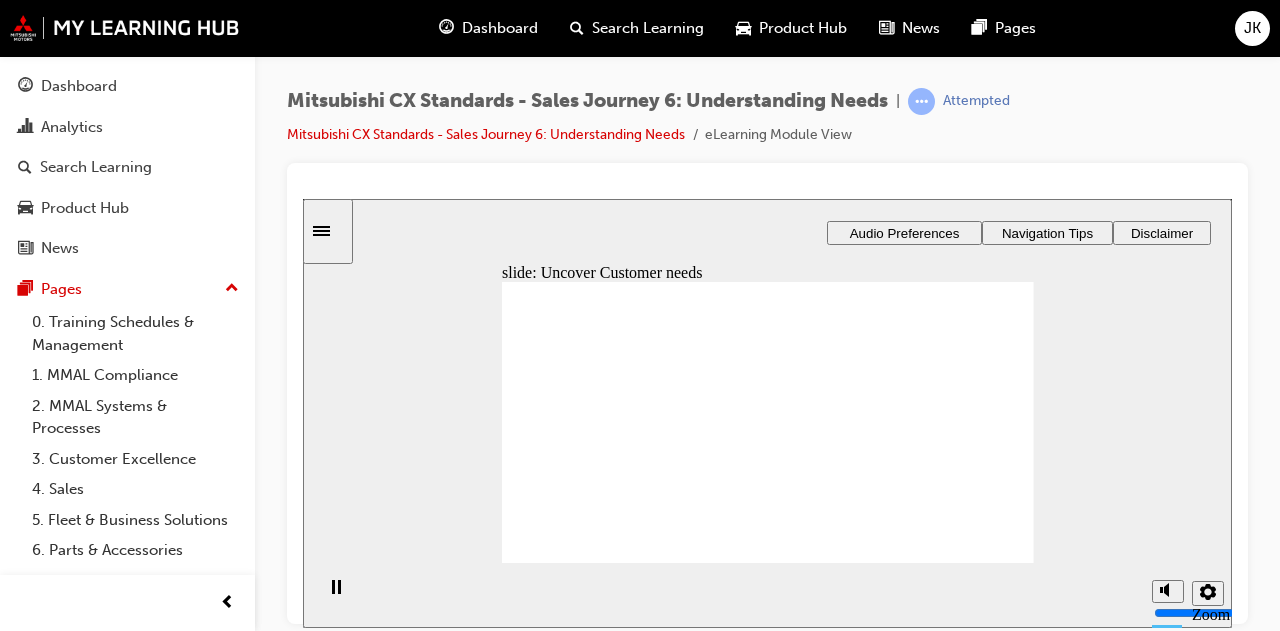 drag, startPoint x: 988, startPoint y: 529, endPoint x: 988, endPoint y: 544, distance: 15 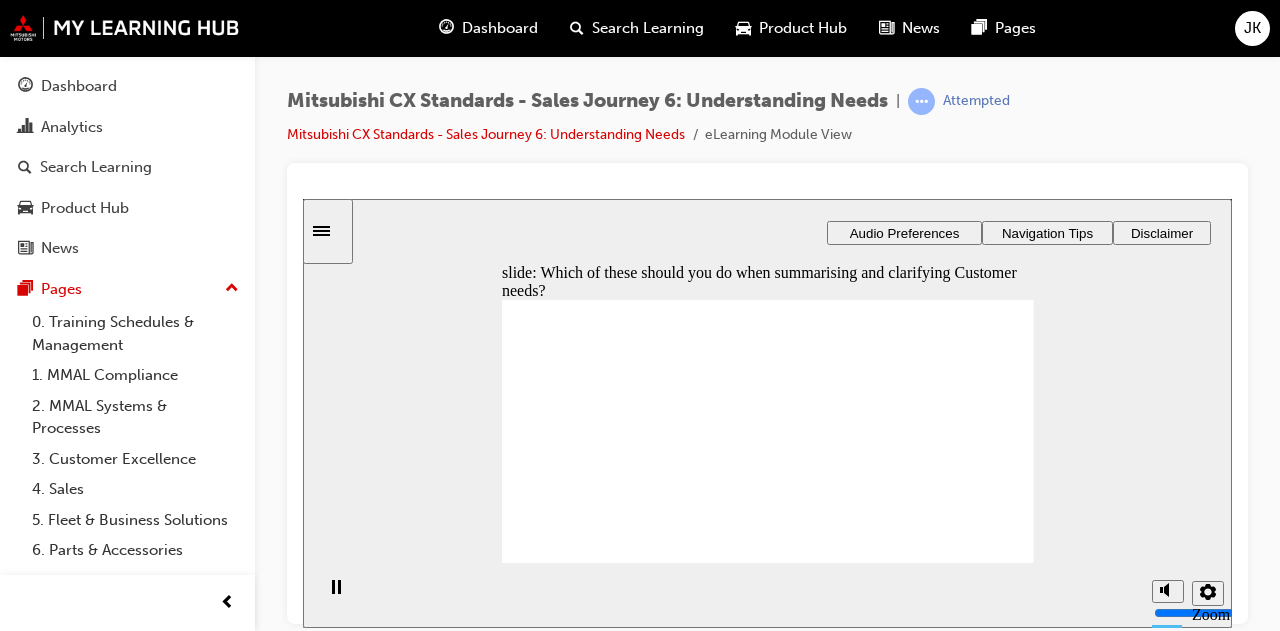 checkbox on "true" 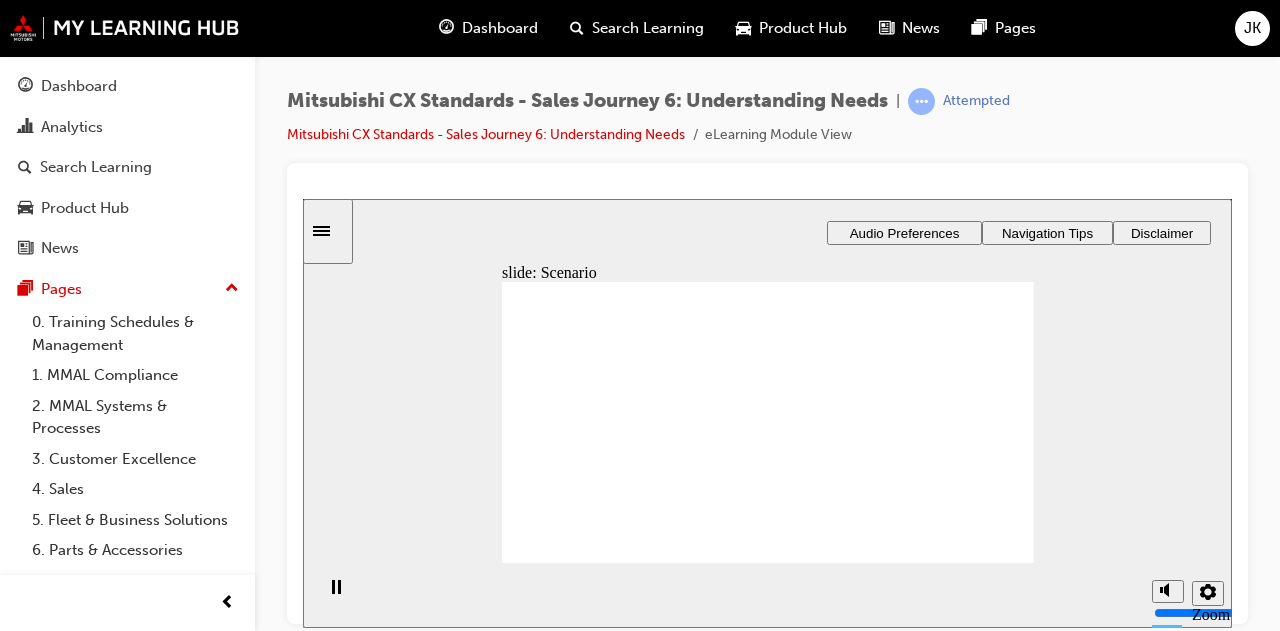checkbox on "true" 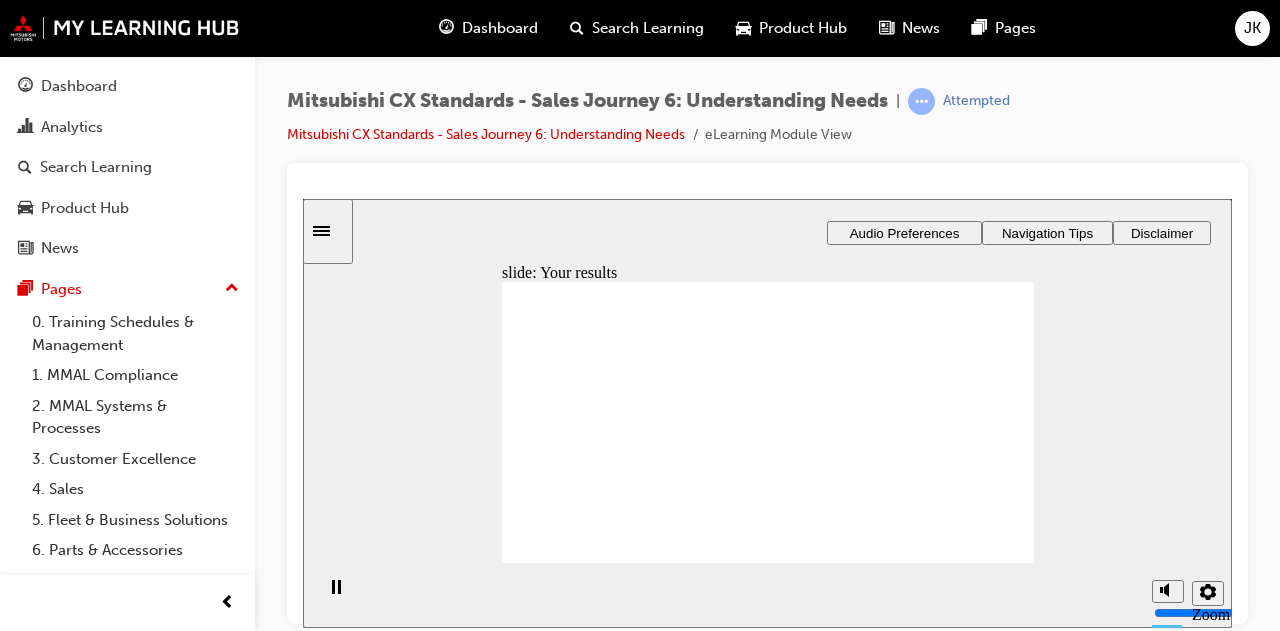 click 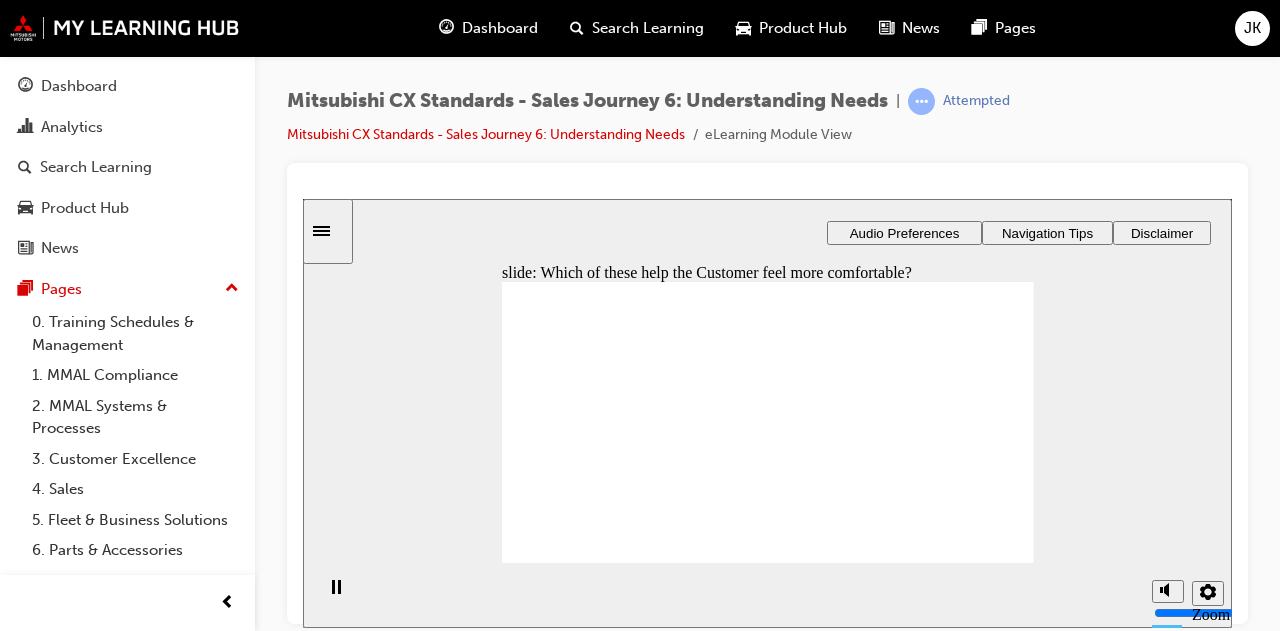 checkbox on "true" 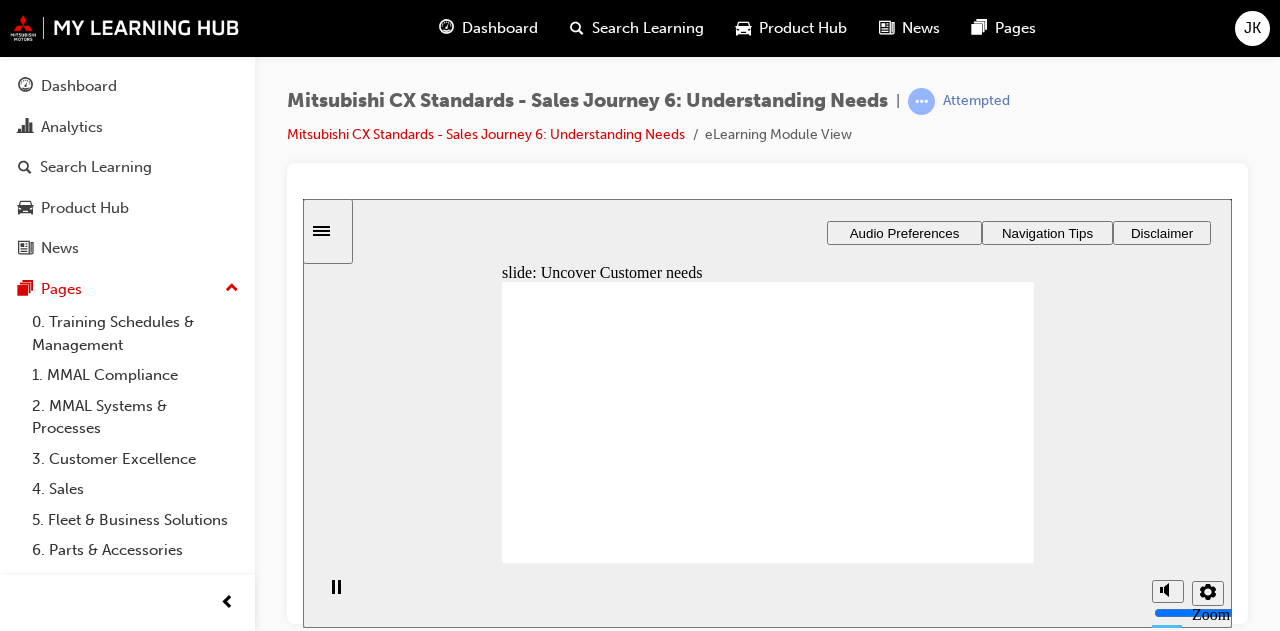 drag, startPoint x: 614, startPoint y: 448, endPoint x: 782, endPoint y: 390, distance: 177.73013 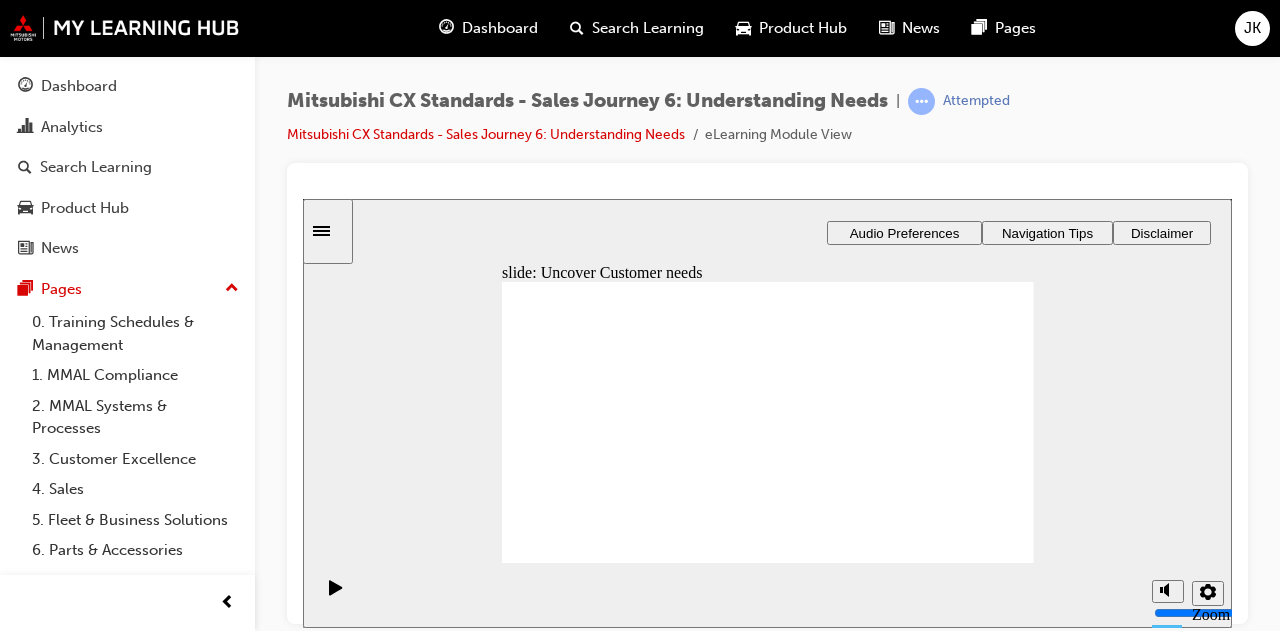 drag, startPoint x: 584, startPoint y: 439, endPoint x: 748, endPoint y: 433, distance: 164.10973 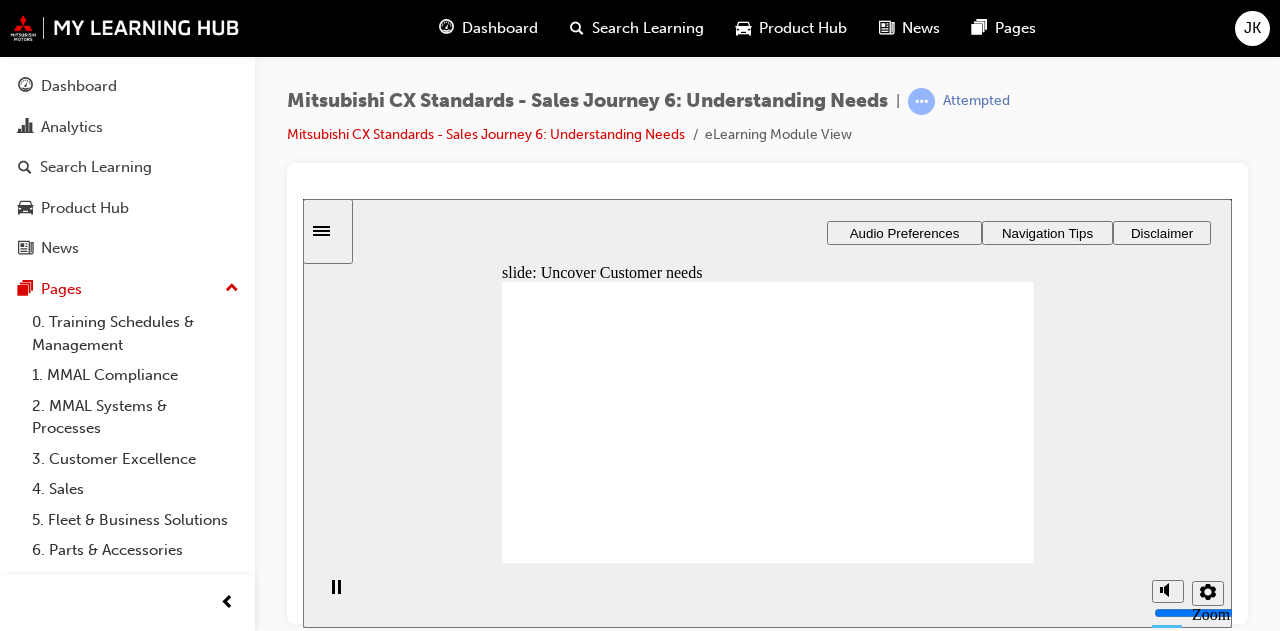 click 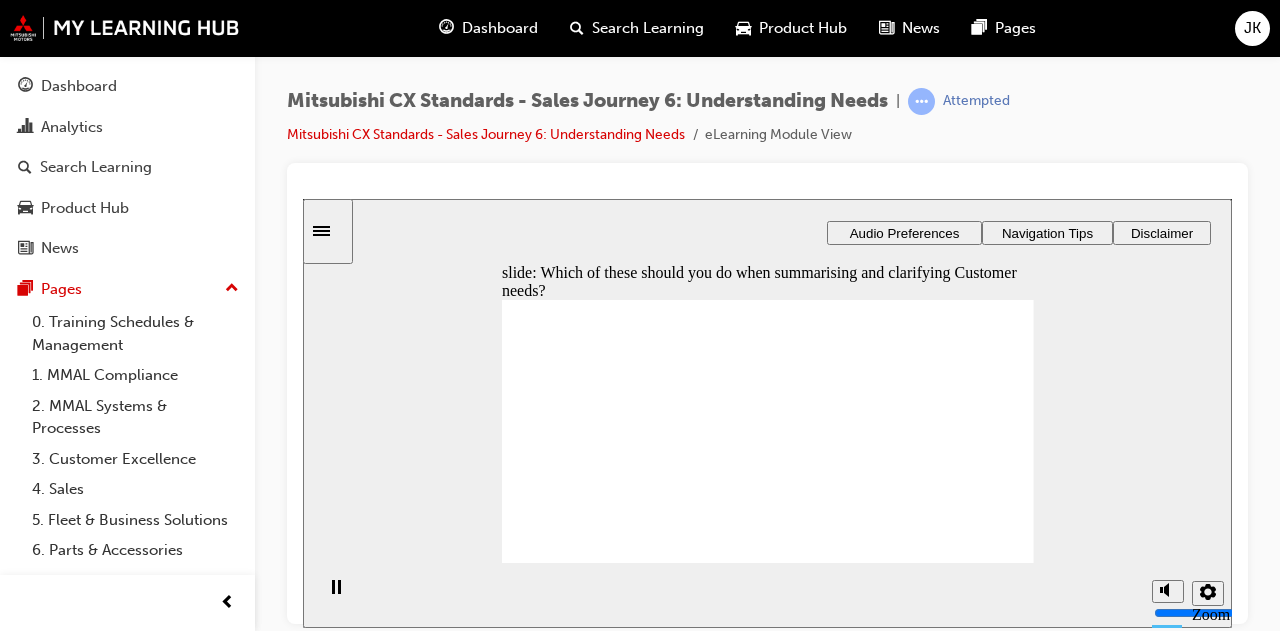 checkbox on "true" 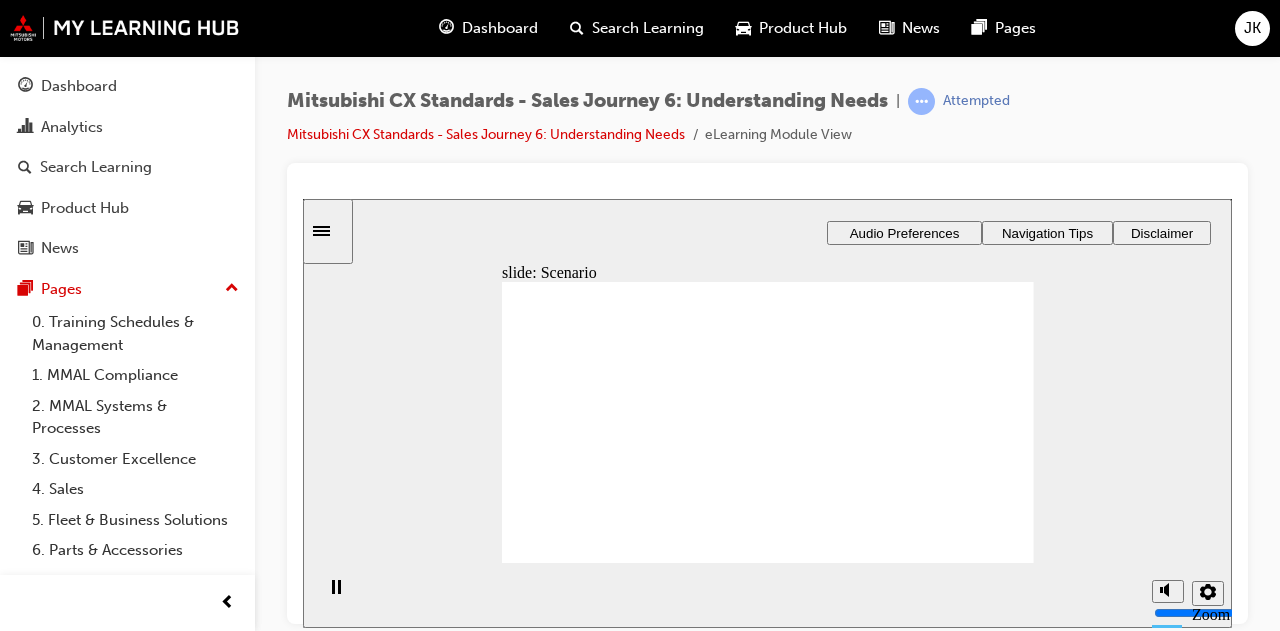 checkbox on "true" 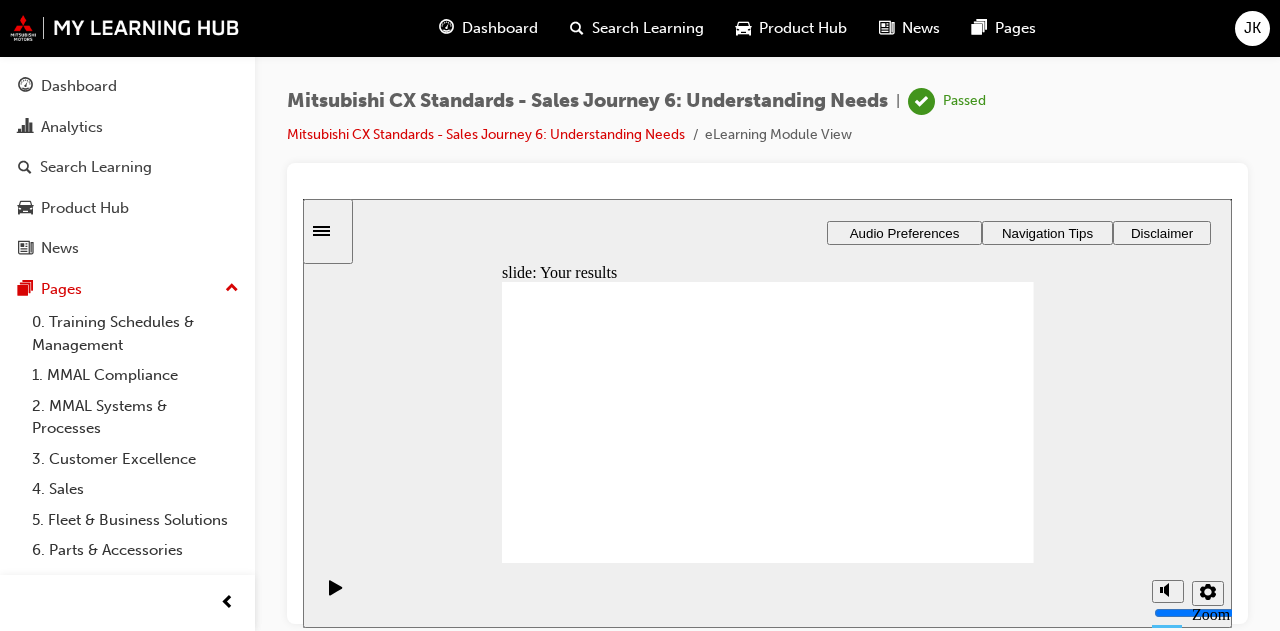 click 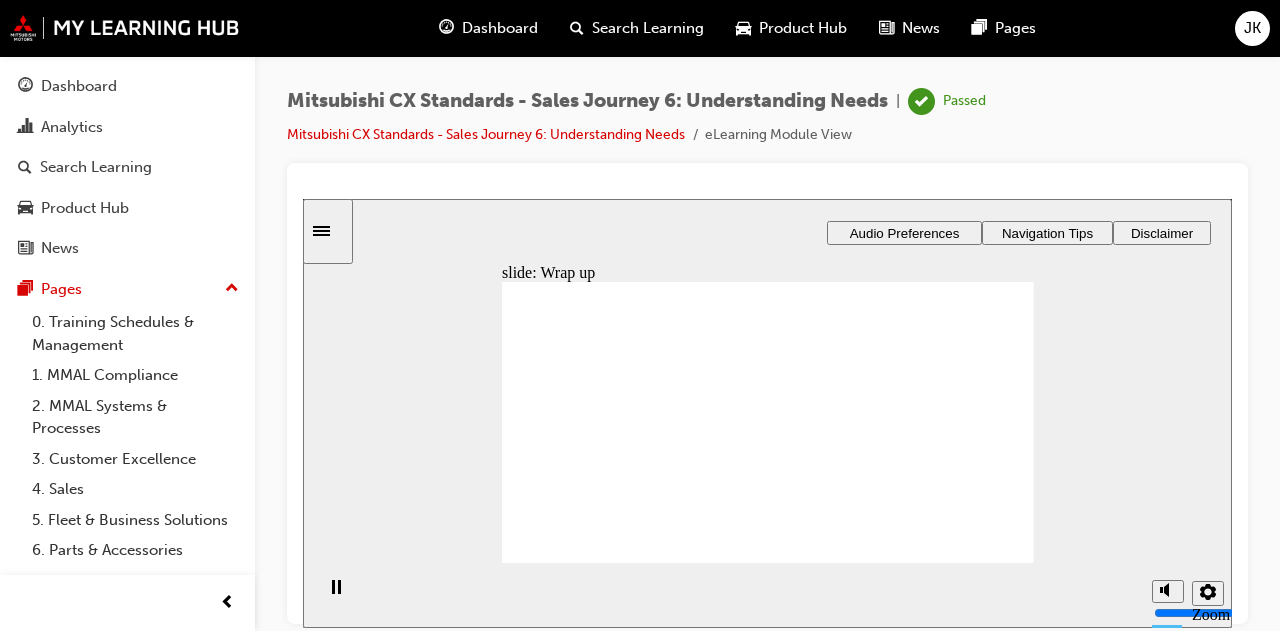 click 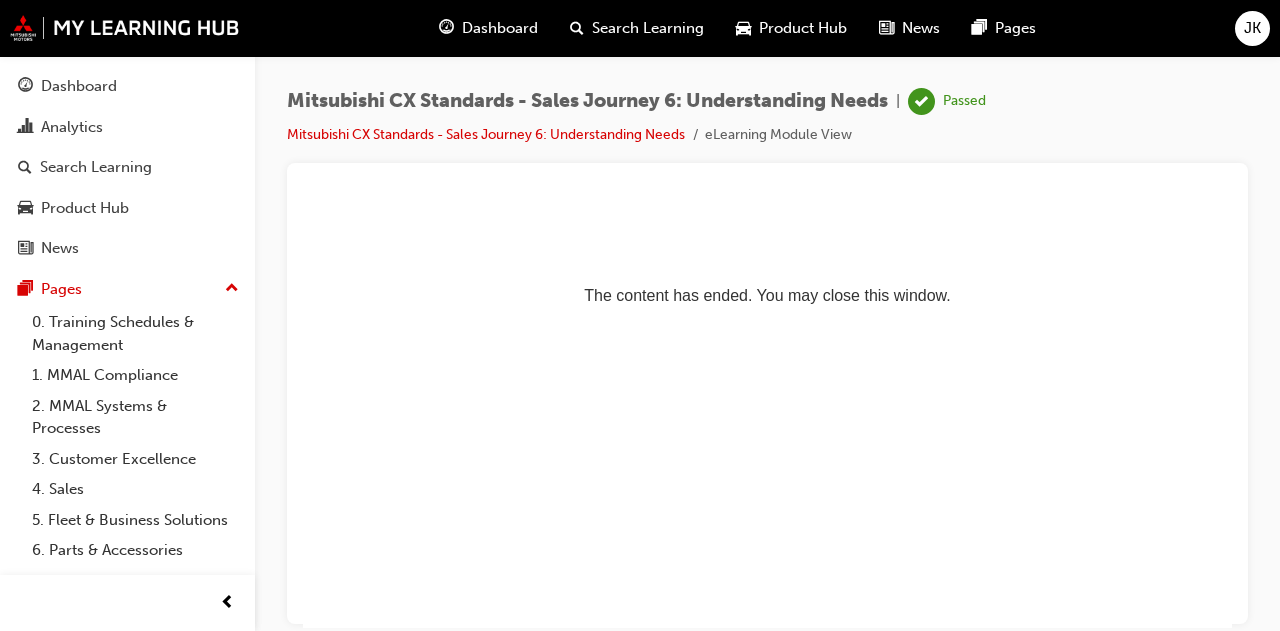 scroll, scrollTop: 0, scrollLeft: 0, axis: both 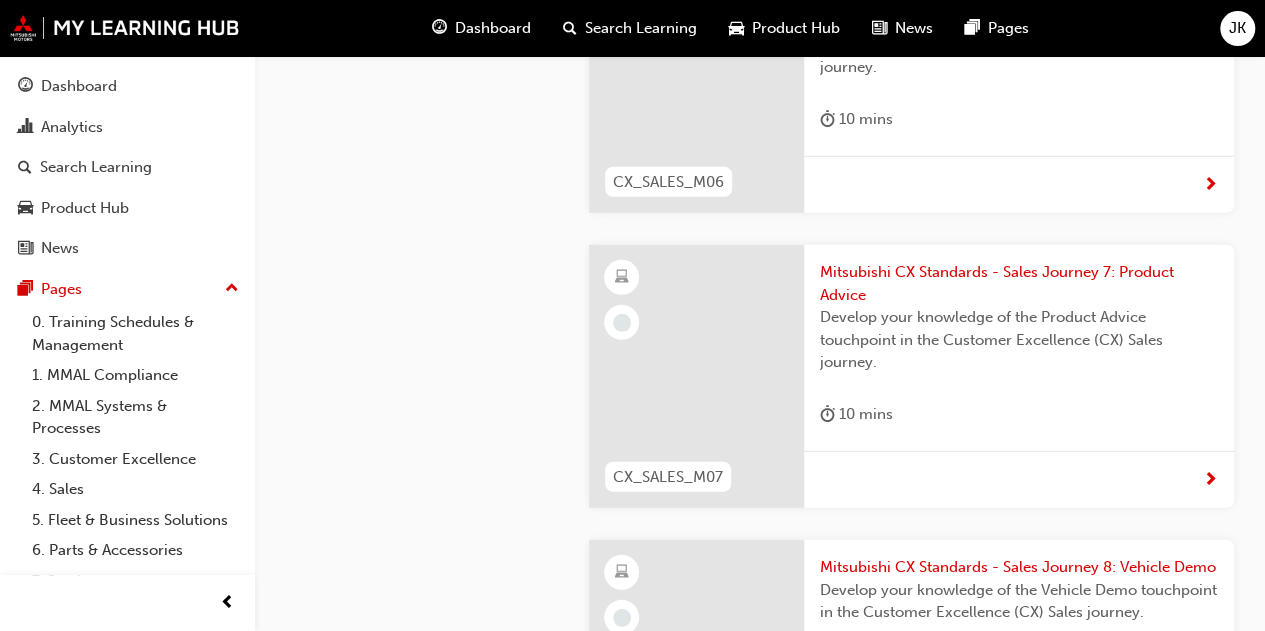 click at bounding box center (406, 3072) 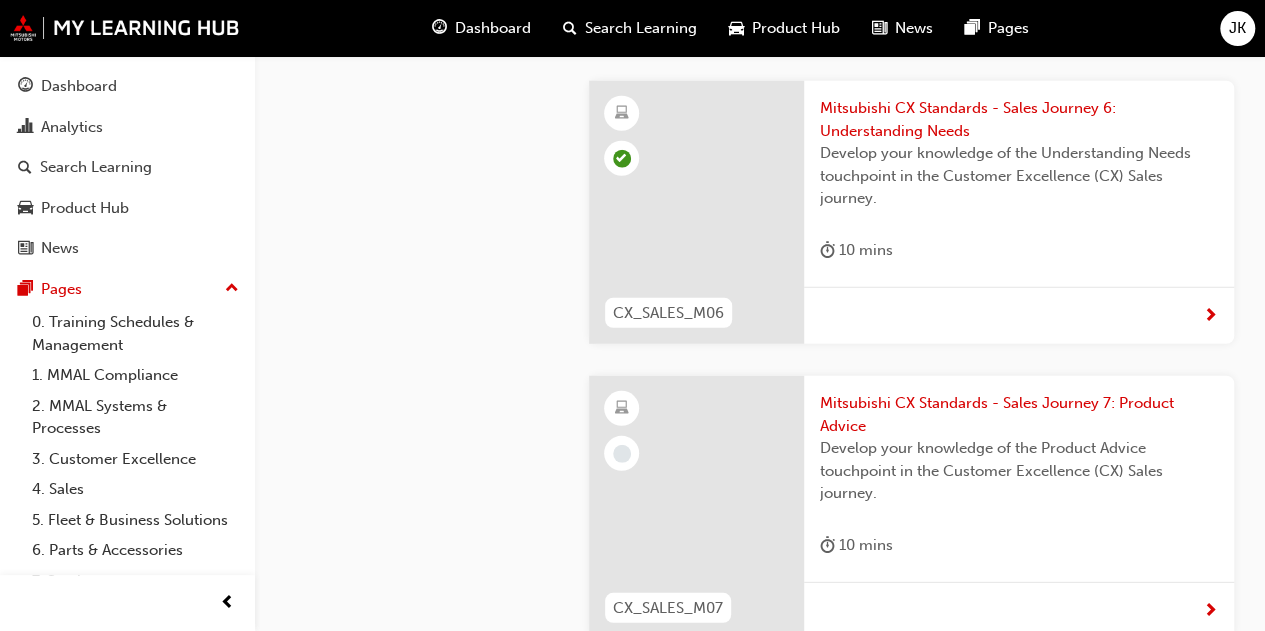 scroll, scrollTop: 2634, scrollLeft: 0, axis: vertical 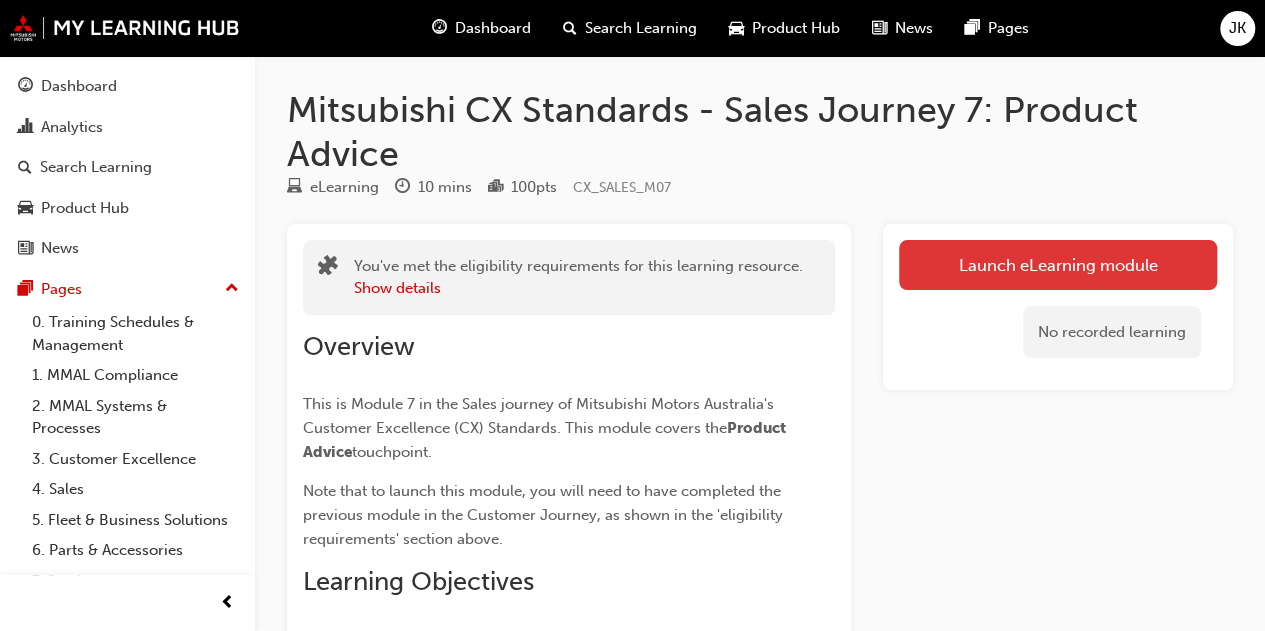 click on "Launch eLearning module" at bounding box center (1058, 265) 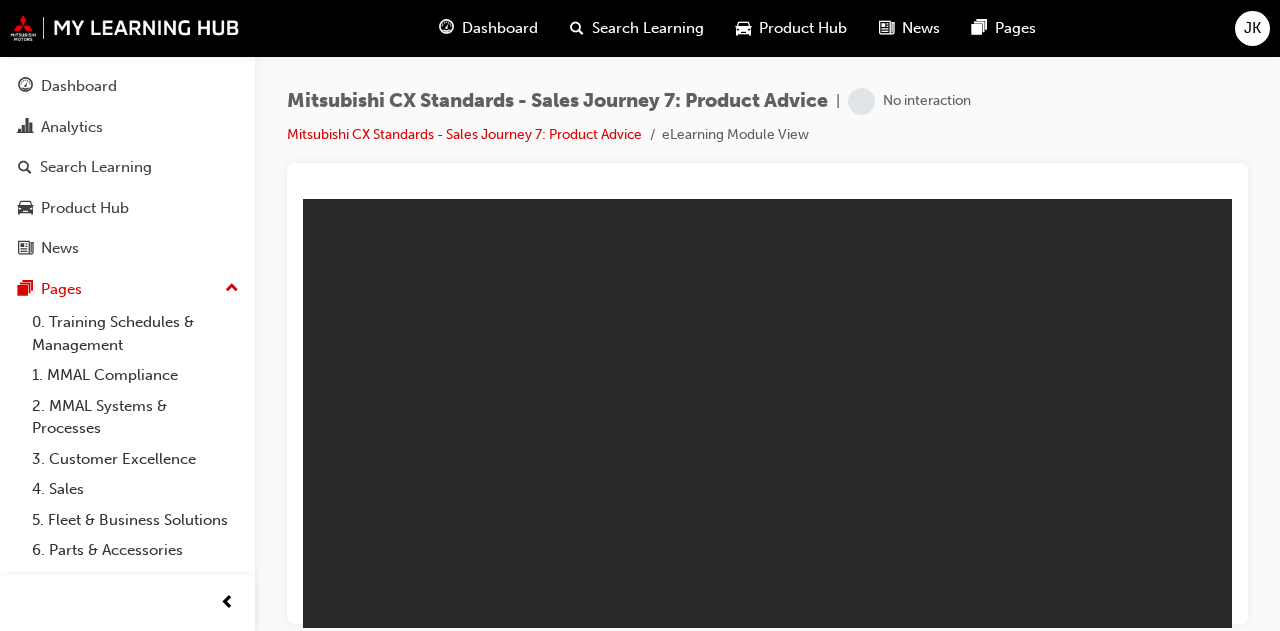 scroll, scrollTop: 0, scrollLeft: 0, axis: both 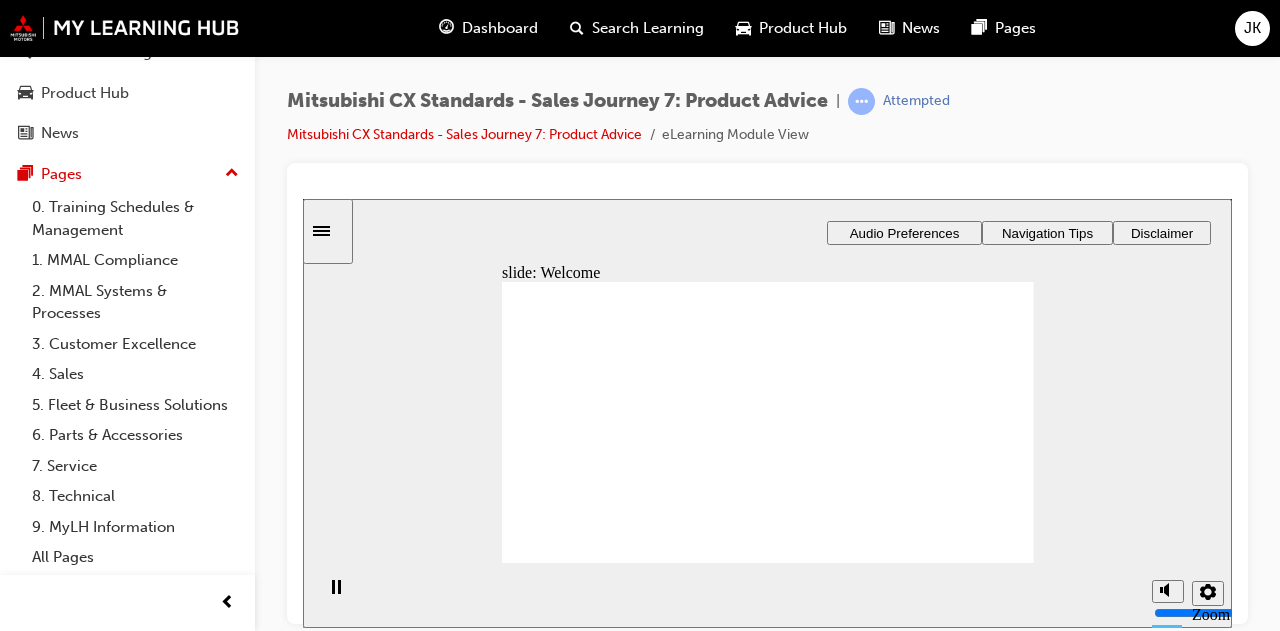 click 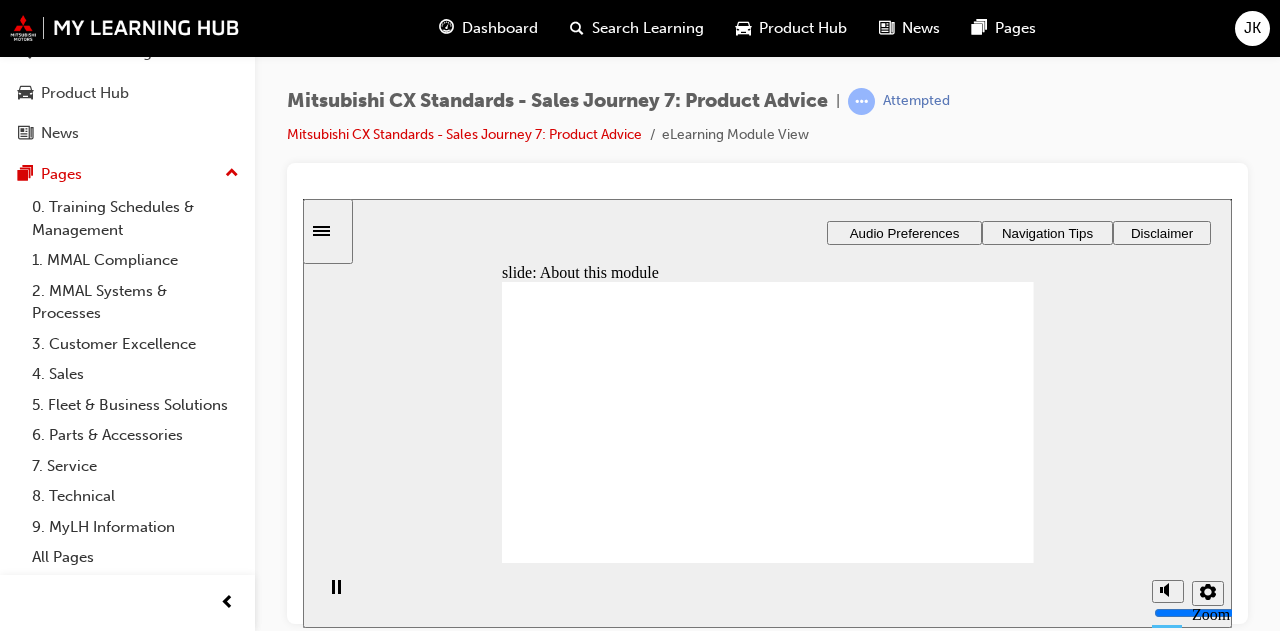 click 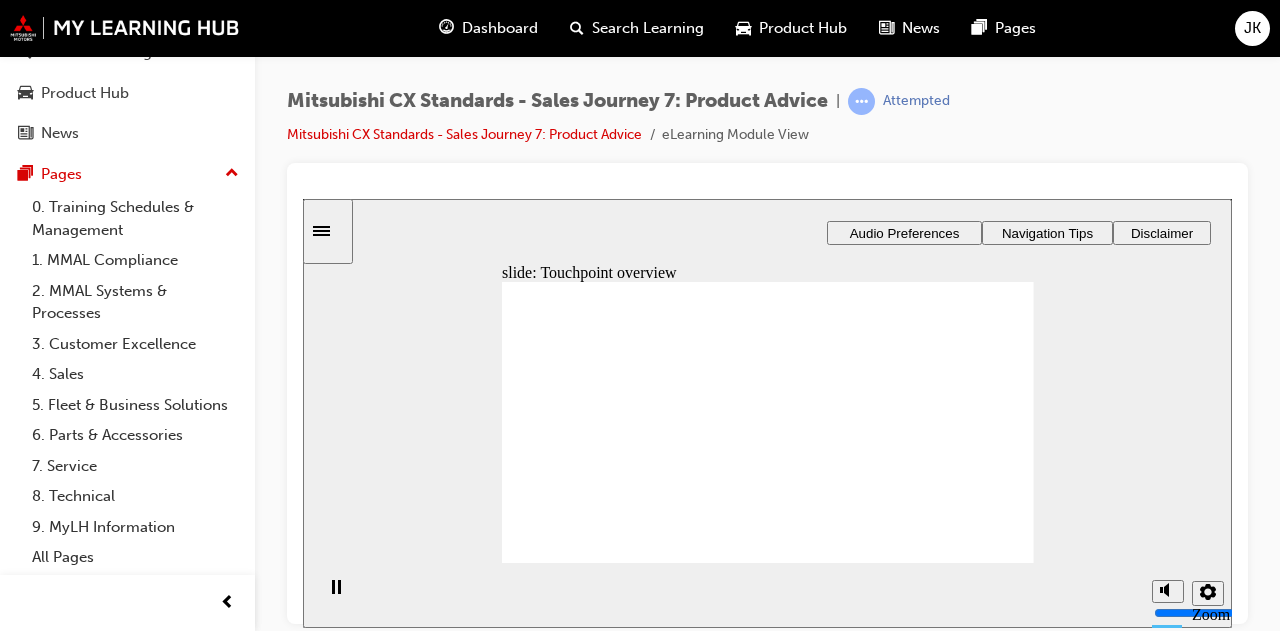 click 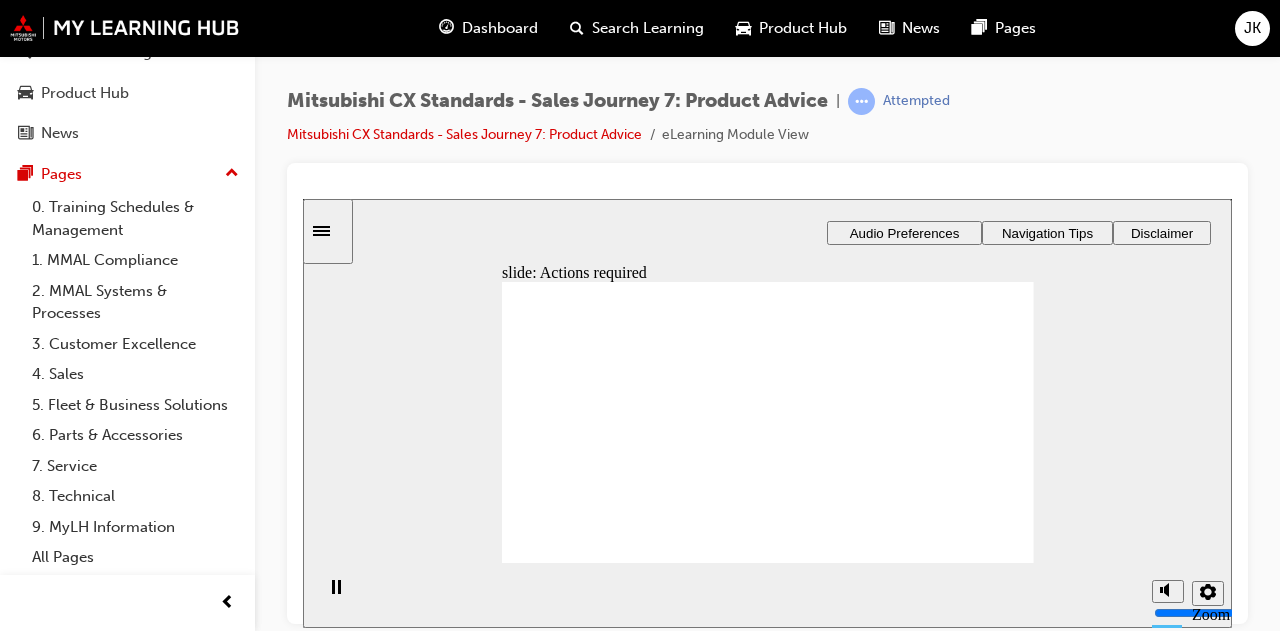 click 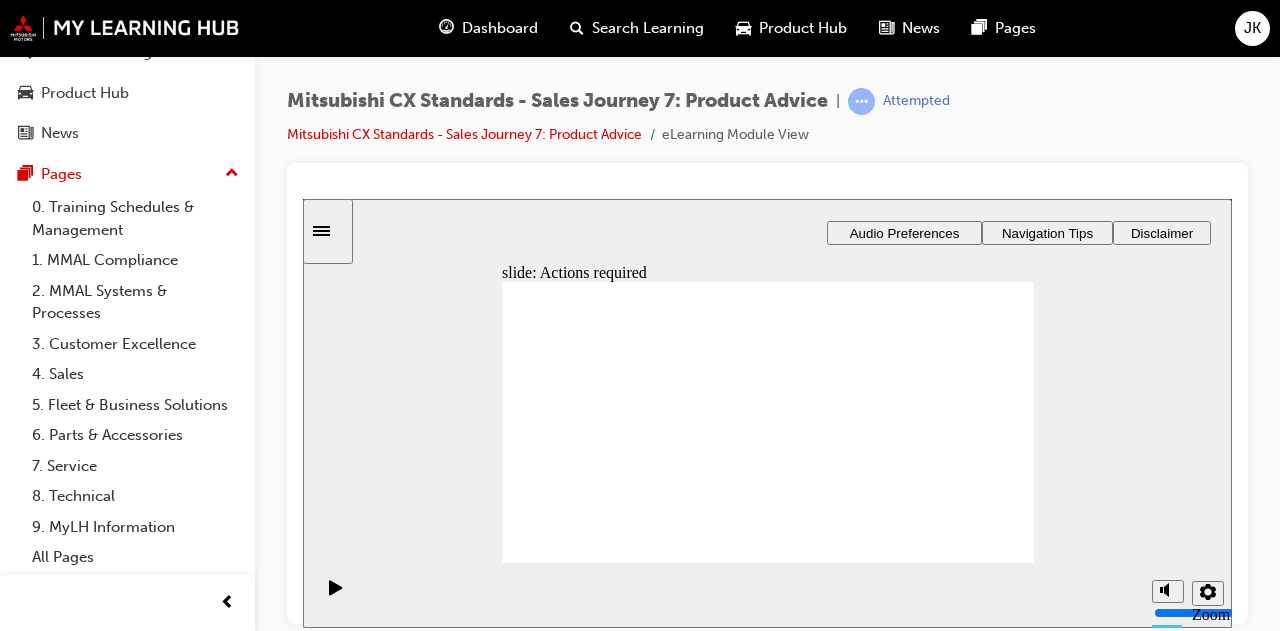 click 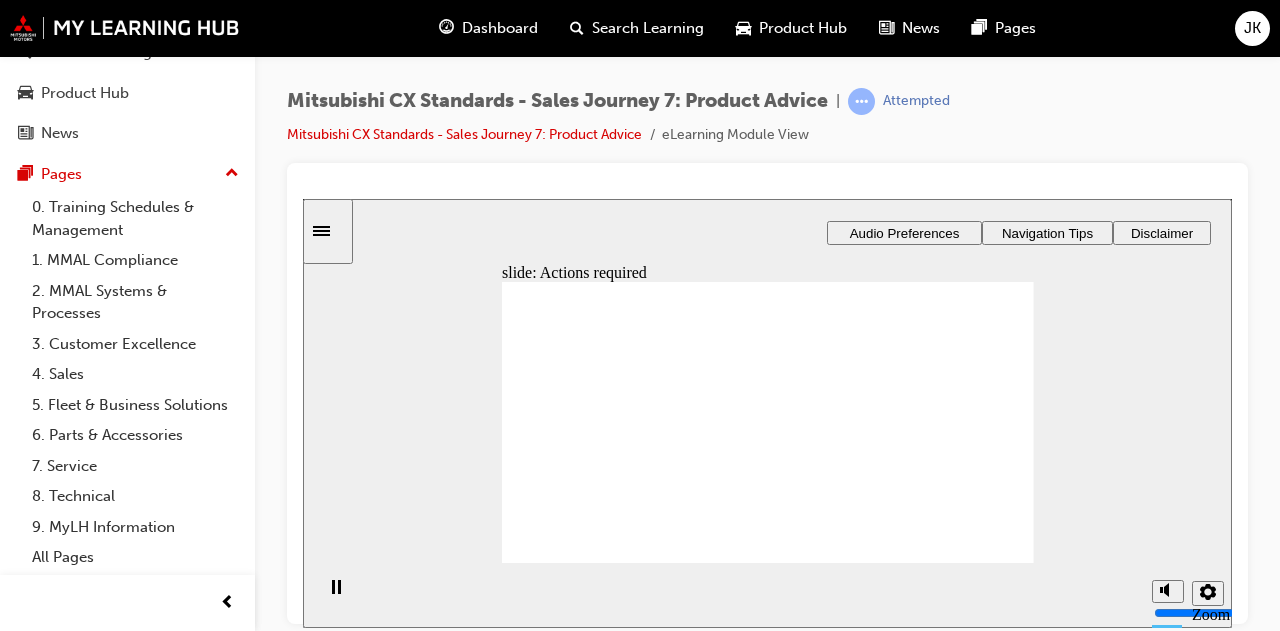 click 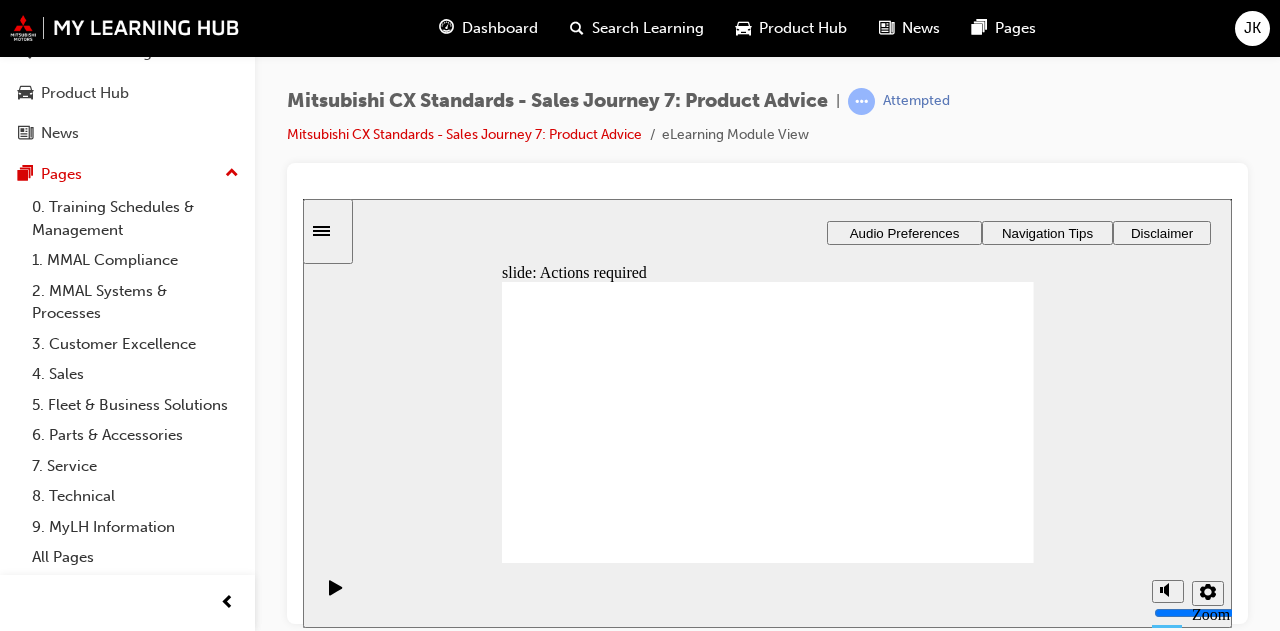 click 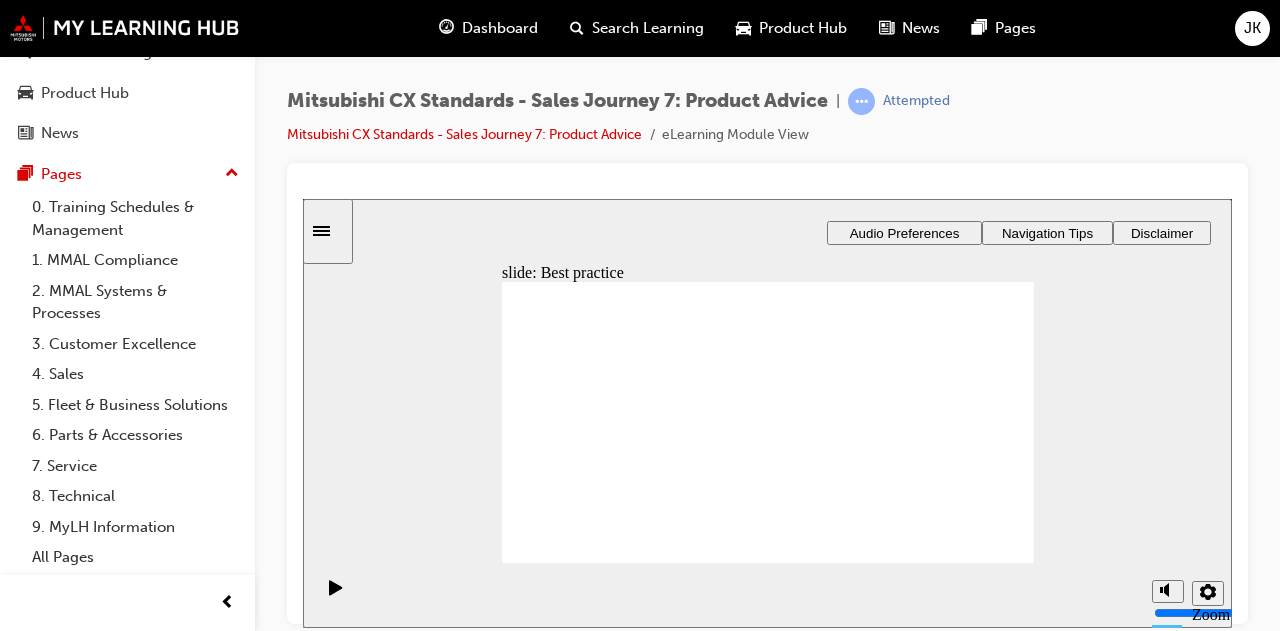click 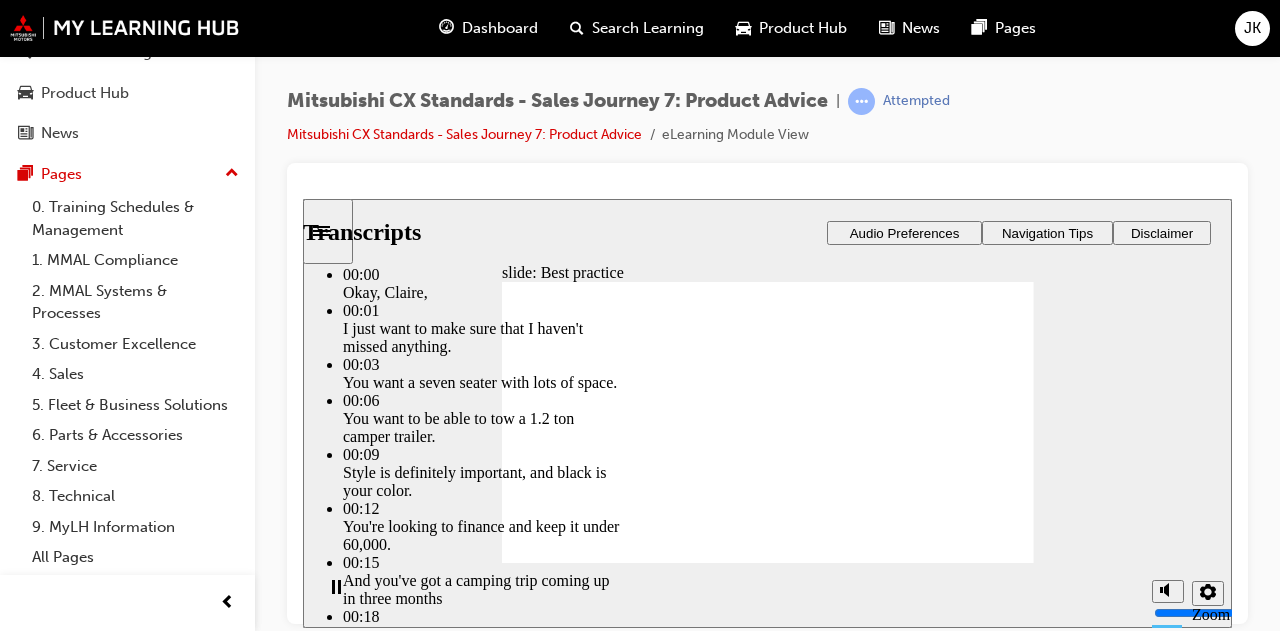 type on "89" 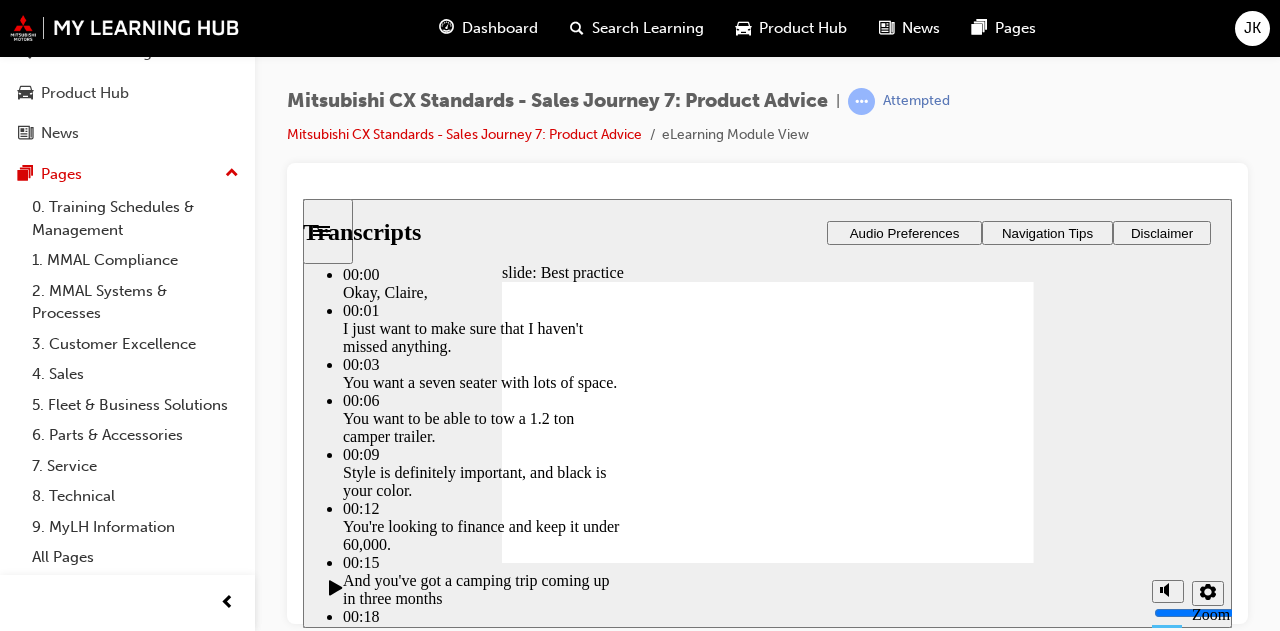 click 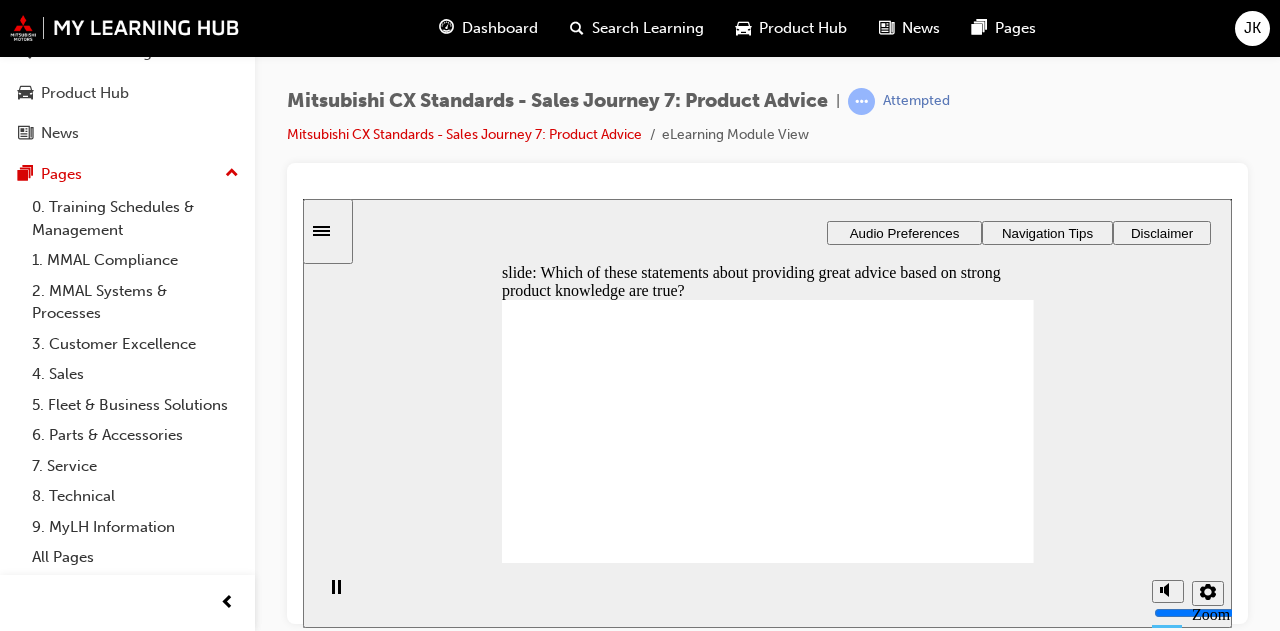 checkbox on "true" 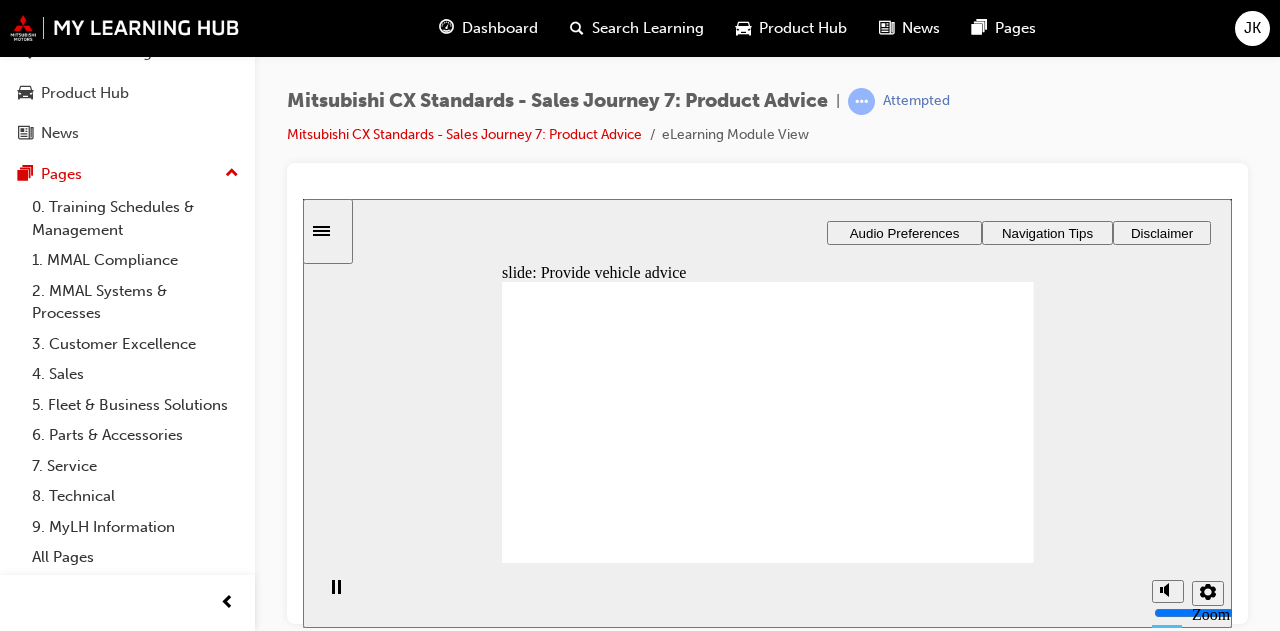 drag, startPoint x: 610, startPoint y: 450, endPoint x: 754, endPoint y: 440, distance: 144.3468 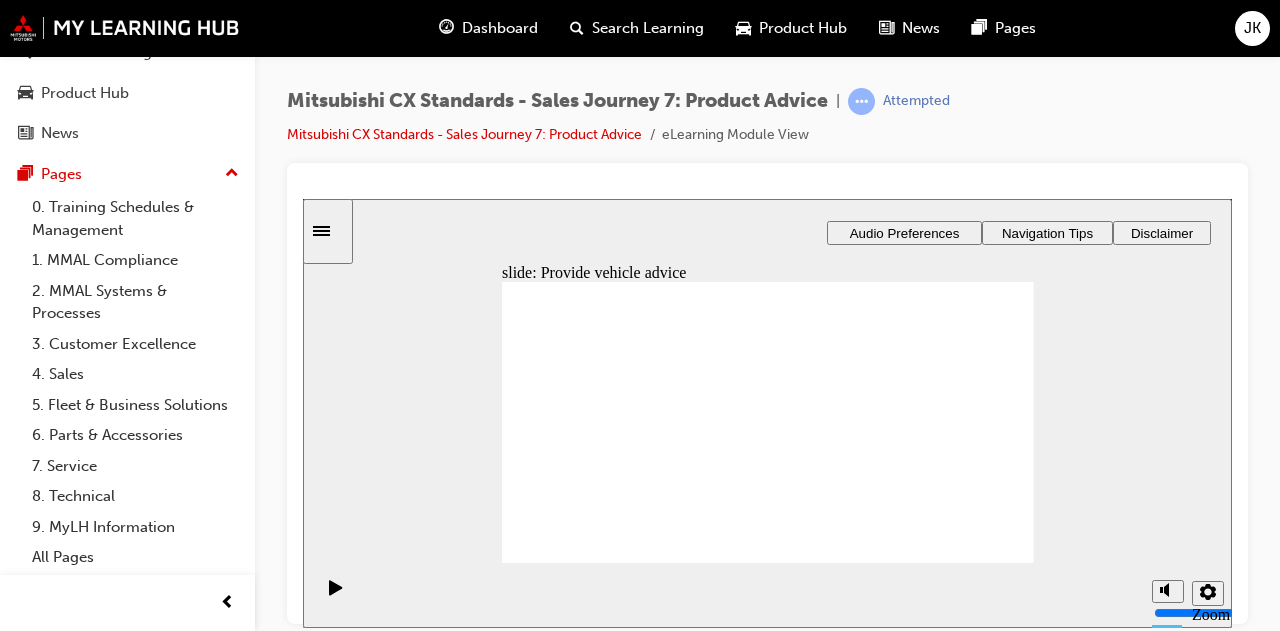 drag, startPoint x: 632, startPoint y: 450, endPoint x: 762, endPoint y: 438, distance: 130.55267 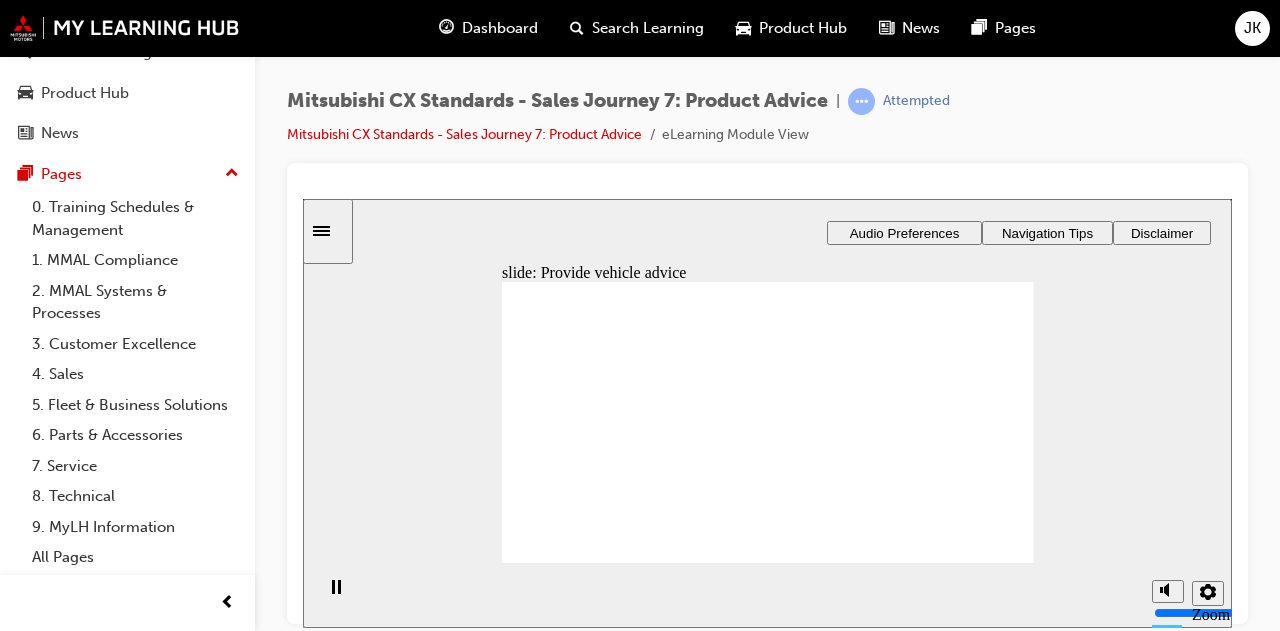 click 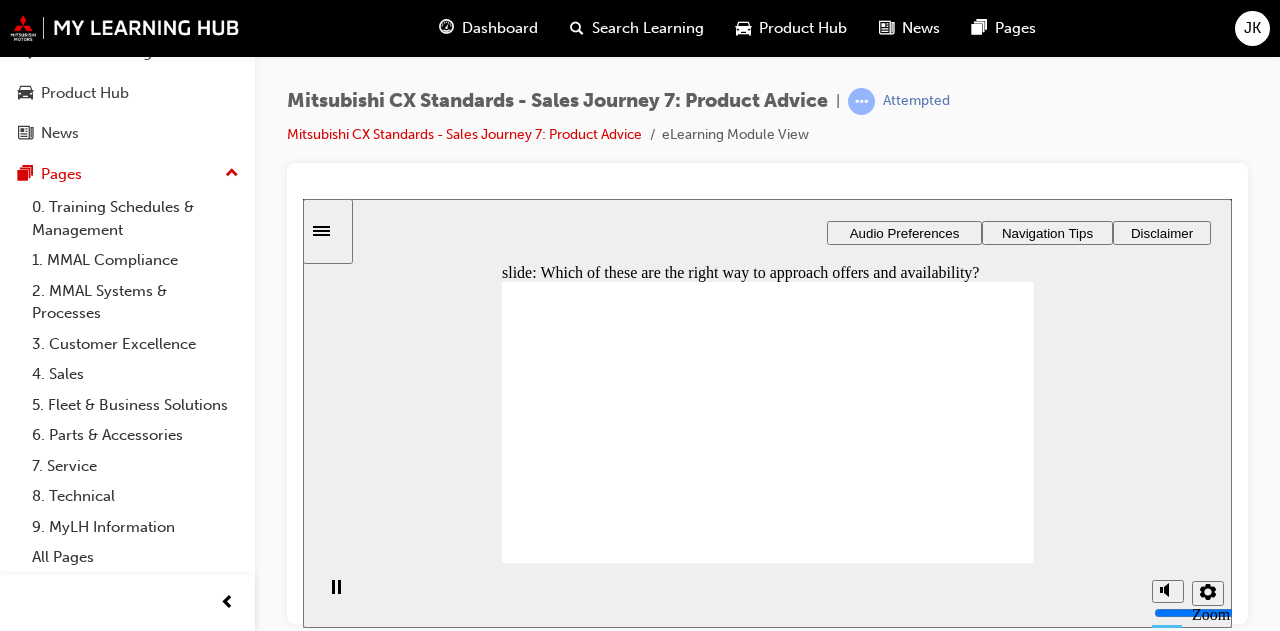 click on "Explain offers and promotions simply and briefly. Explain the financial value and benefits of Diamond  Advantage. Be transparent about stock levels and availability timelines." at bounding box center [665, 1669] 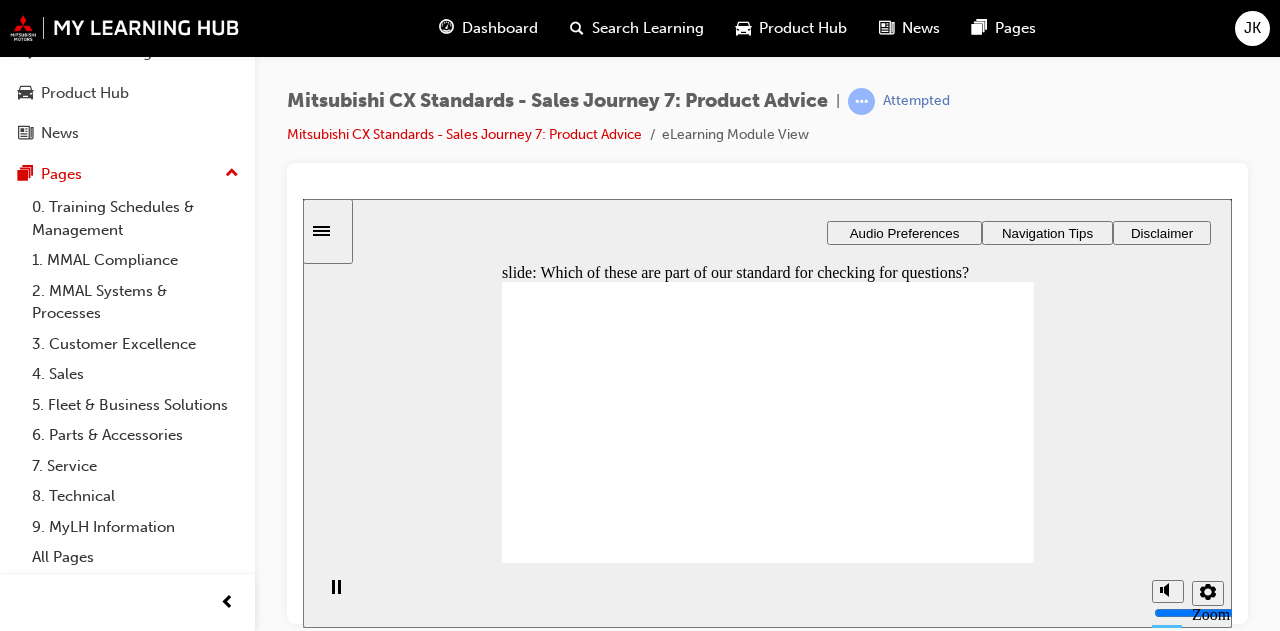 checkbox on "true" 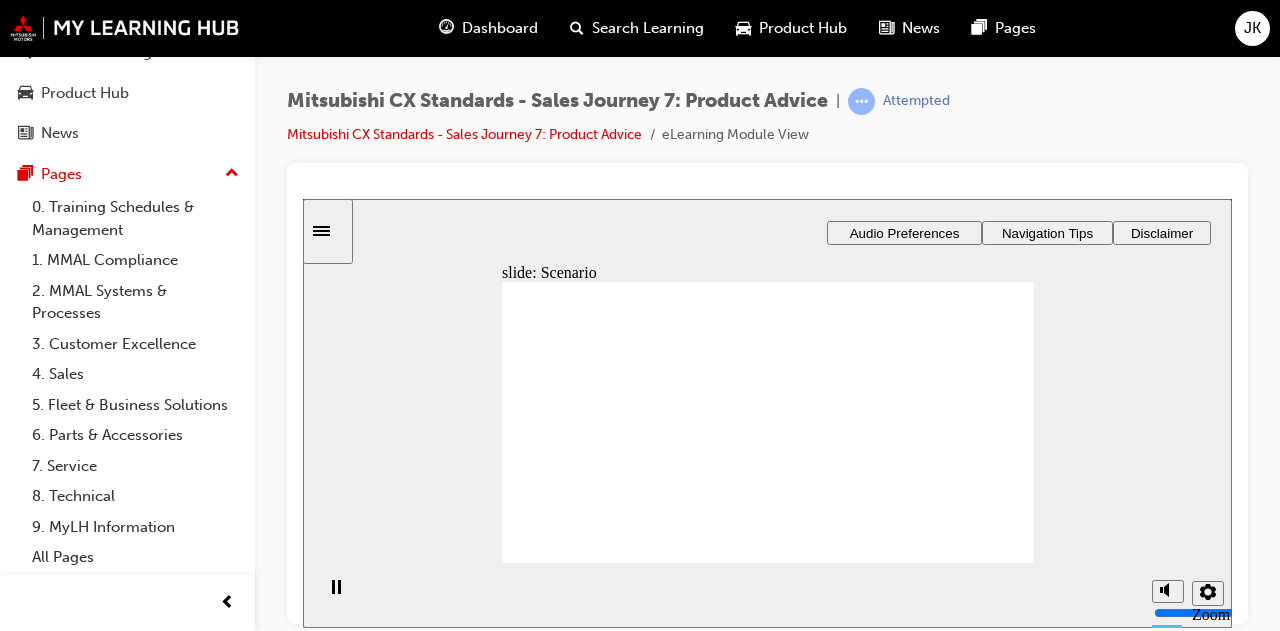 checkbox on "true" 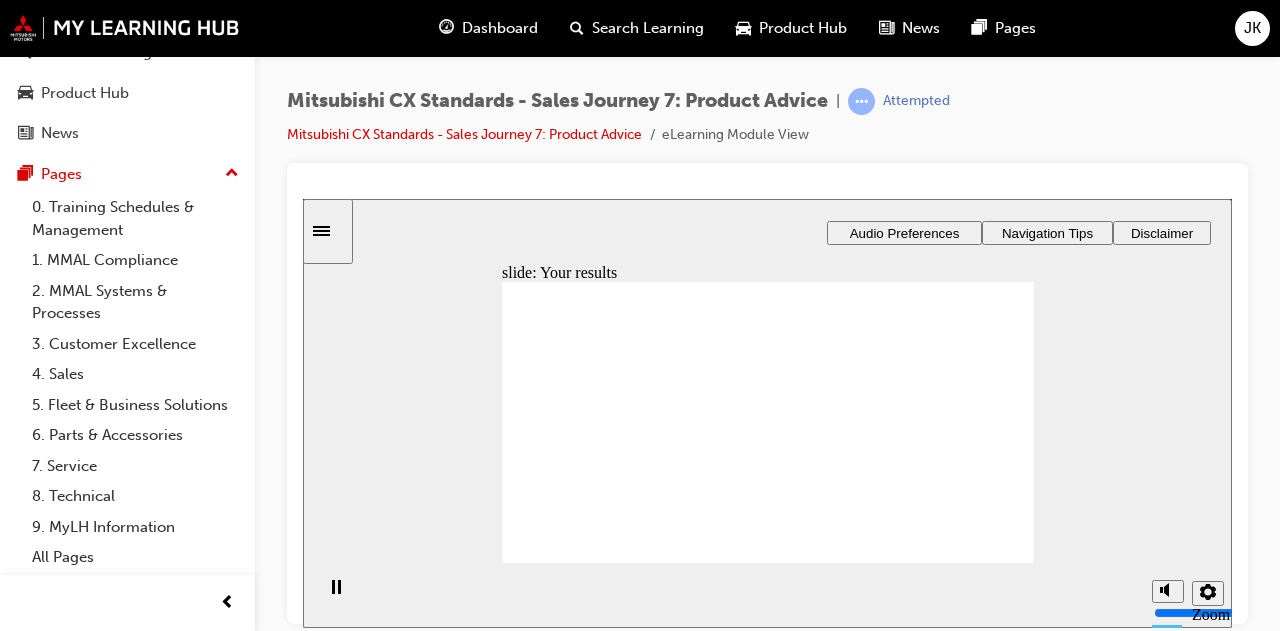click 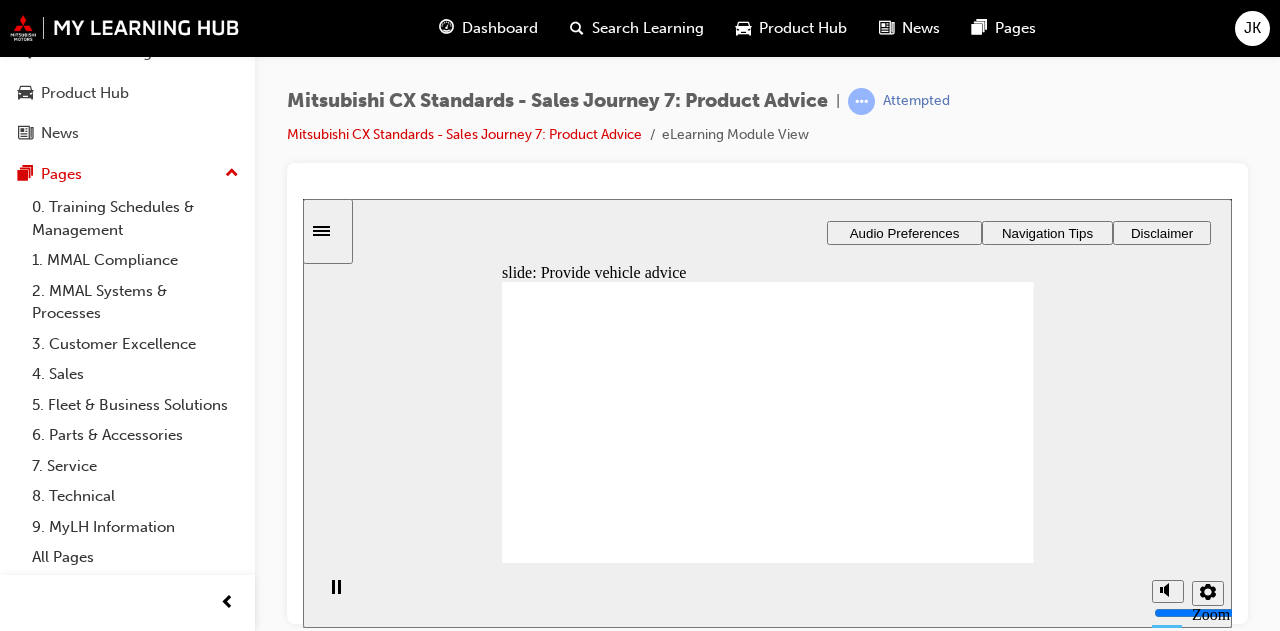 click 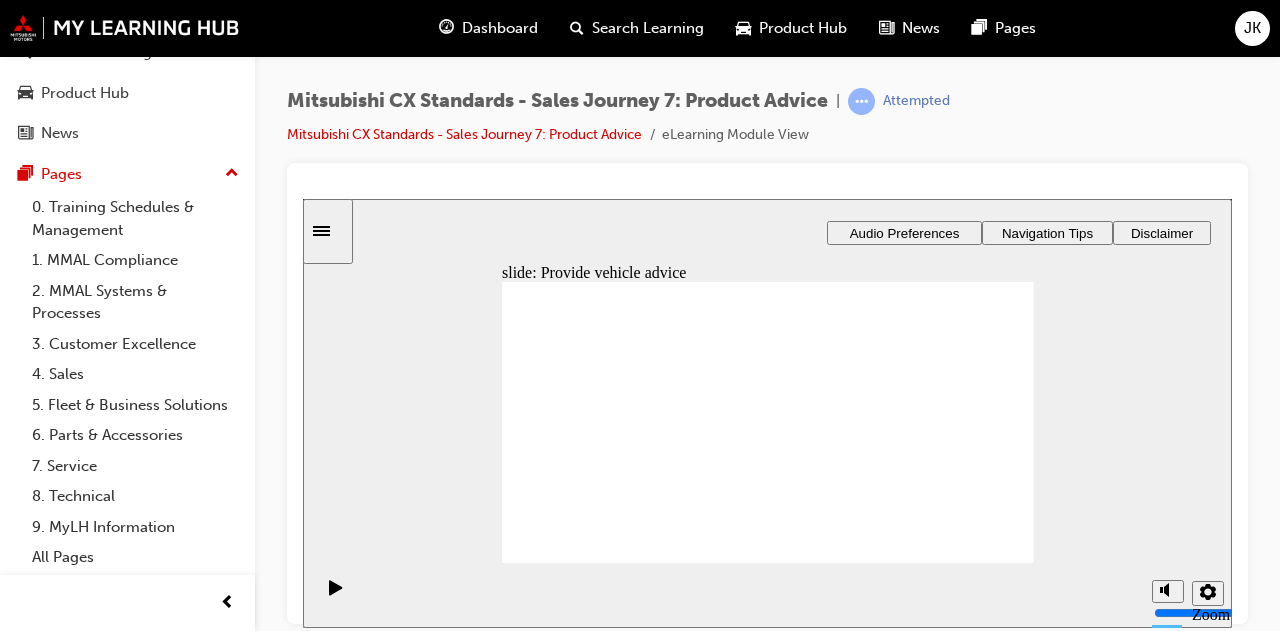 drag, startPoint x: 638, startPoint y: 460, endPoint x: 786, endPoint y: 469, distance: 148.27339 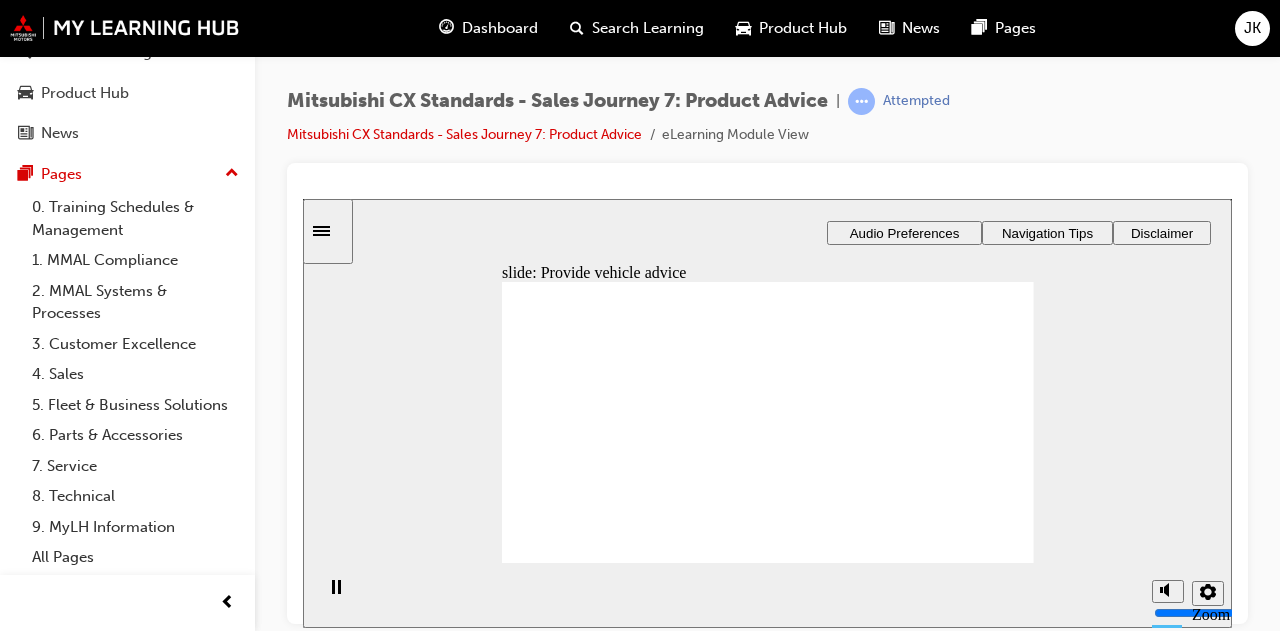 click 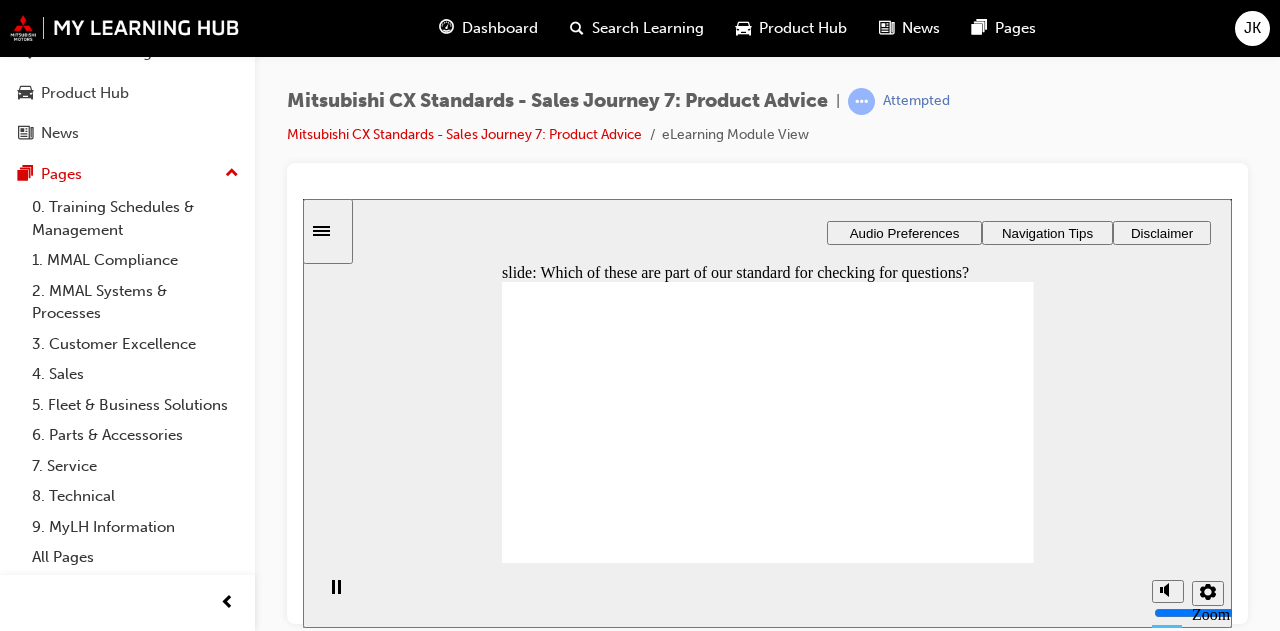 checkbox on "true" 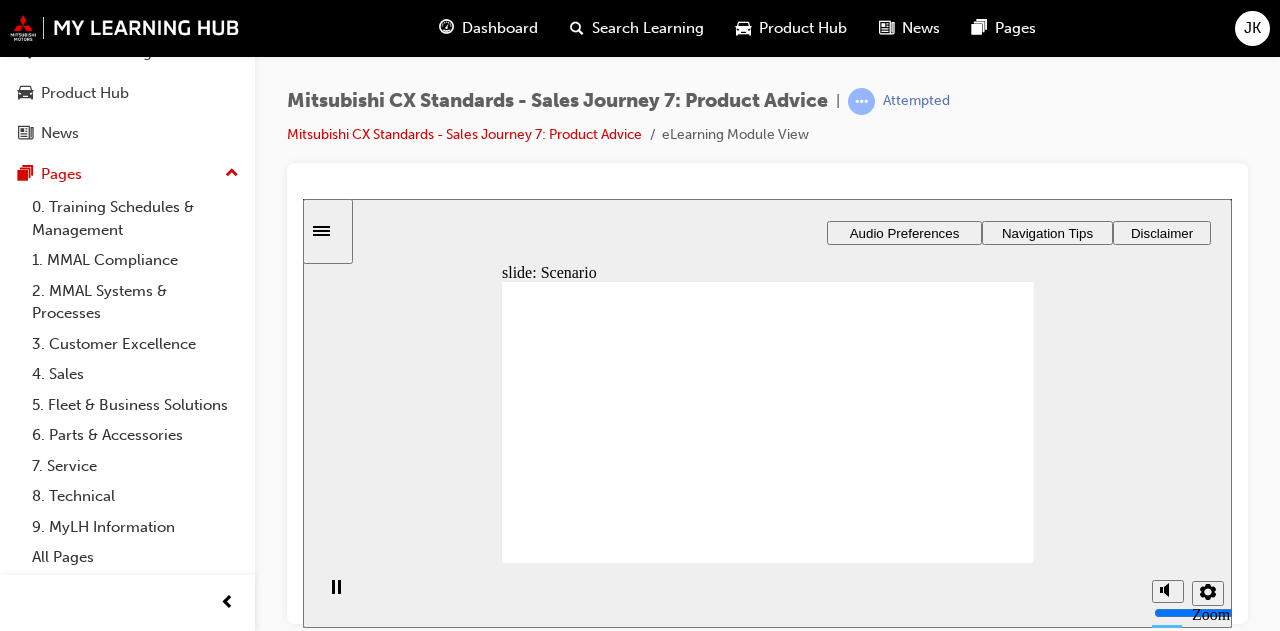 click at bounding box center [768, 1304] 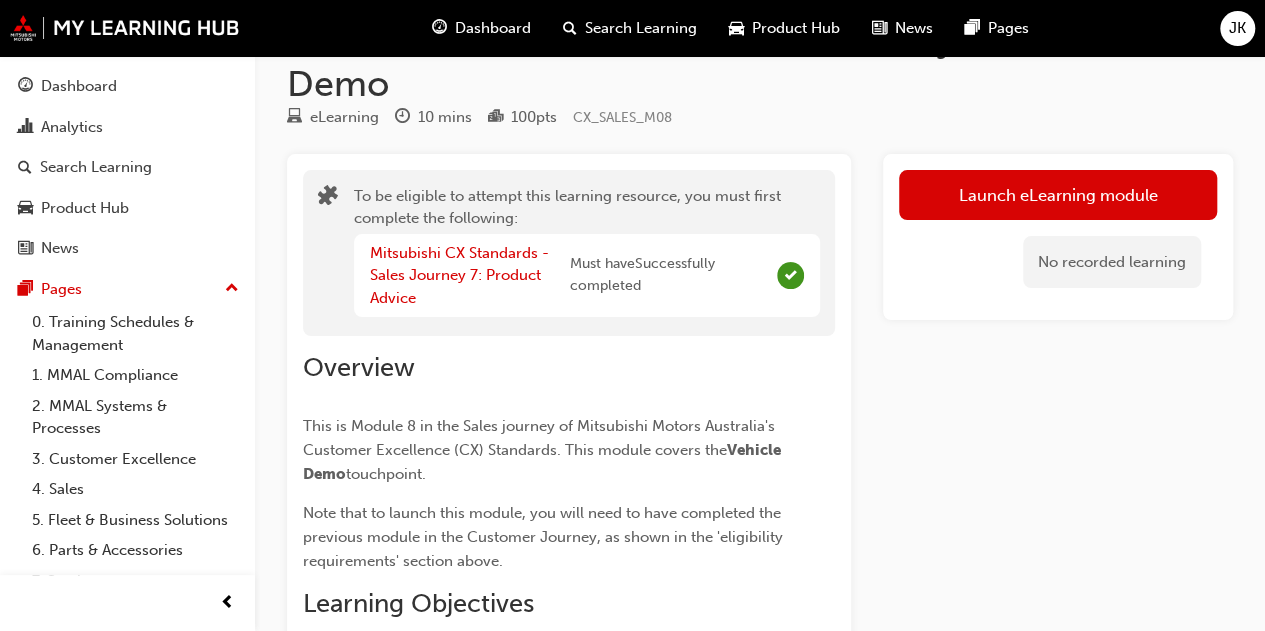 scroll, scrollTop: 0, scrollLeft: 0, axis: both 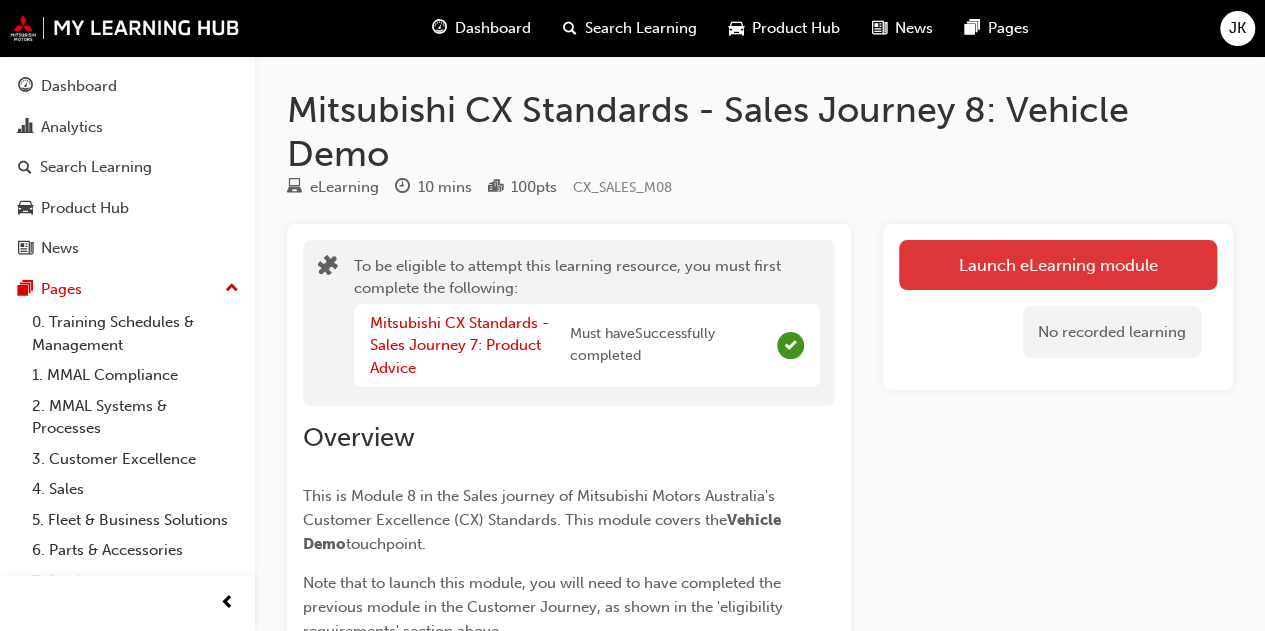 click on "Launch eLearning module" at bounding box center (1058, 265) 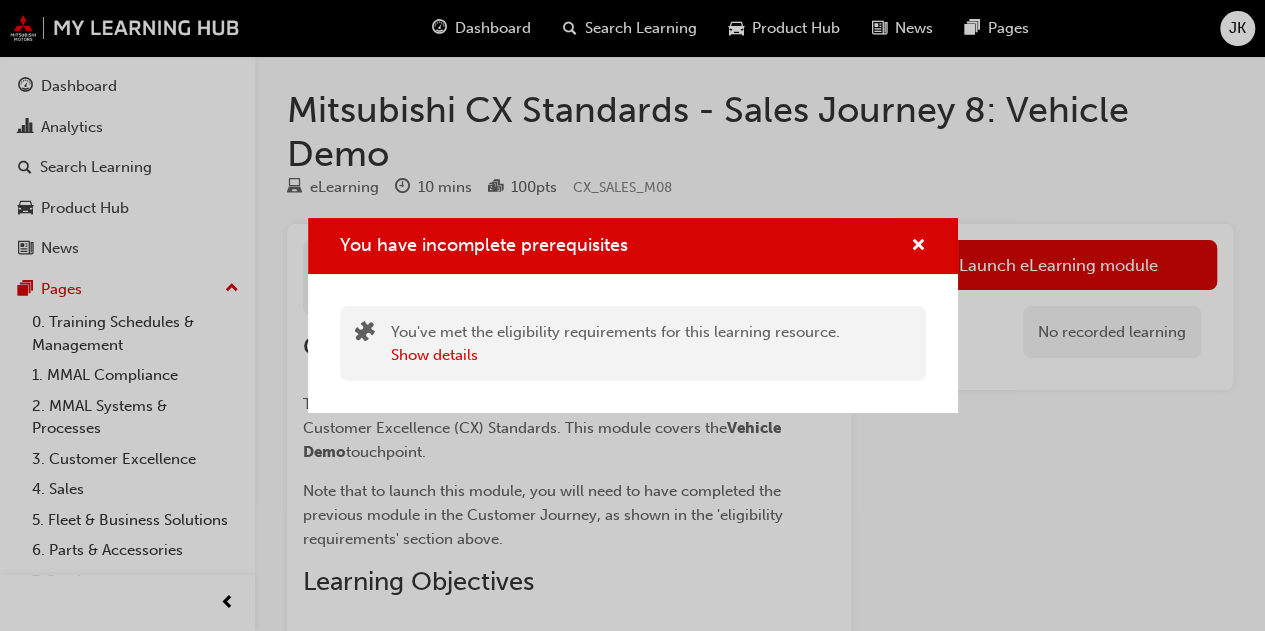 click on "You have incomplete prerequisites" at bounding box center (633, 246) 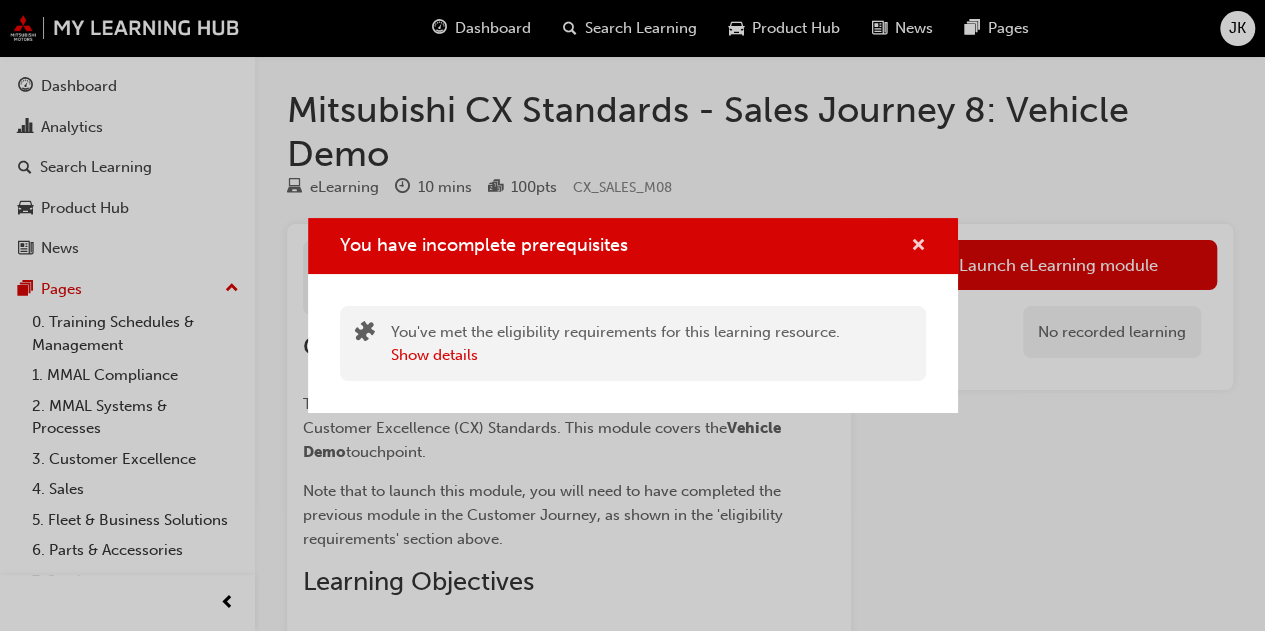 click at bounding box center (918, 247) 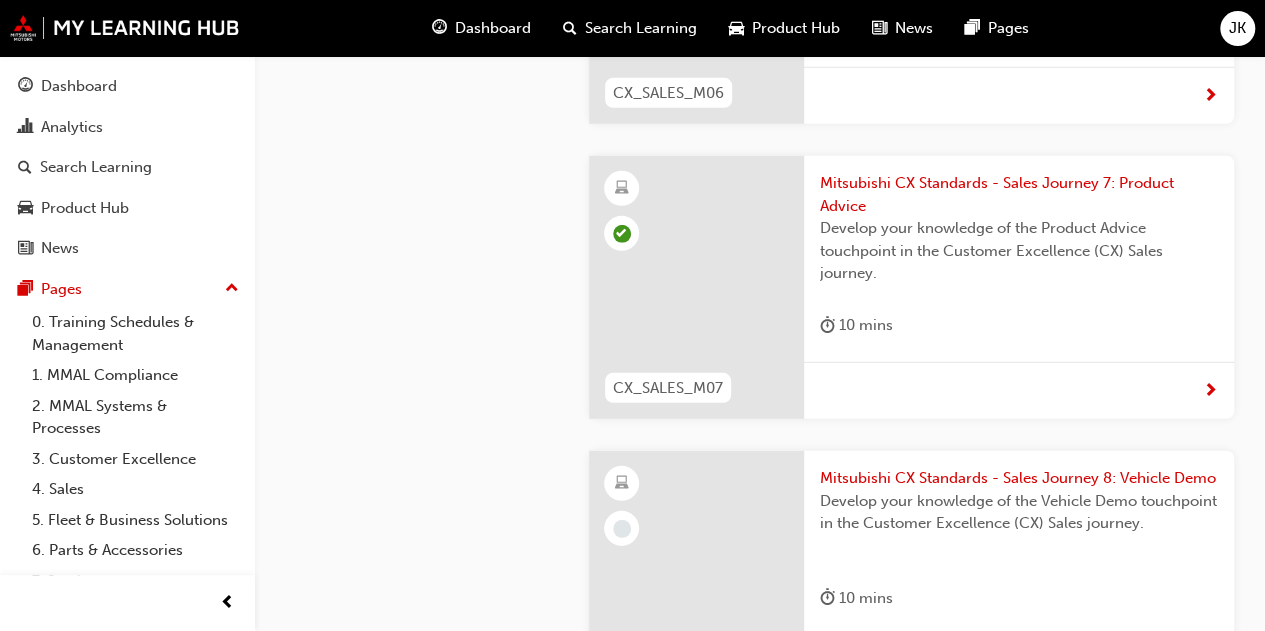 scroll, scrollTop: 2880, scrollLeft: 0, axis: vertical 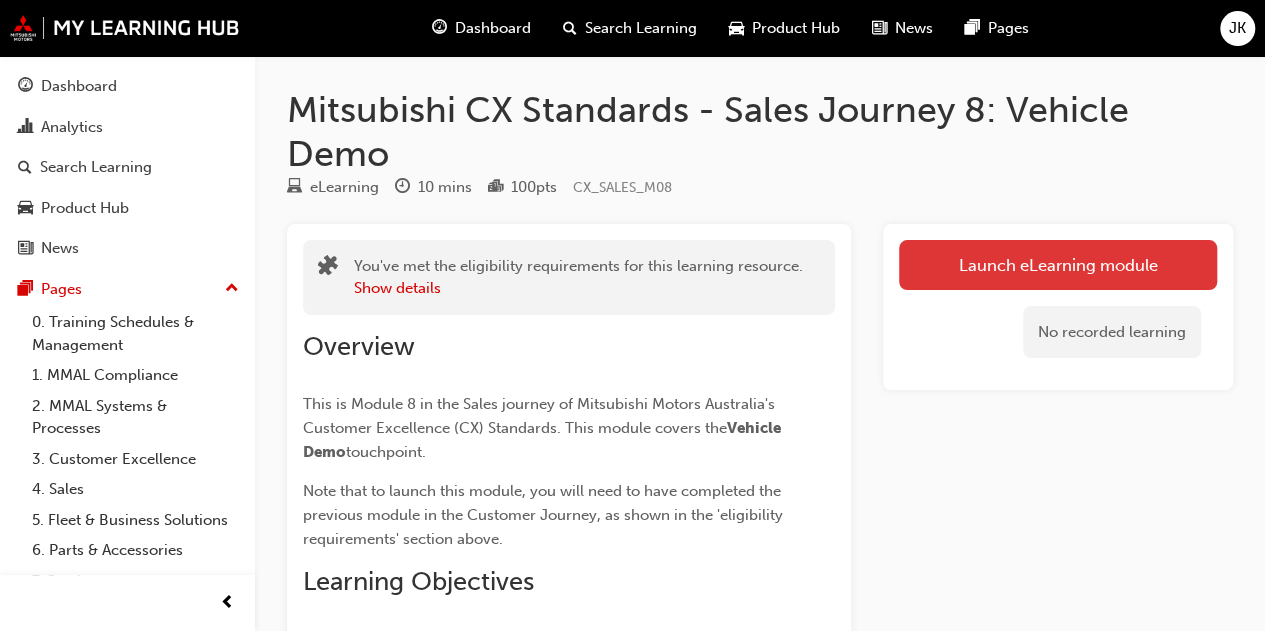 click on "Launch eLearning module" at bounding box center [1058, 265] 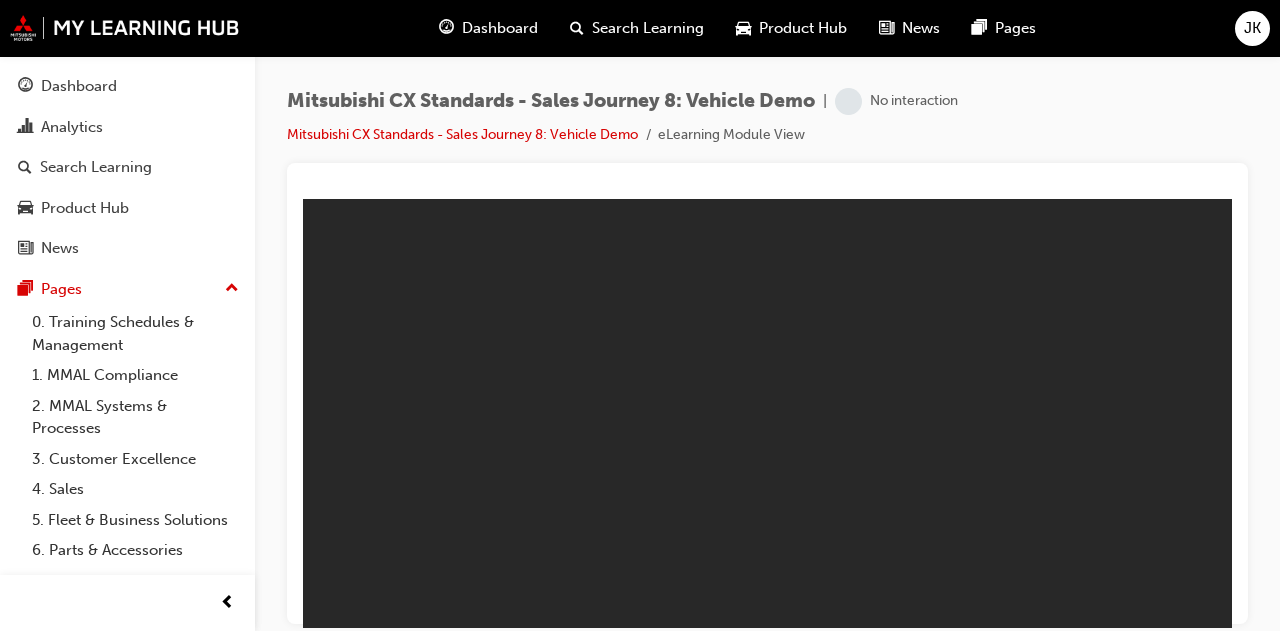 scroll, scrollTop: 0, scrollLeft: 0, axis: both 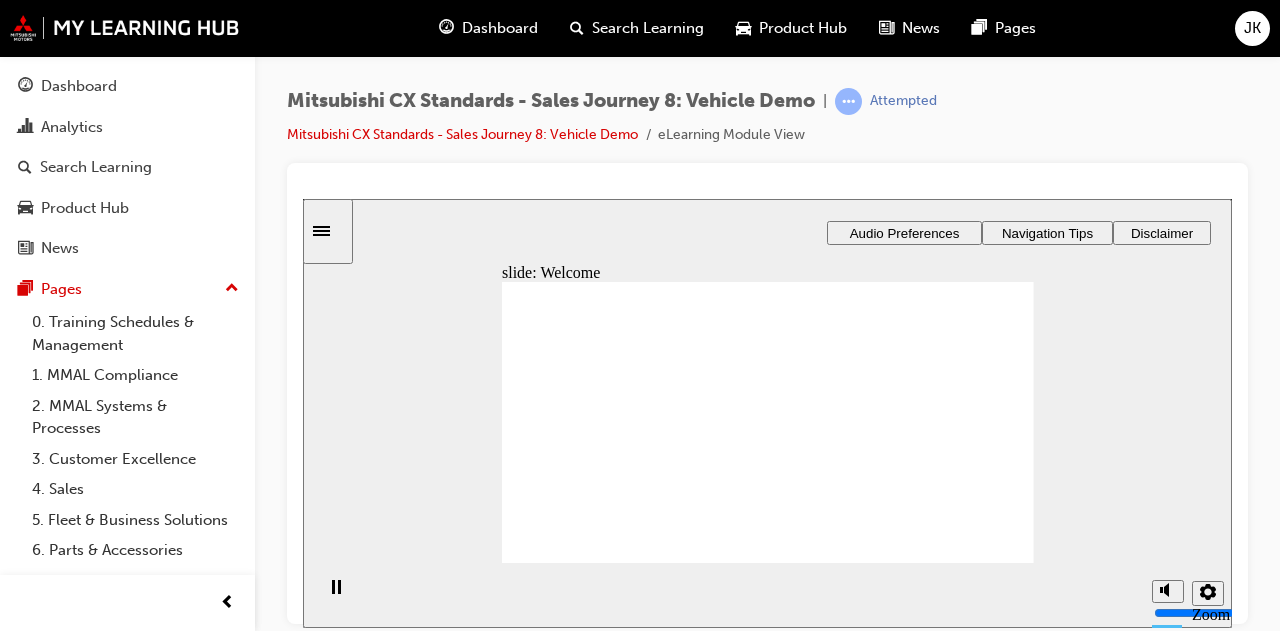 click 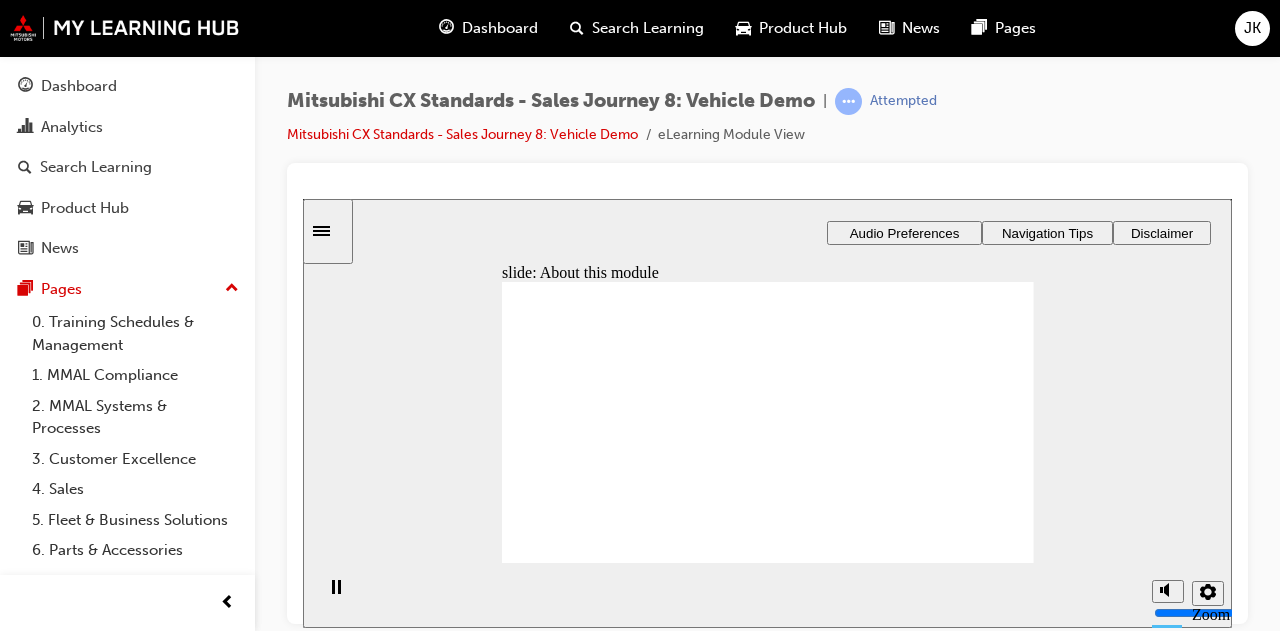 click 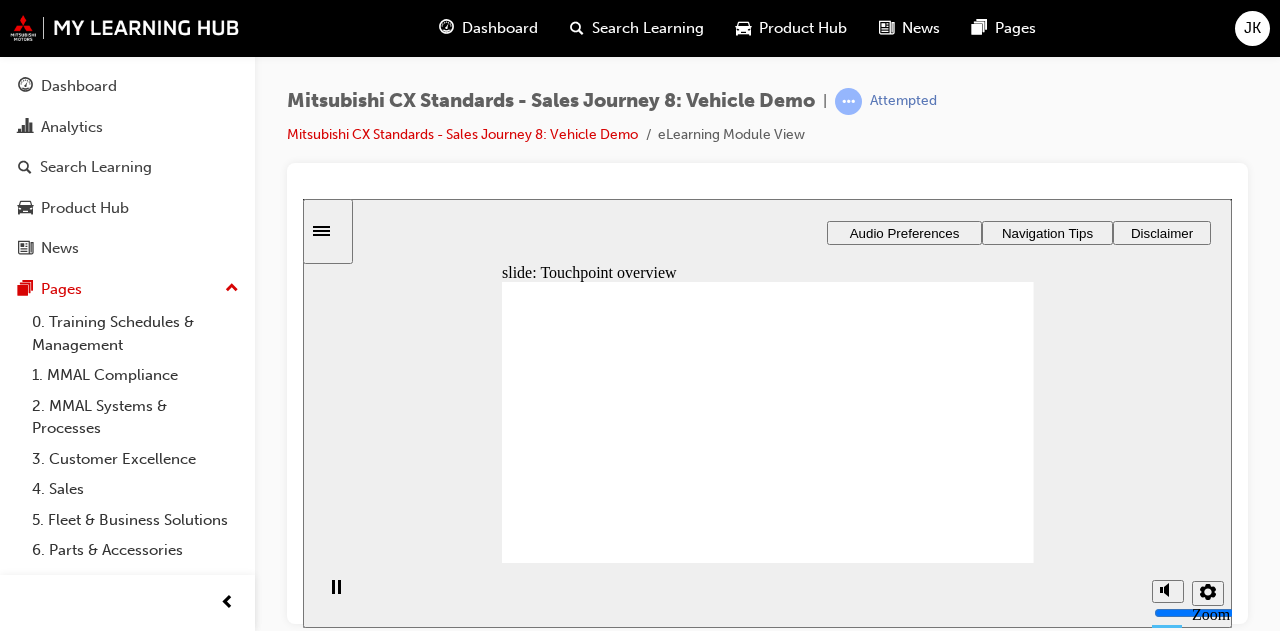 click 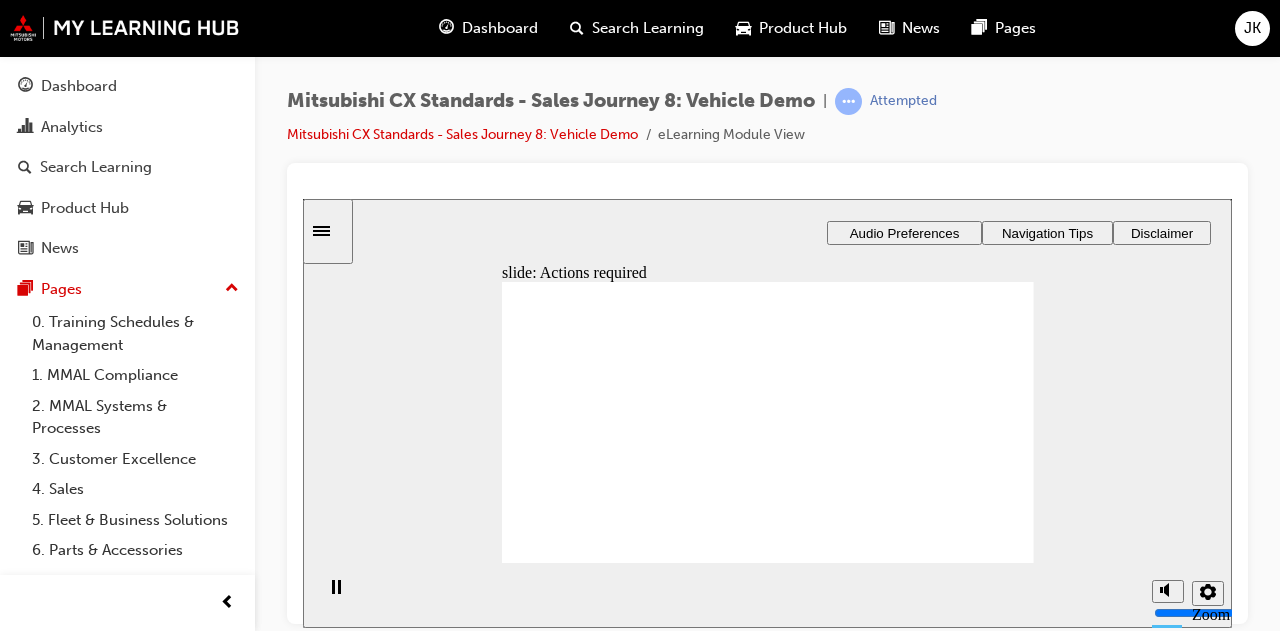 click 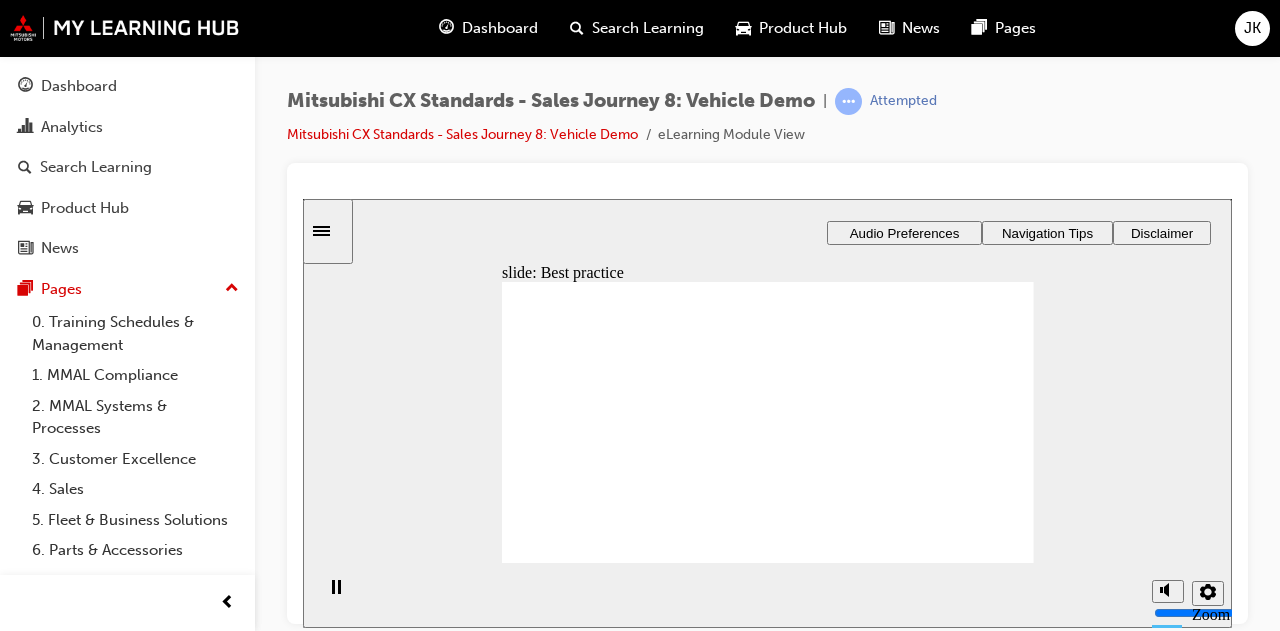 click 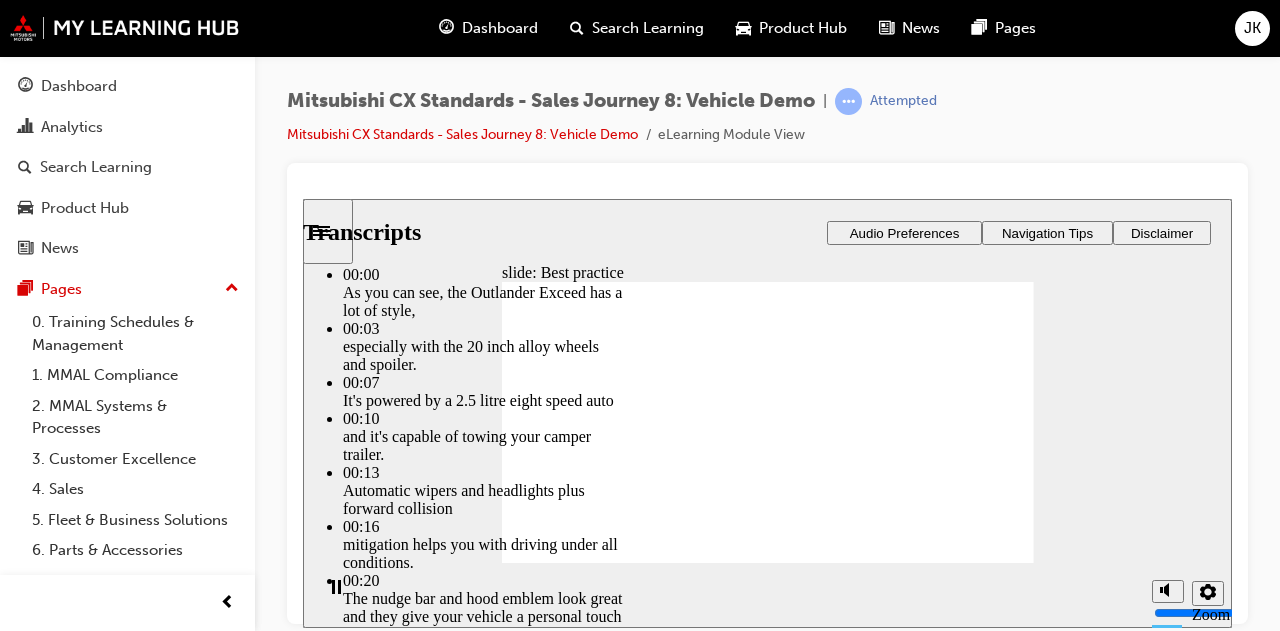 type on "89" 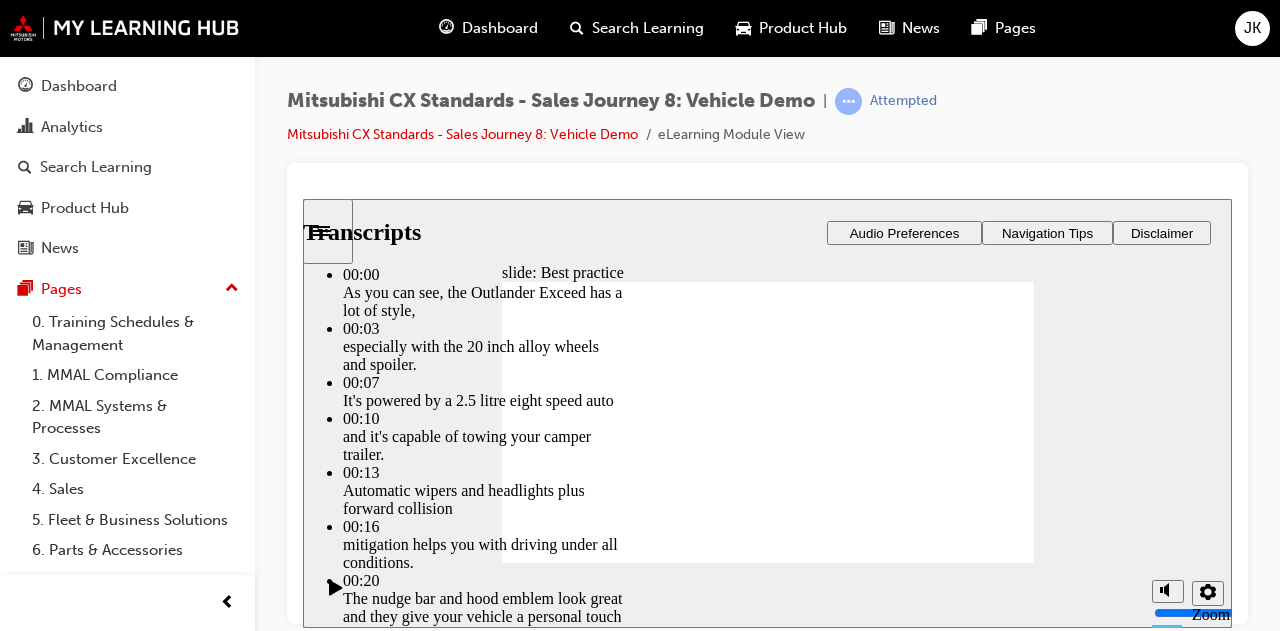 click 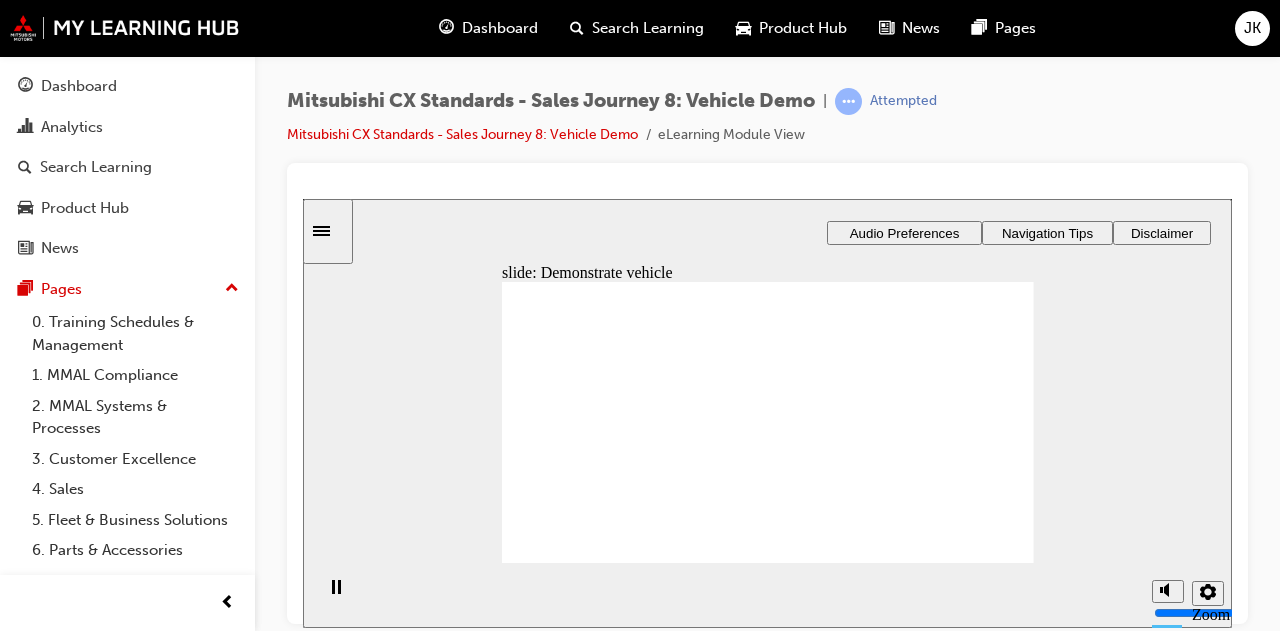 click 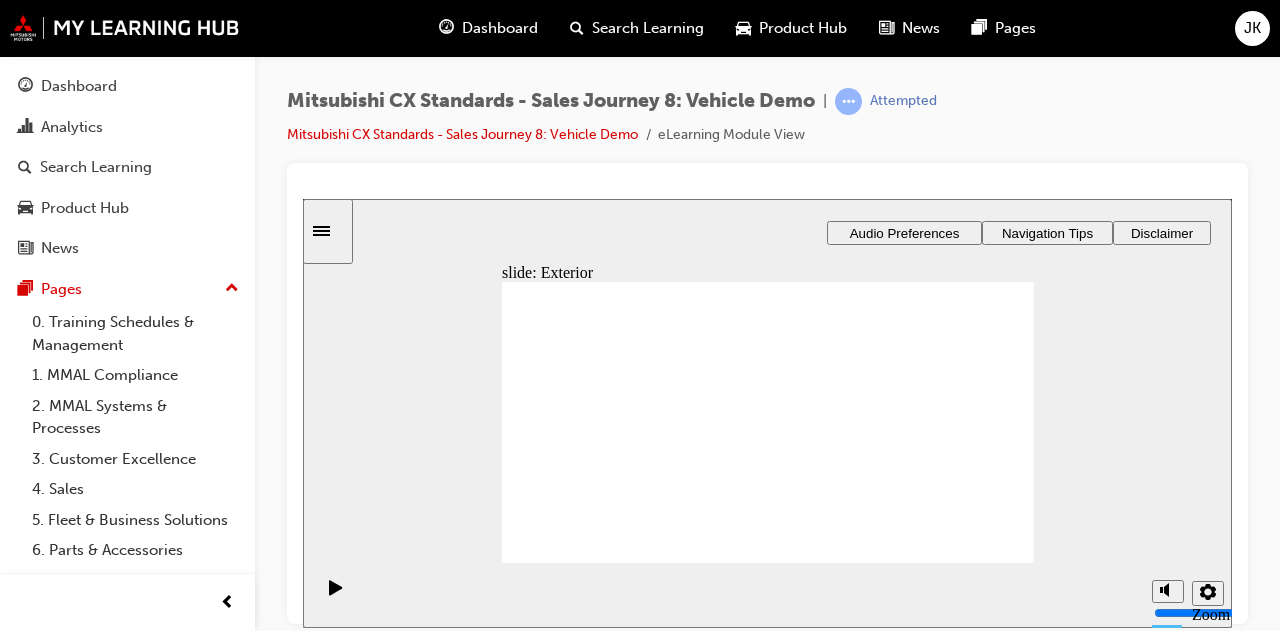 click at bounding box center (767, 393) 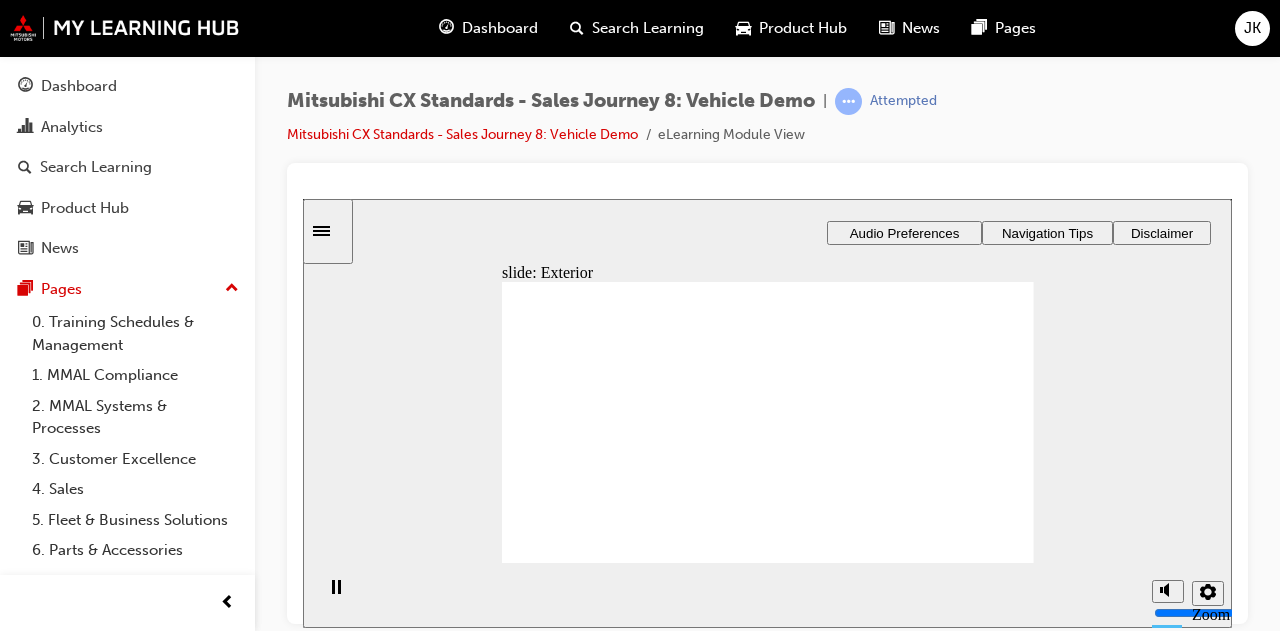 click 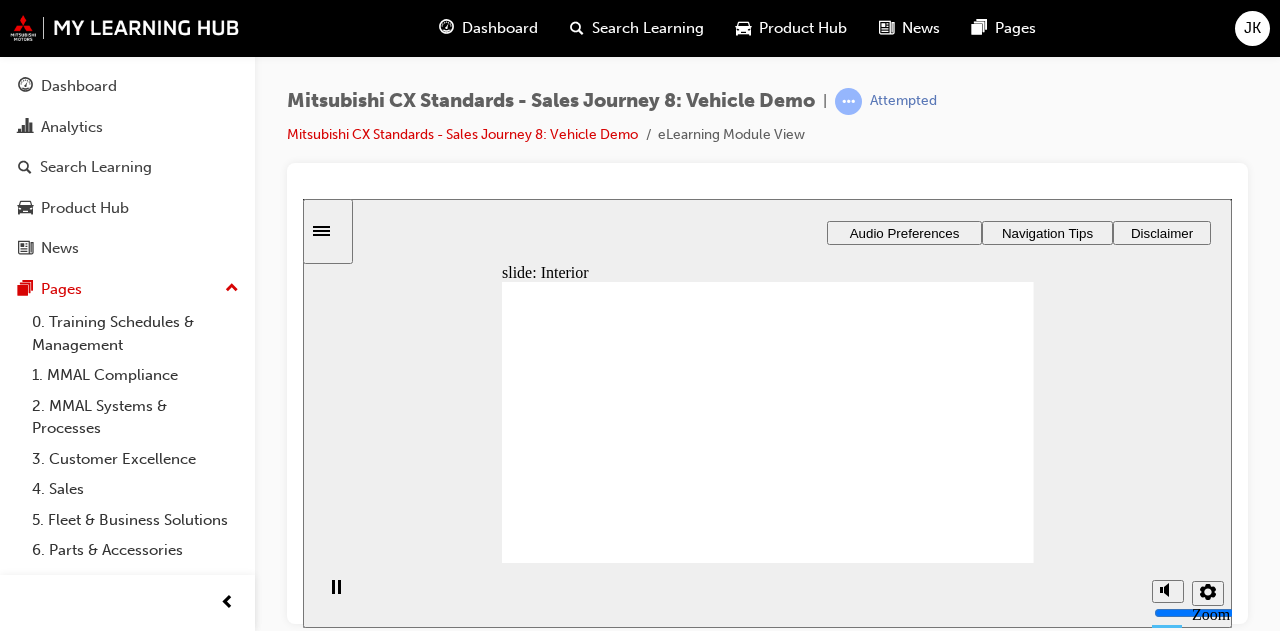 drag, startPoint x: 610, startPoint y: 446, endPoint x: 780, endPoint y: 444, distance: 170.01176 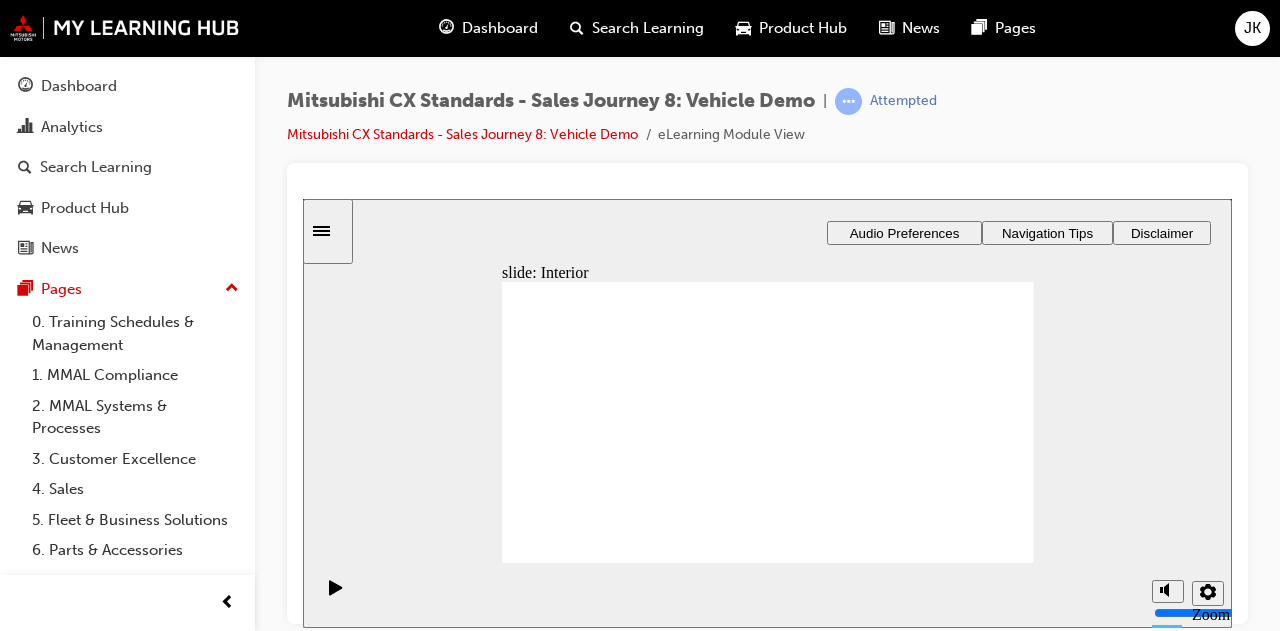 drag, startPoint x: 603, startPoint y: 446, endPoint x: 746, endPoint y: 486, distance: 148.48906 